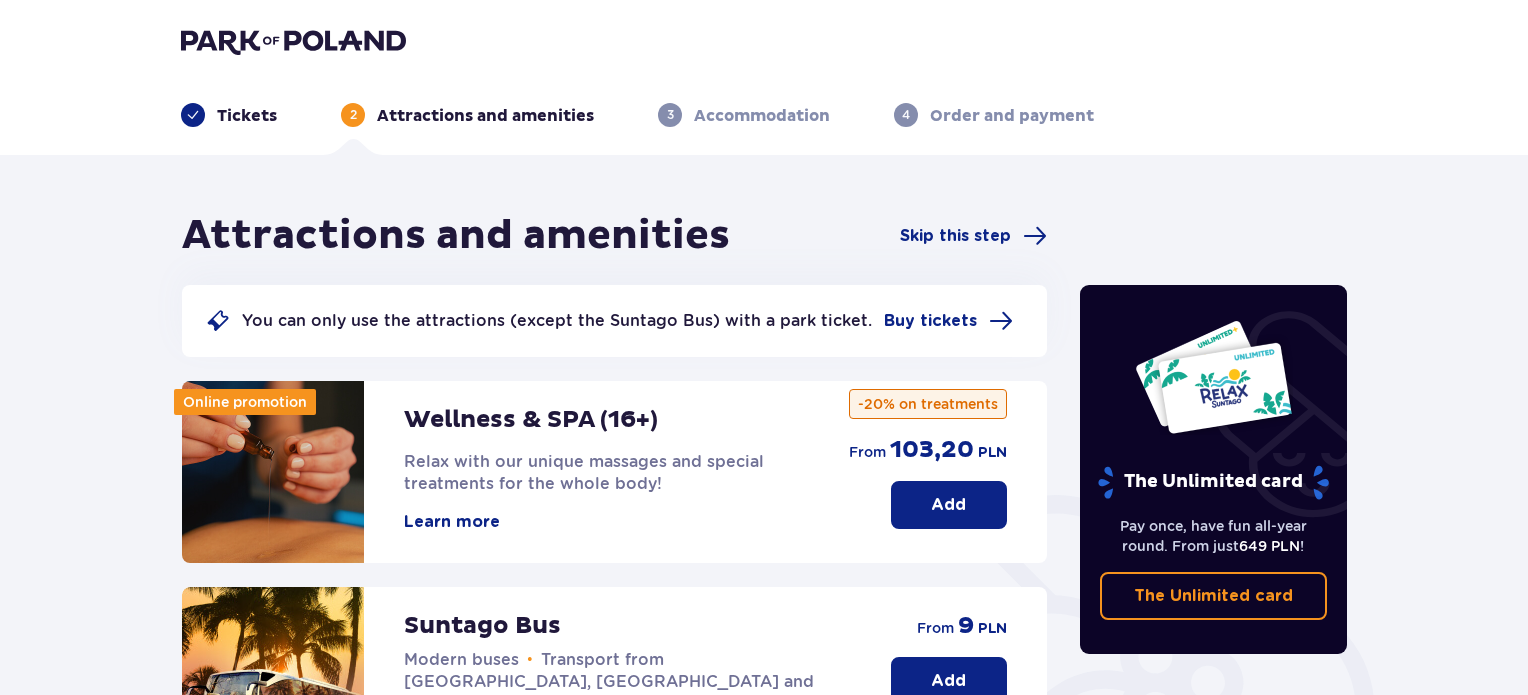 scroll, scrollTop: 106, scrollLeft: 0, axis: vertical 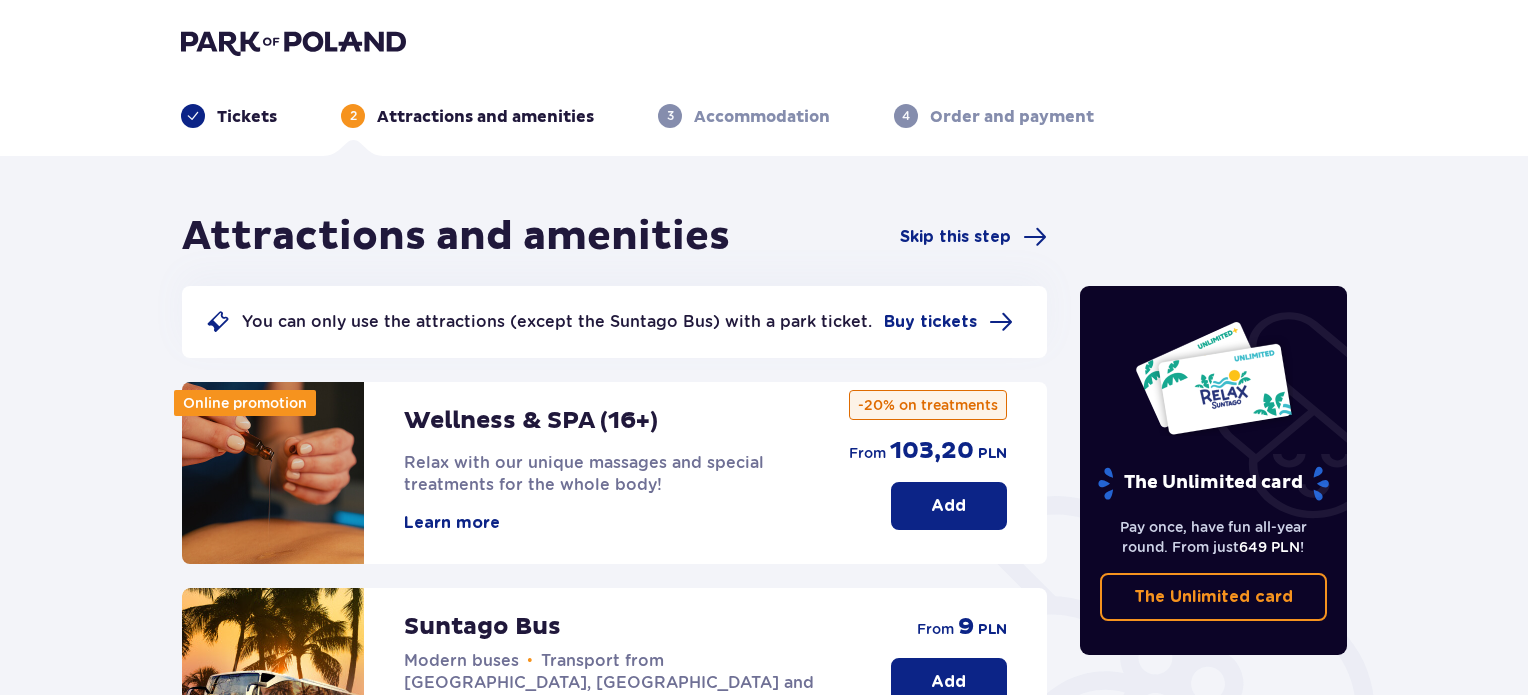 drag, startPoint x: 1534, startPoint y: 125, endPoint x: 1346, endPoint y: 115, distance: 188.26576 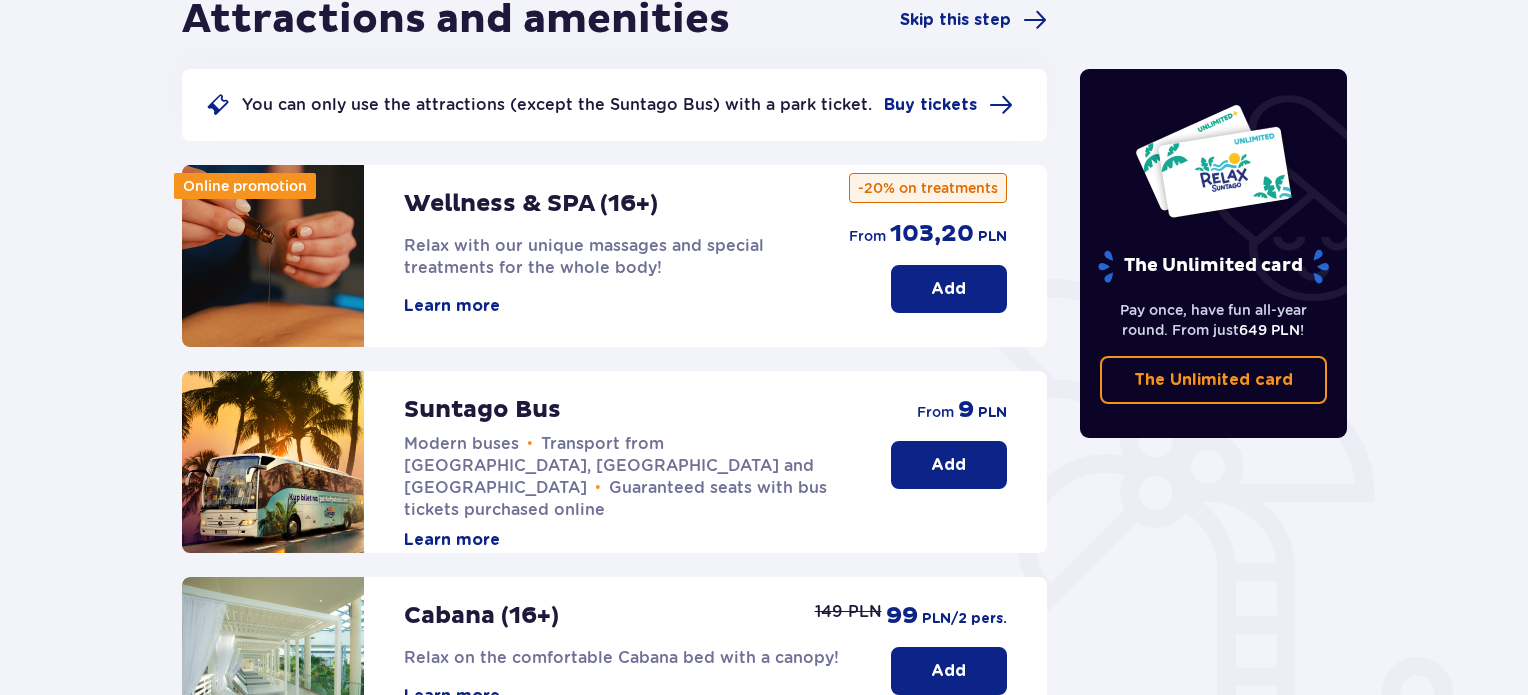 scroll, scrollTop: 0, scrollLeft: 0, axis: both 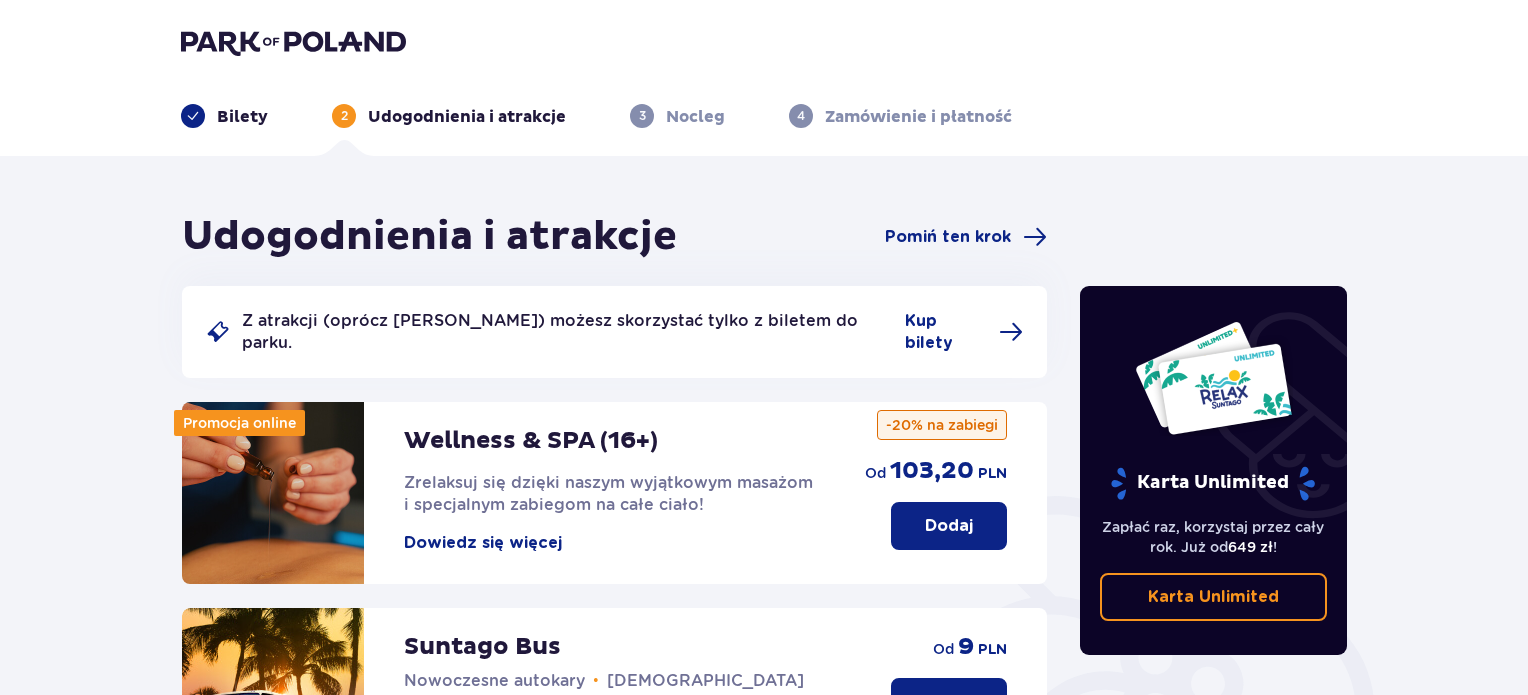 click on "Nocleg" at bounding box center (695, 117) 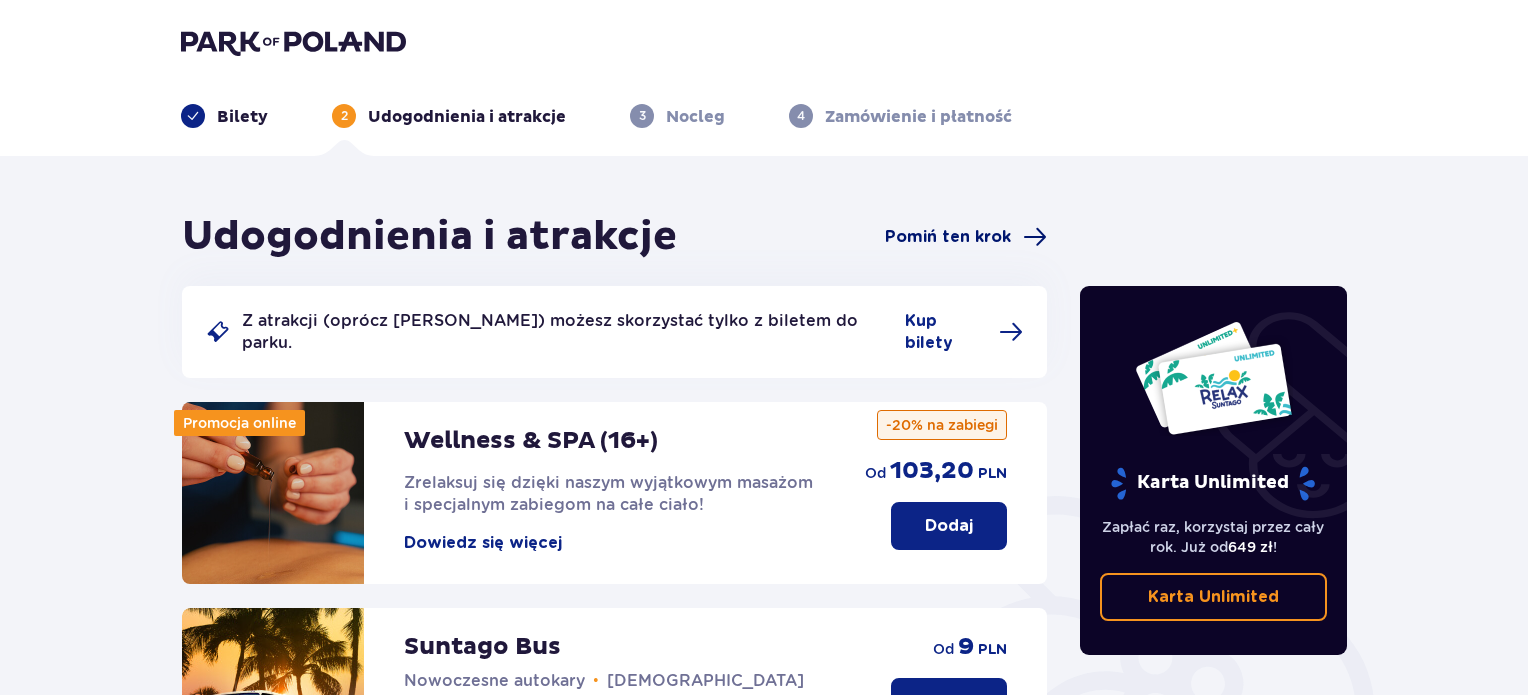 click at bounding box center [1035, 237] 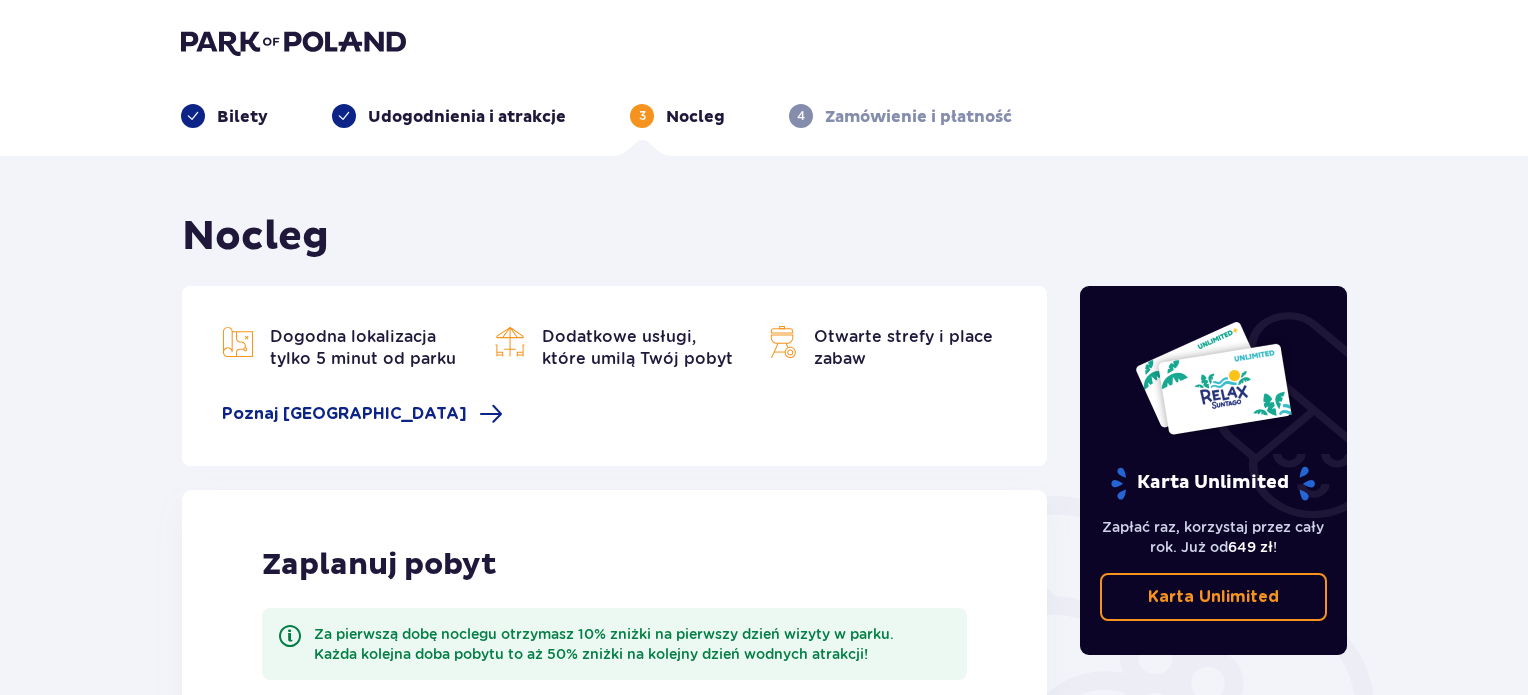 scroll, scrollTop: 204, scrollLeft: 0, axis: vertical 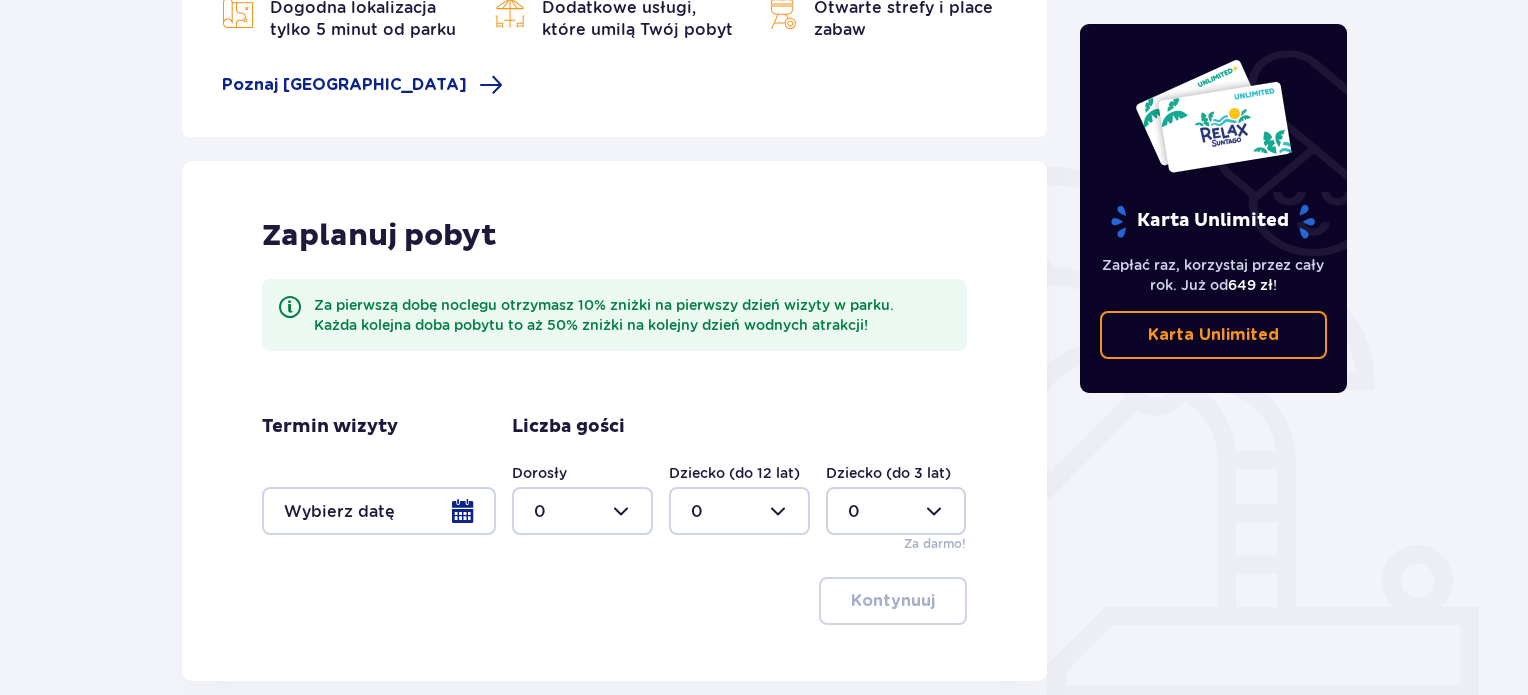 click at bounding box center (379, 511) 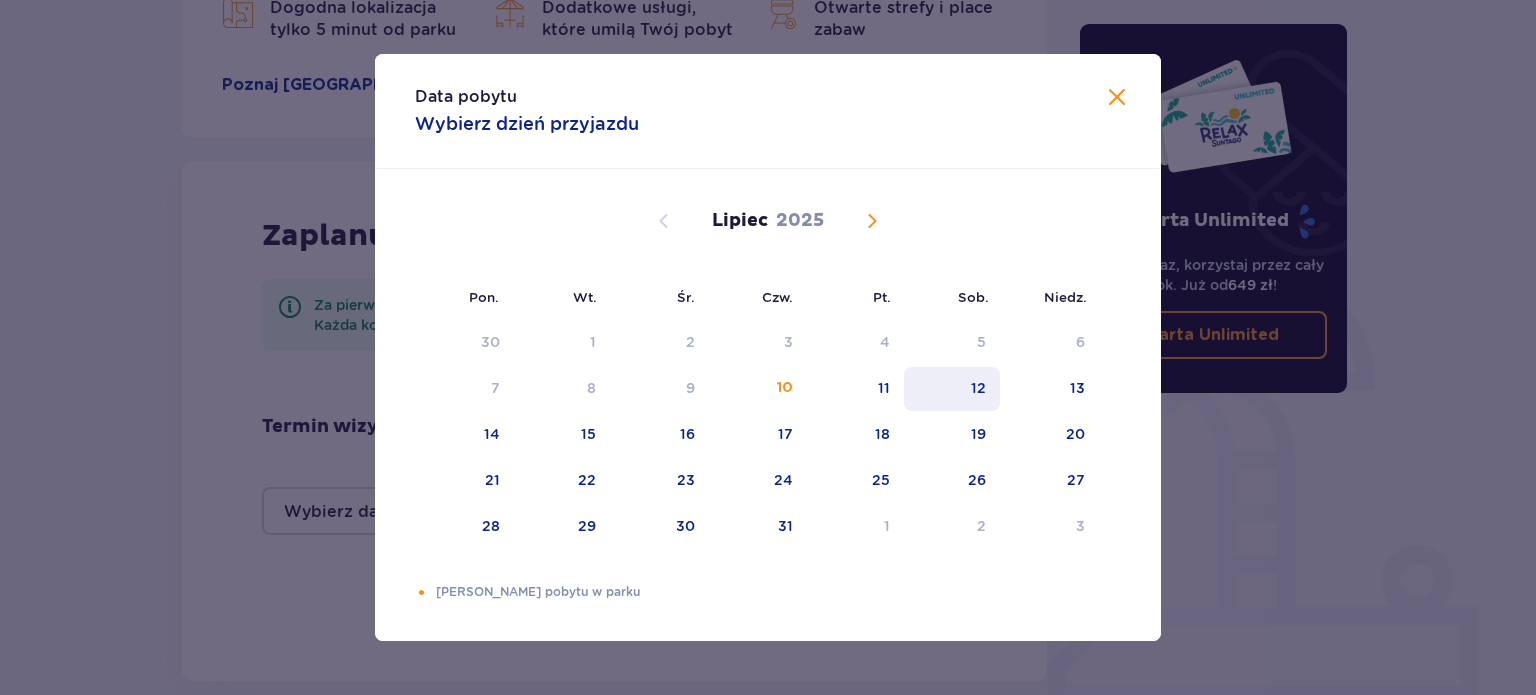 click on "12" at bounding box center [978, 388] 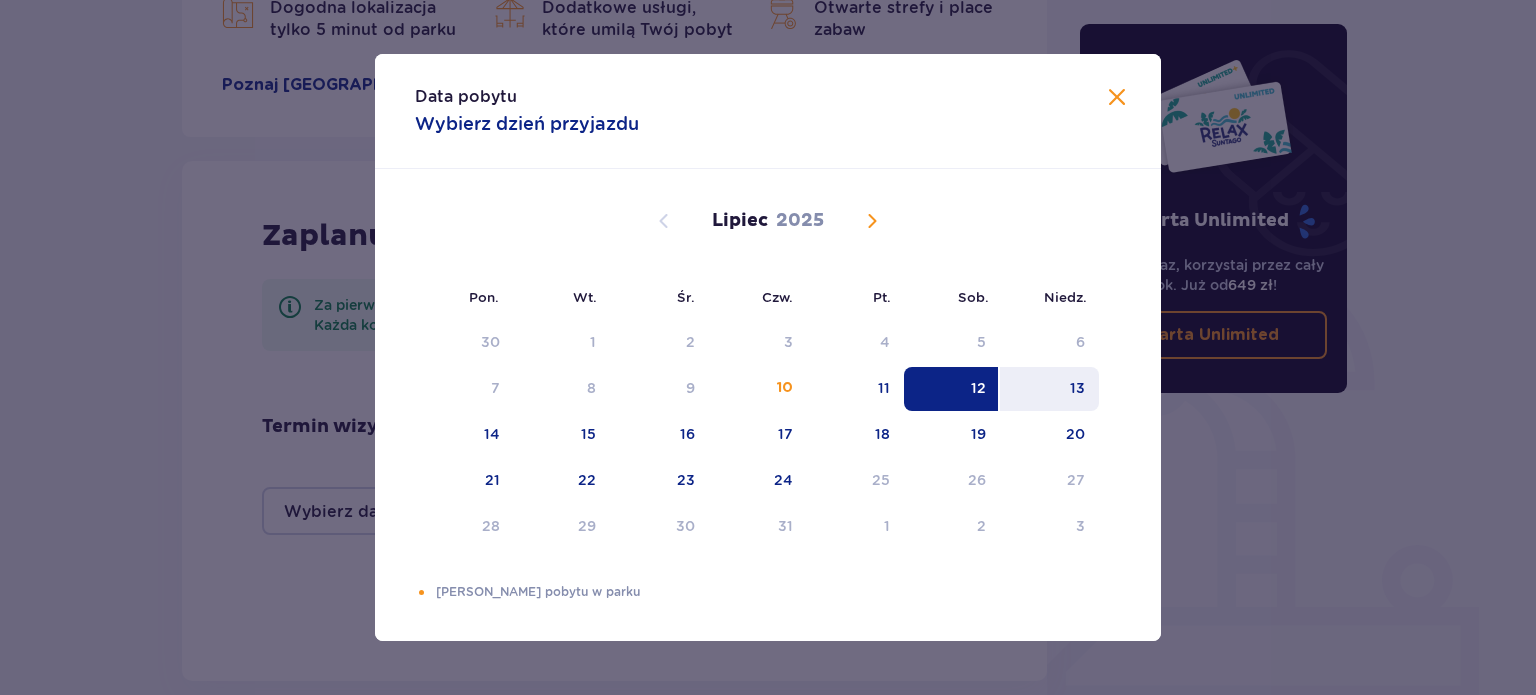 click on "13" at bounding box center [1077, 388] 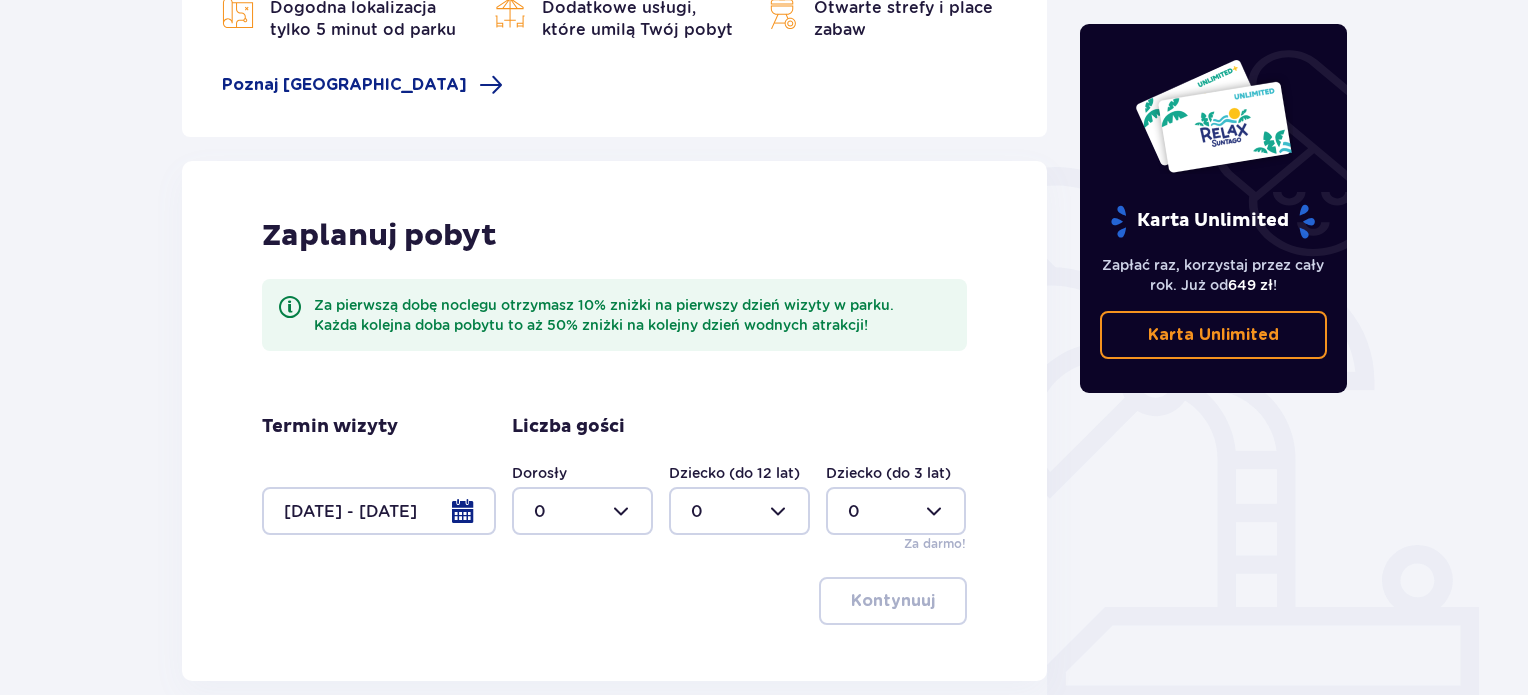 click on "Karta Unlimited Zapłać raz, korzystaj przez cały rok. Już od  649 zł ! Karta Unlimited" at bounding box center (1214, 282) 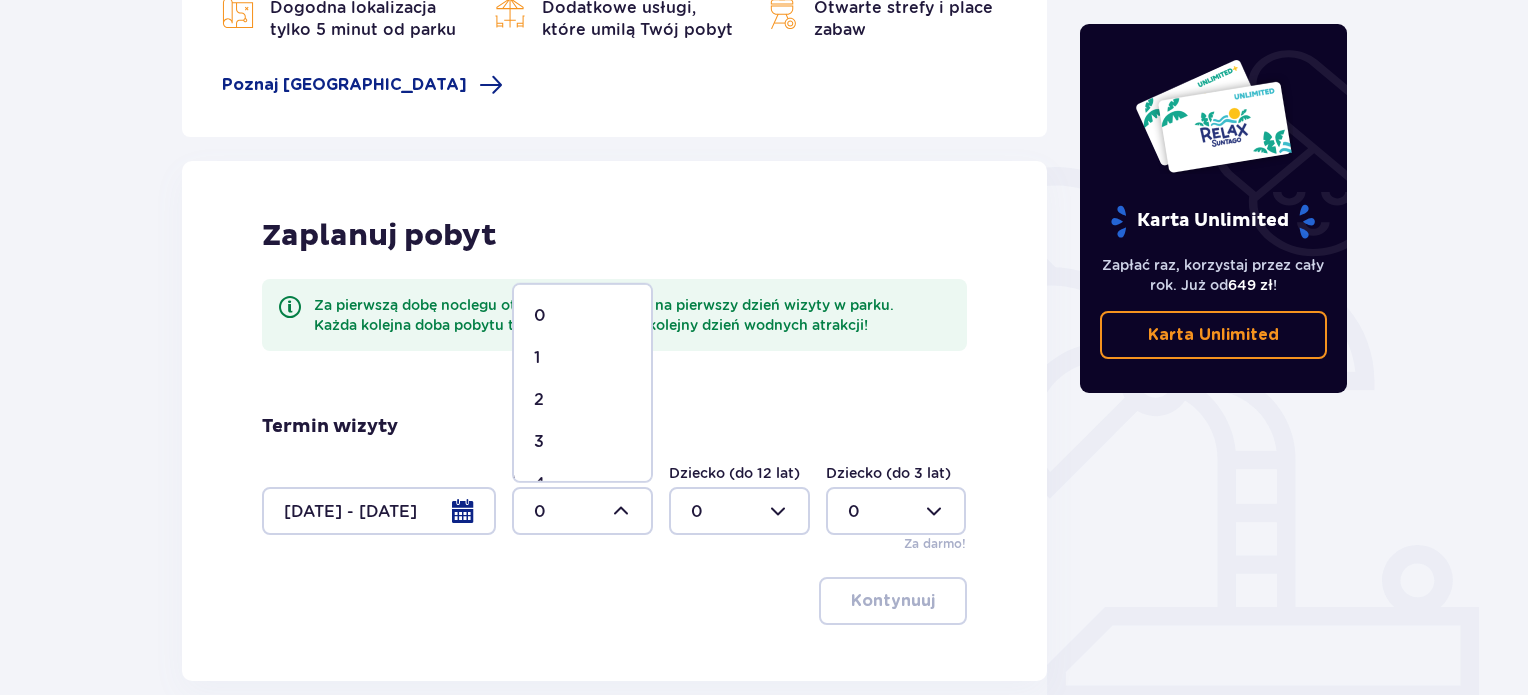 click on "2" at bounding box center (582, 400) 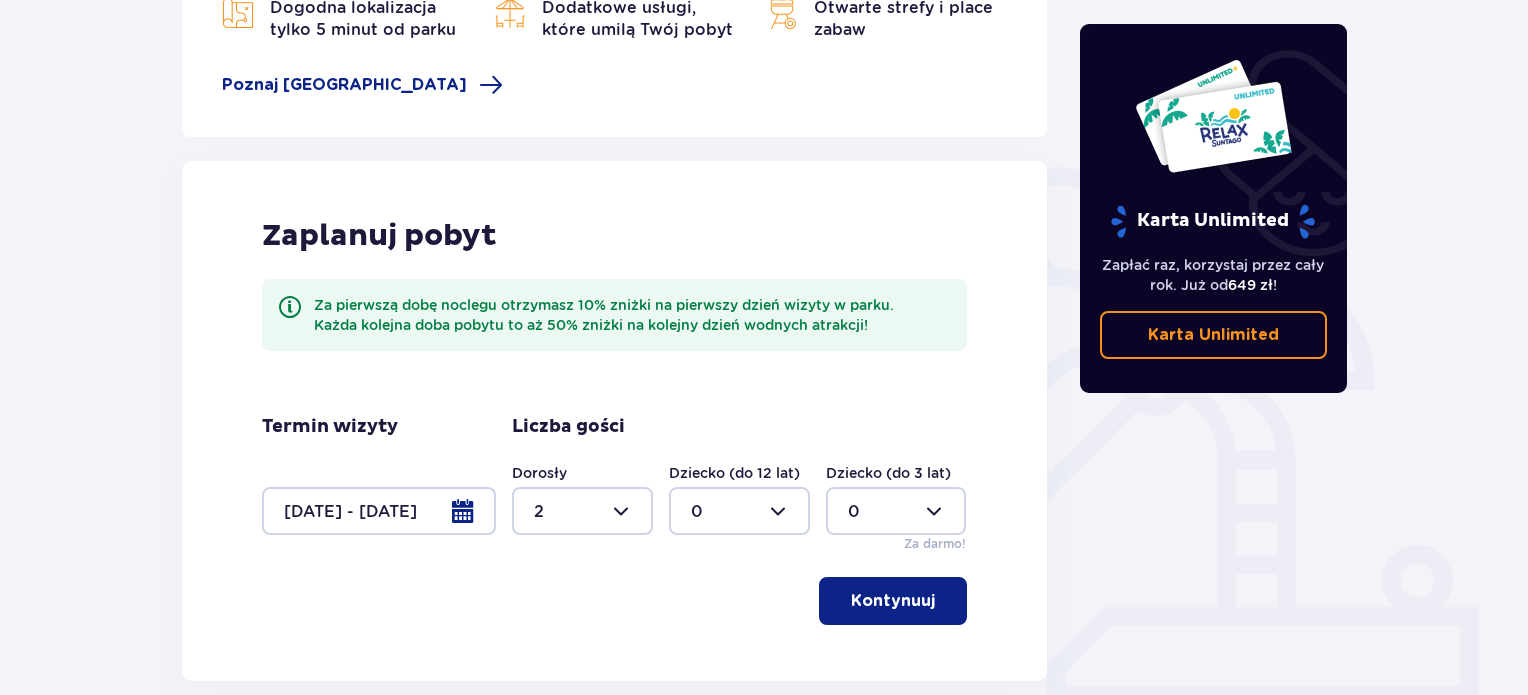 click at bounding box center [739, 511] 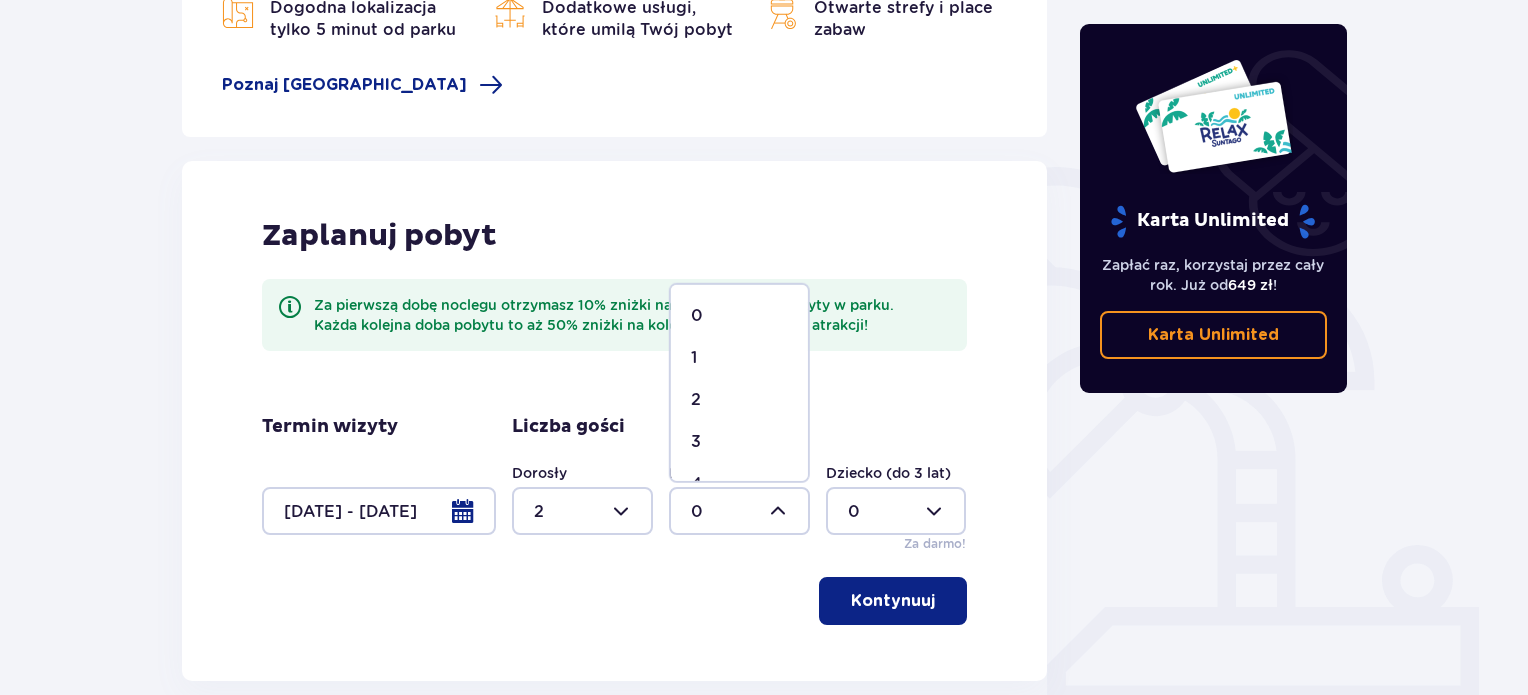 click on "1" at bounding box center [739, 358] 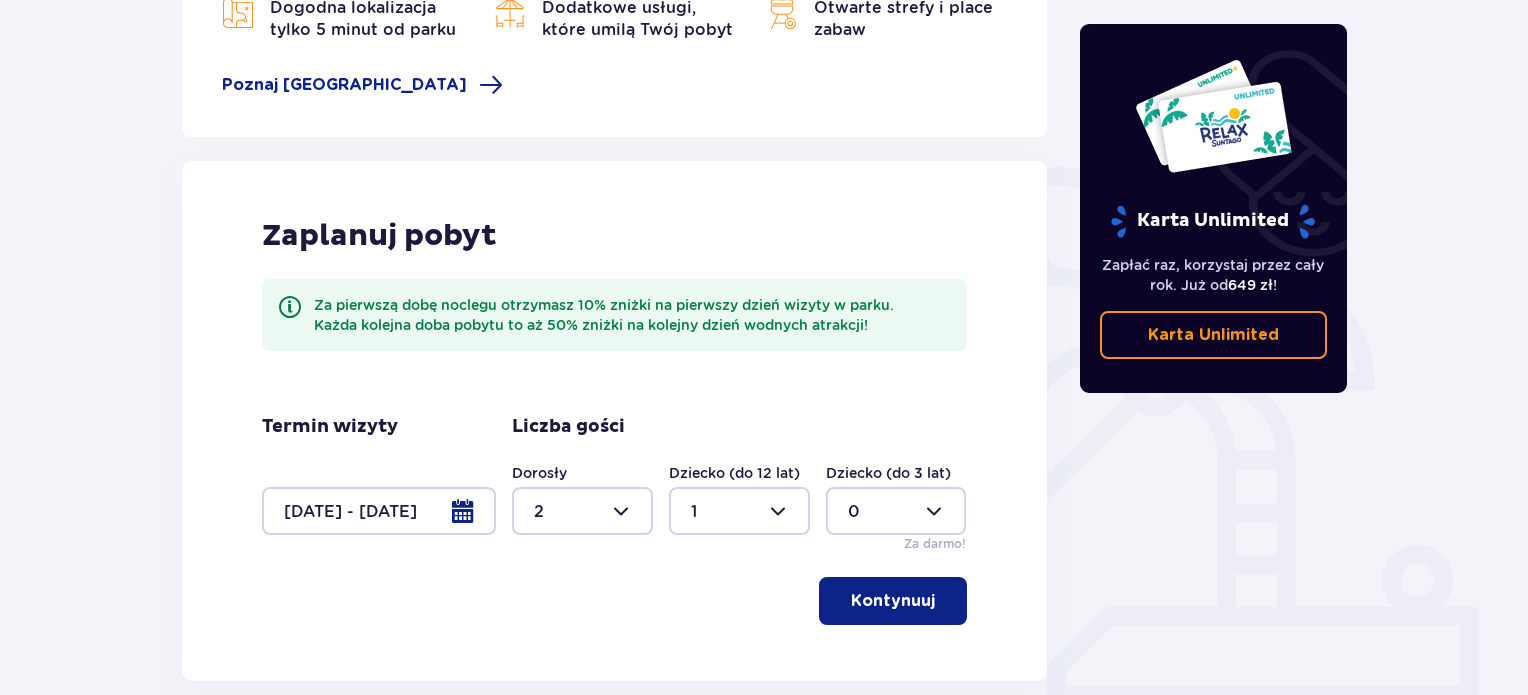 click on "Kontynuuj" at bounding box center [893, 601] 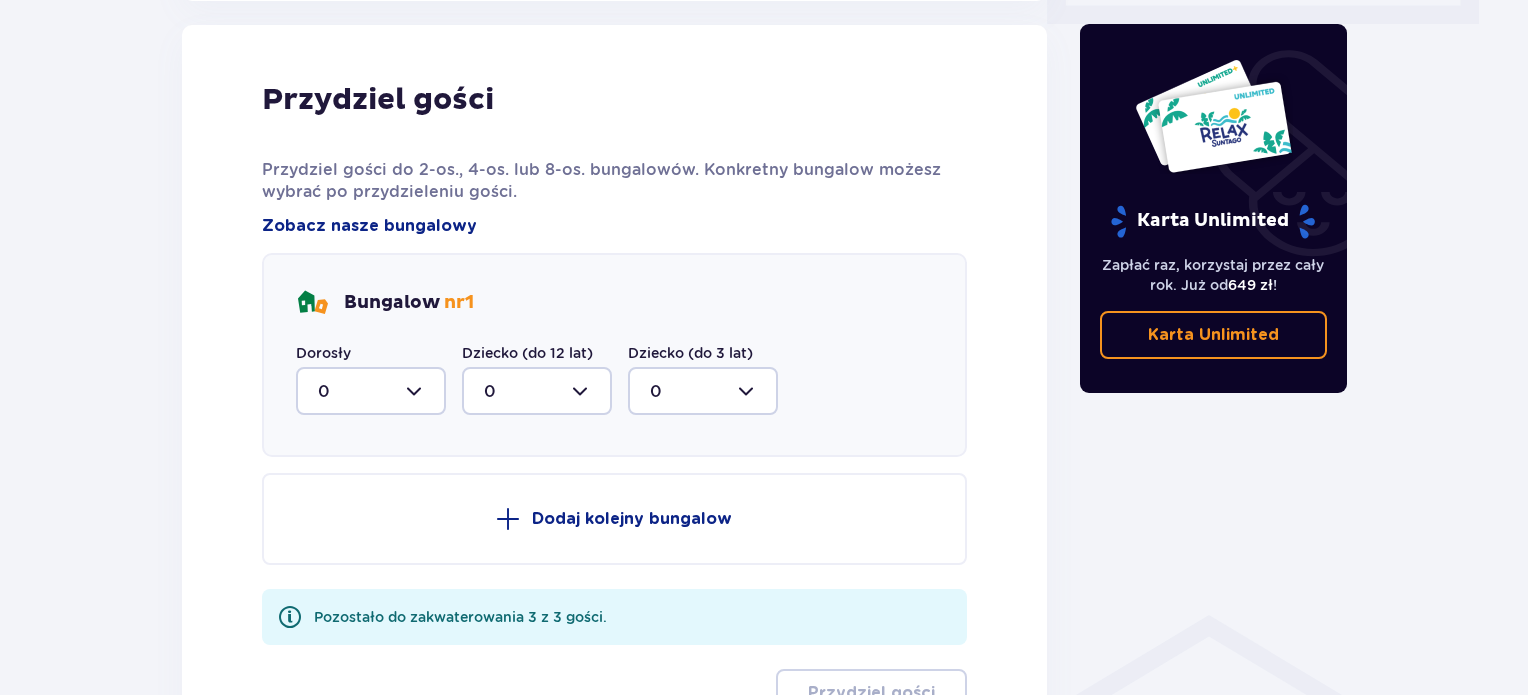 scroll, scrollTop: 1010, scrollLeft: 0, axis: vertical 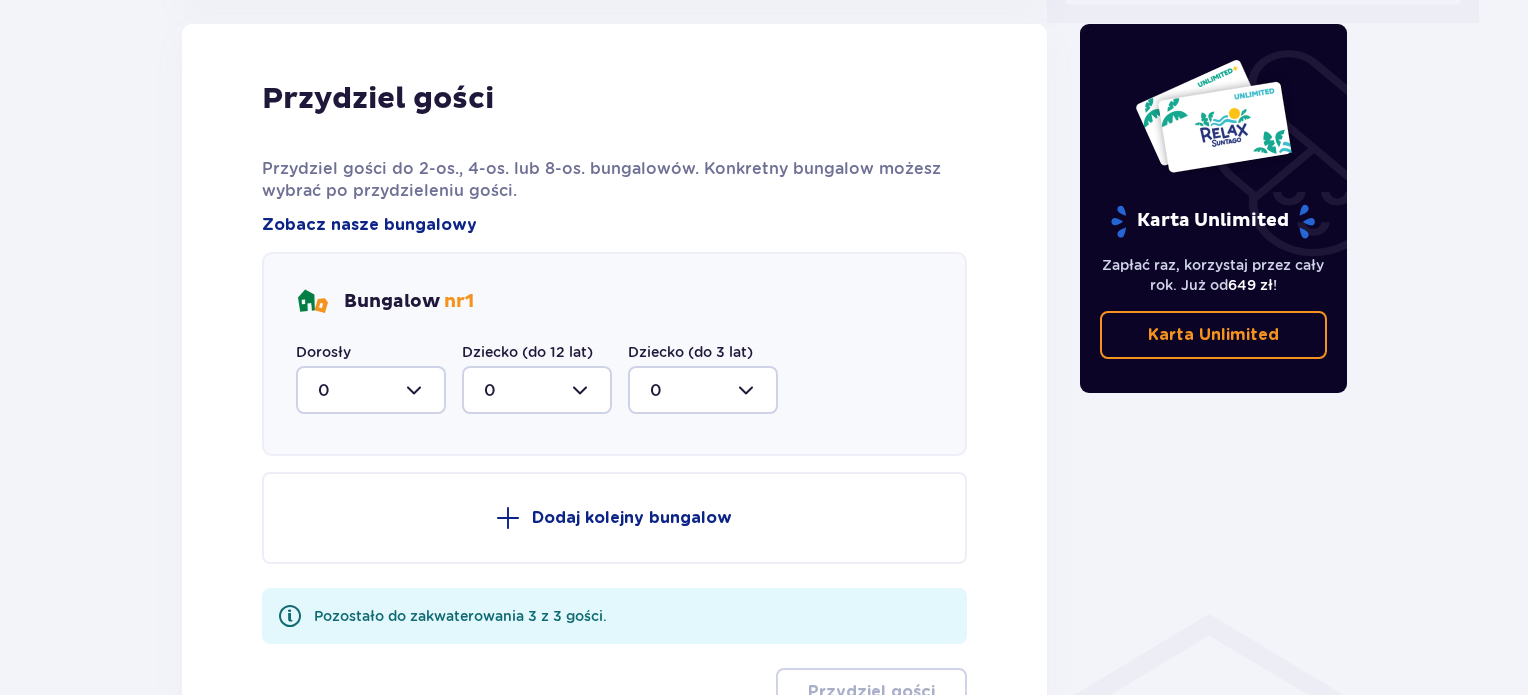 click at bounding box center (371, 390) 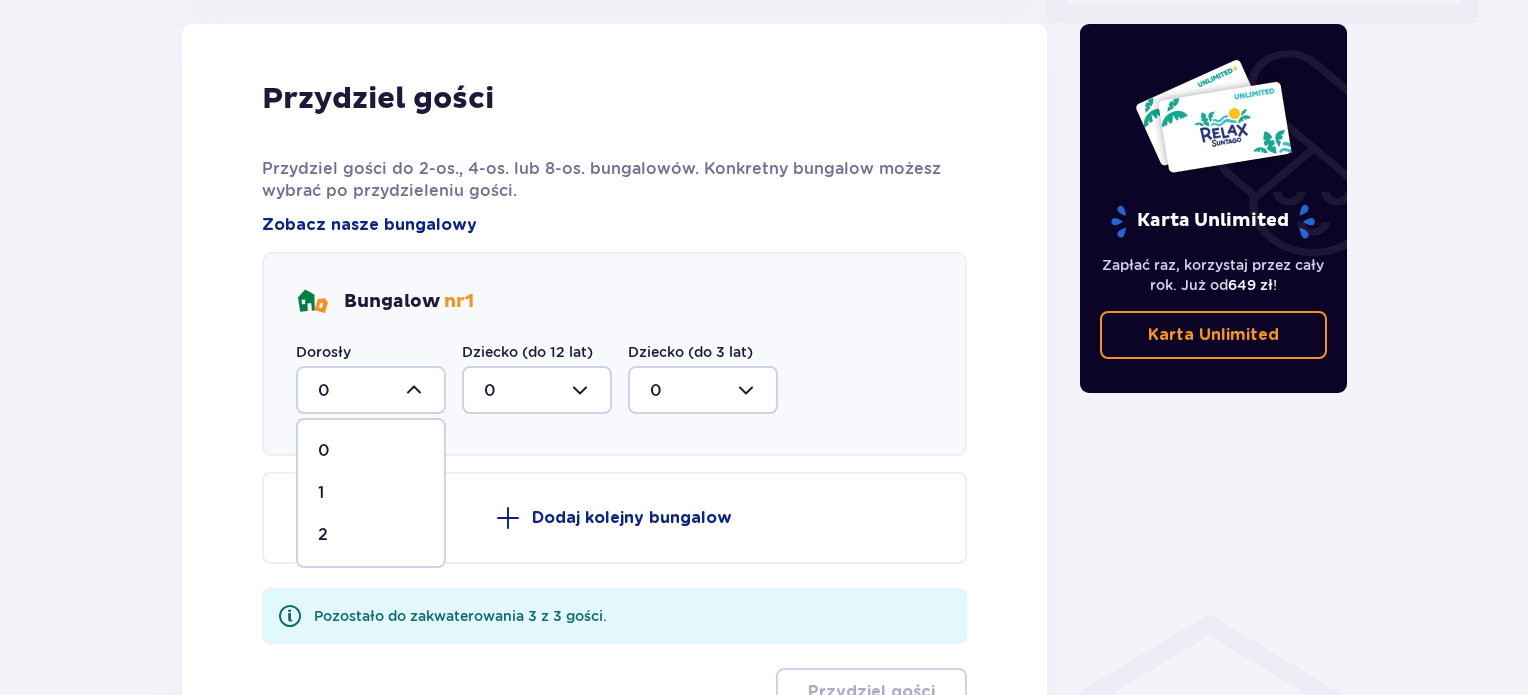 click on "2" at bounding box center [371, 535] 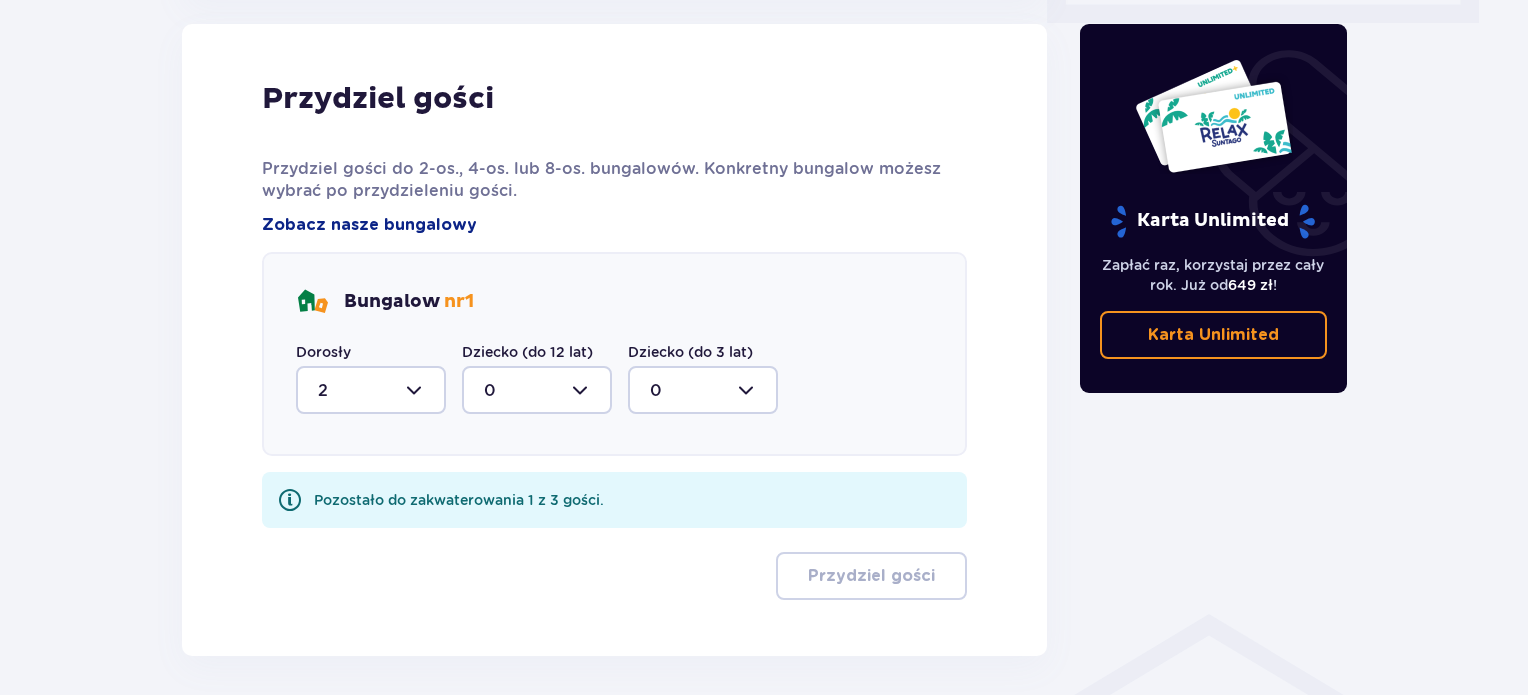 click at bounding box center (537, 390) 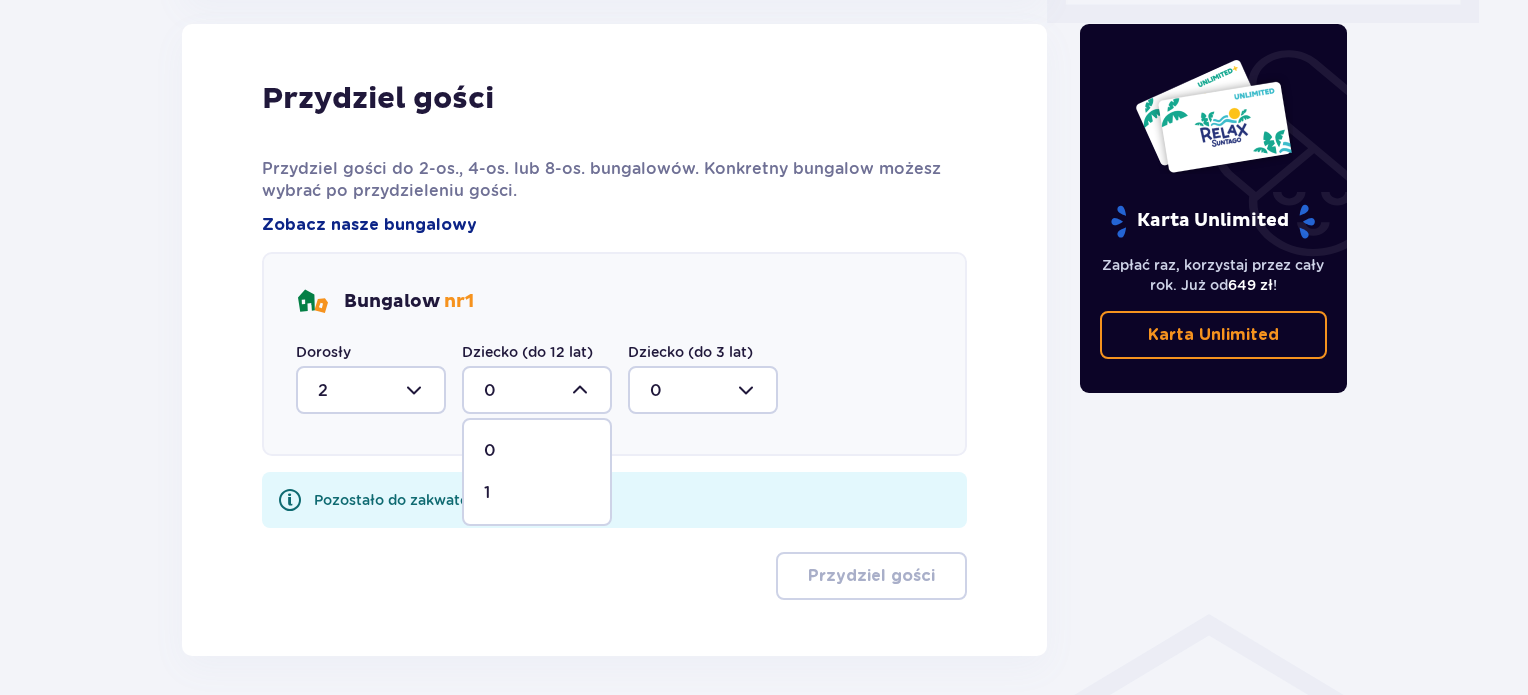 click on "1" at bounding box center (537, 493) 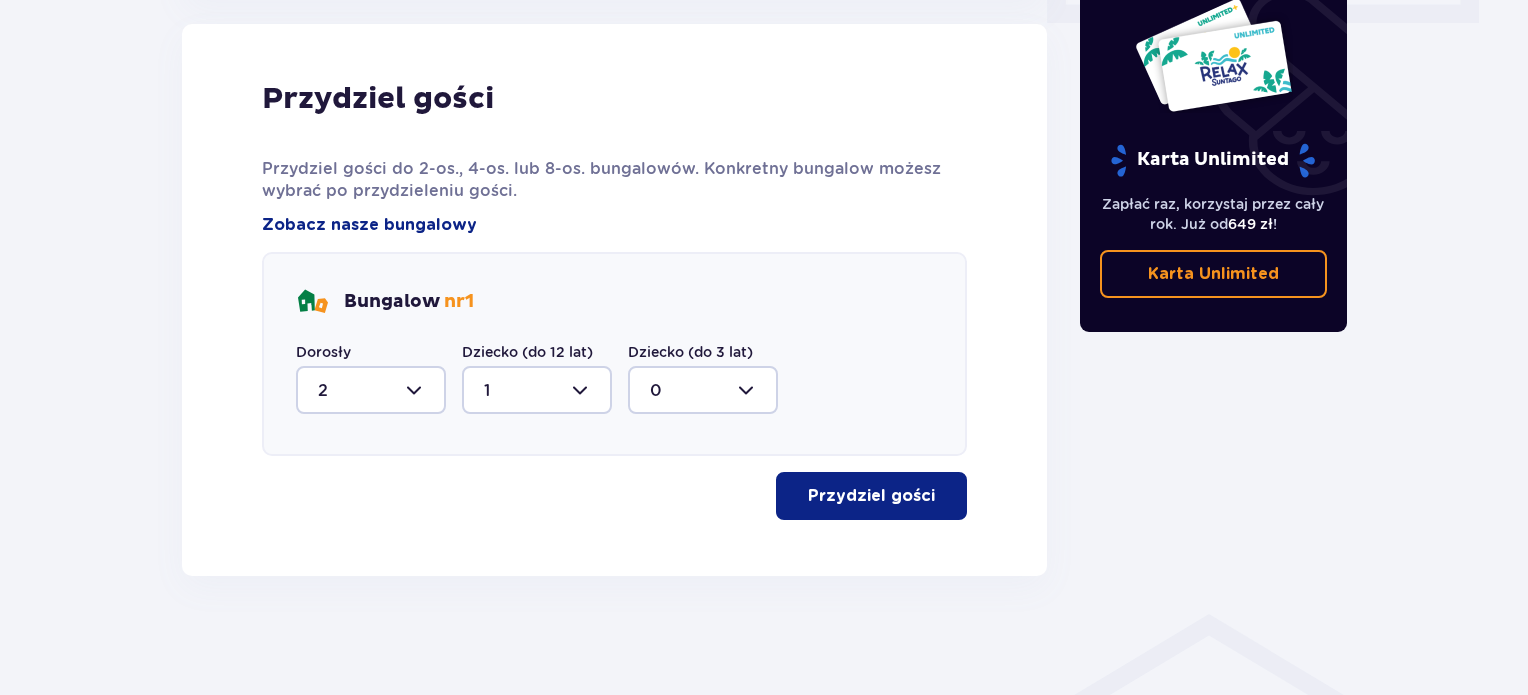 click on "Przydziel gości" at bounding box center (871, 496) 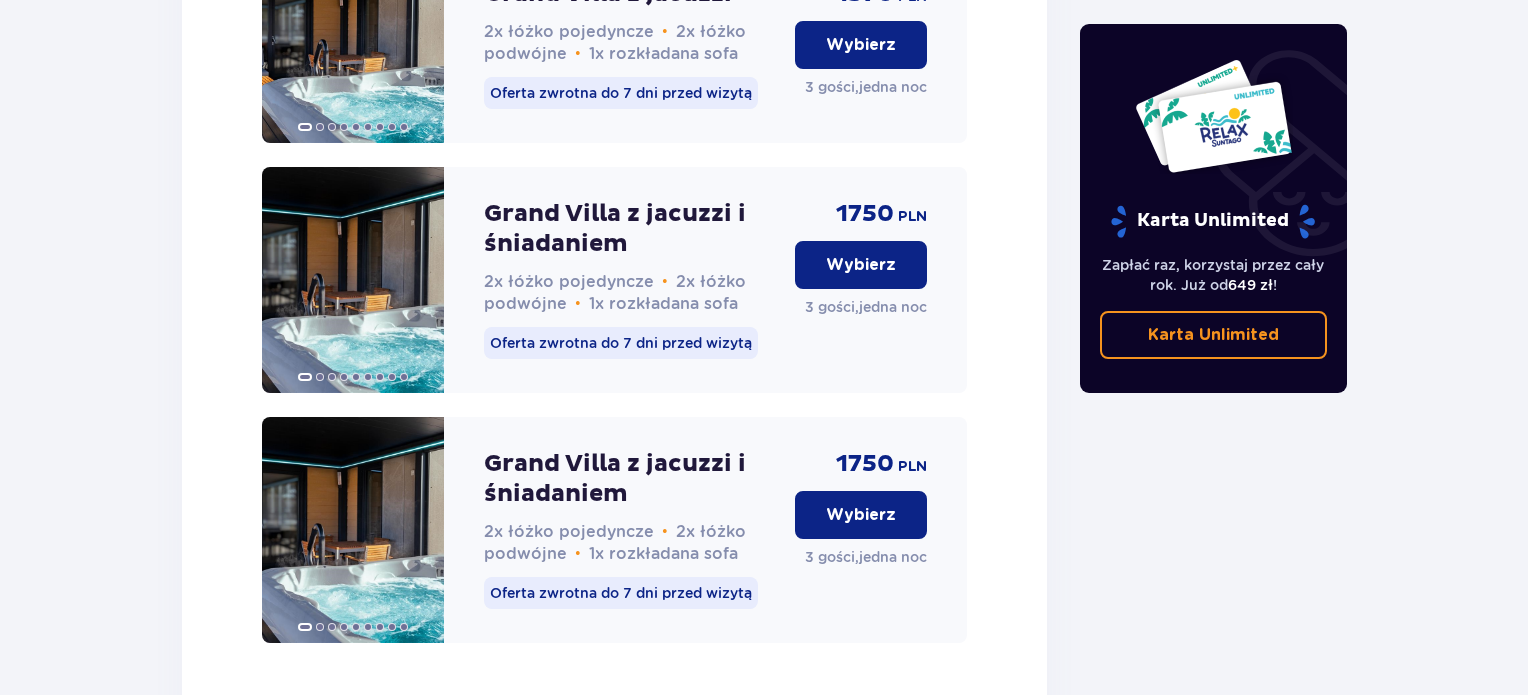 scroll, scrollTop: 2626, scrollLeft: 0, axis: vertical 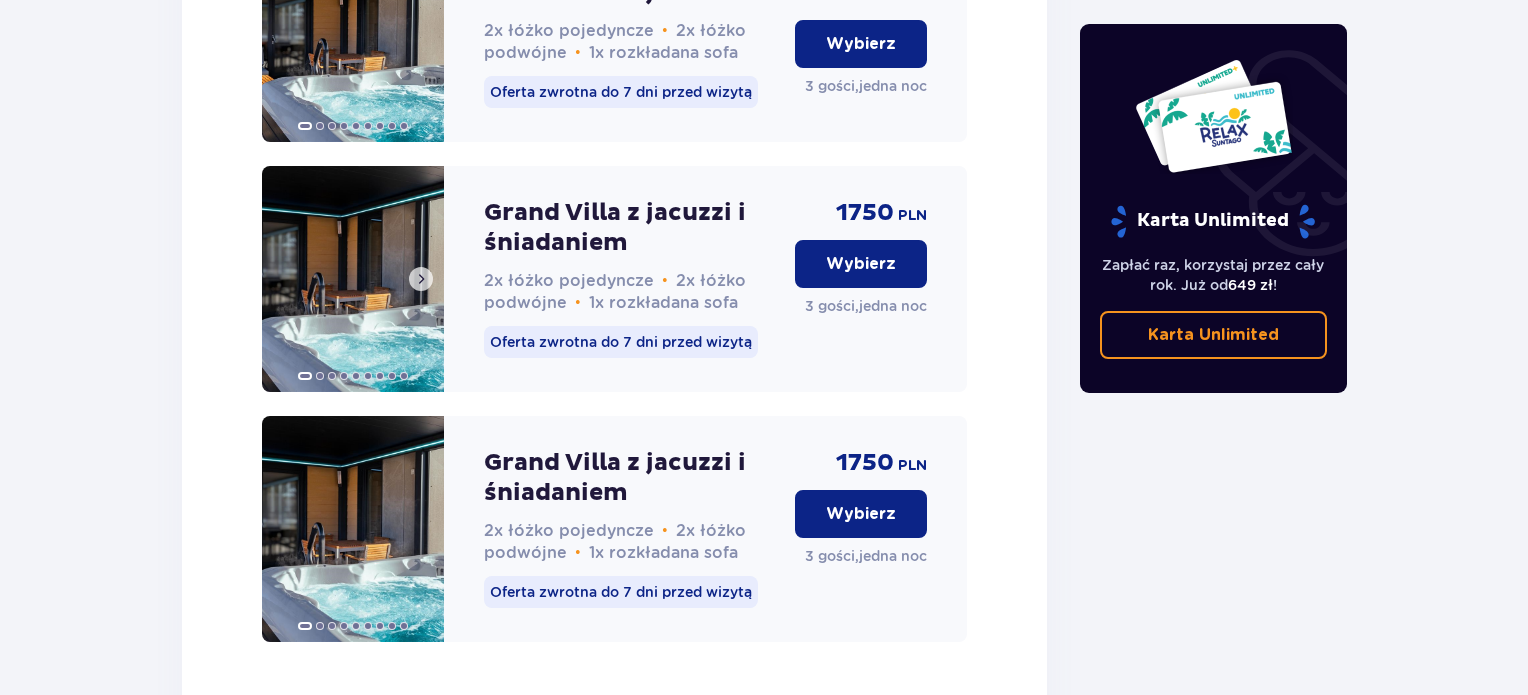 click at bounding box center (353, 279) 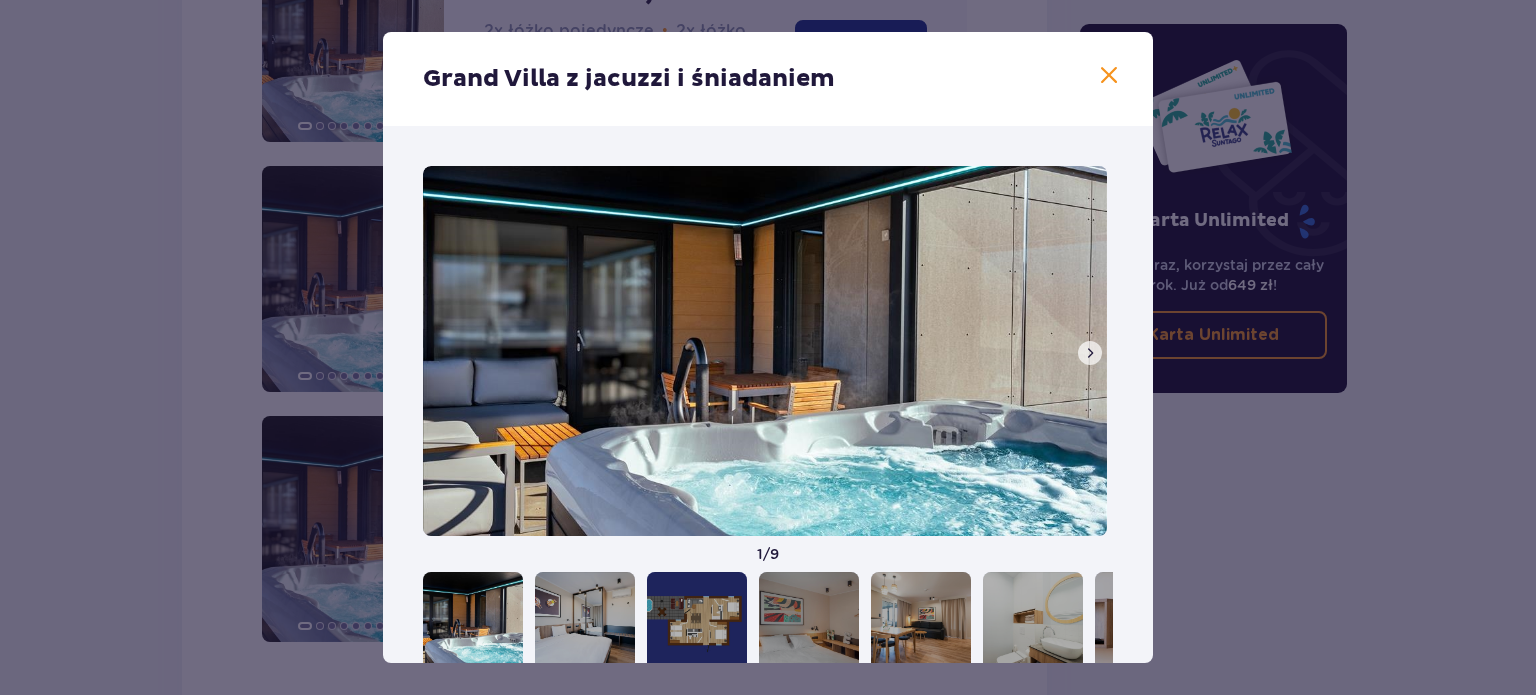 click at bounding box center [1090, 353] 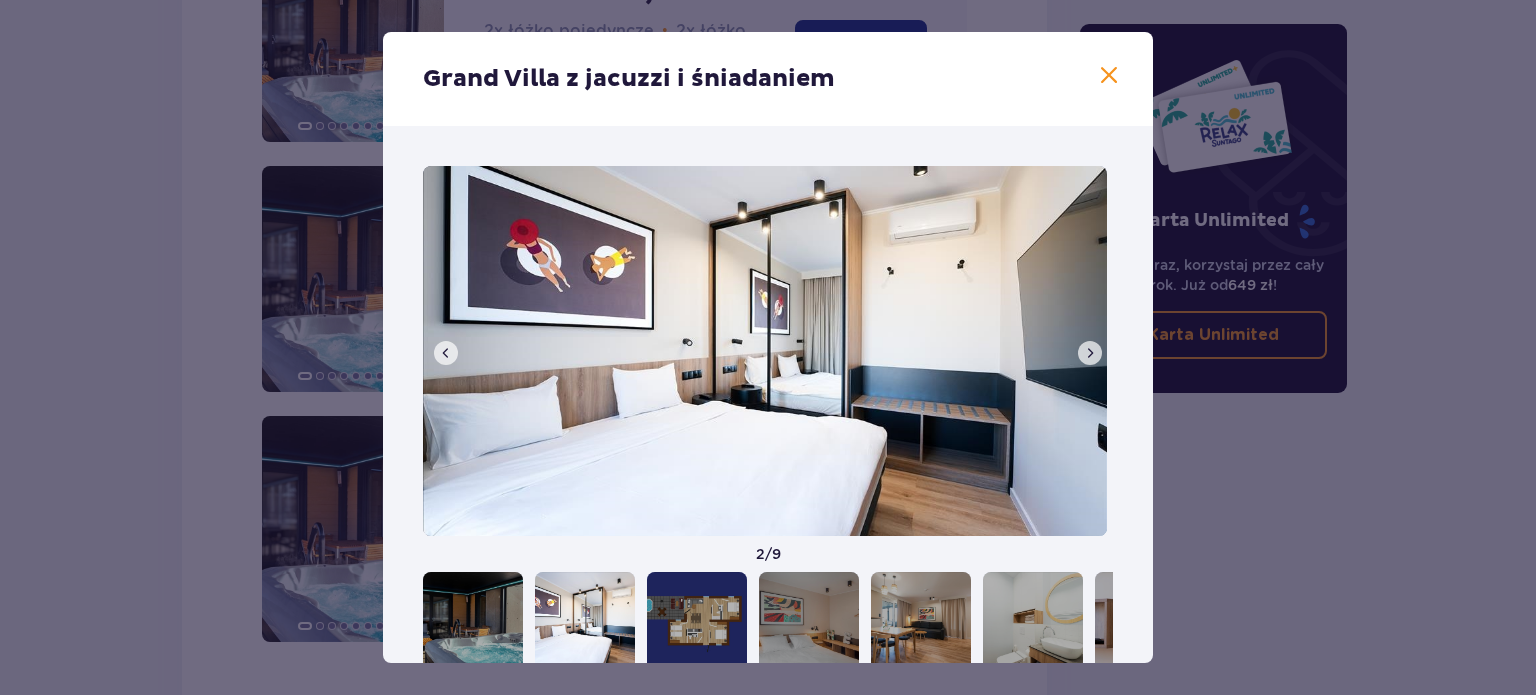 click at bounding box center (1090, 353) 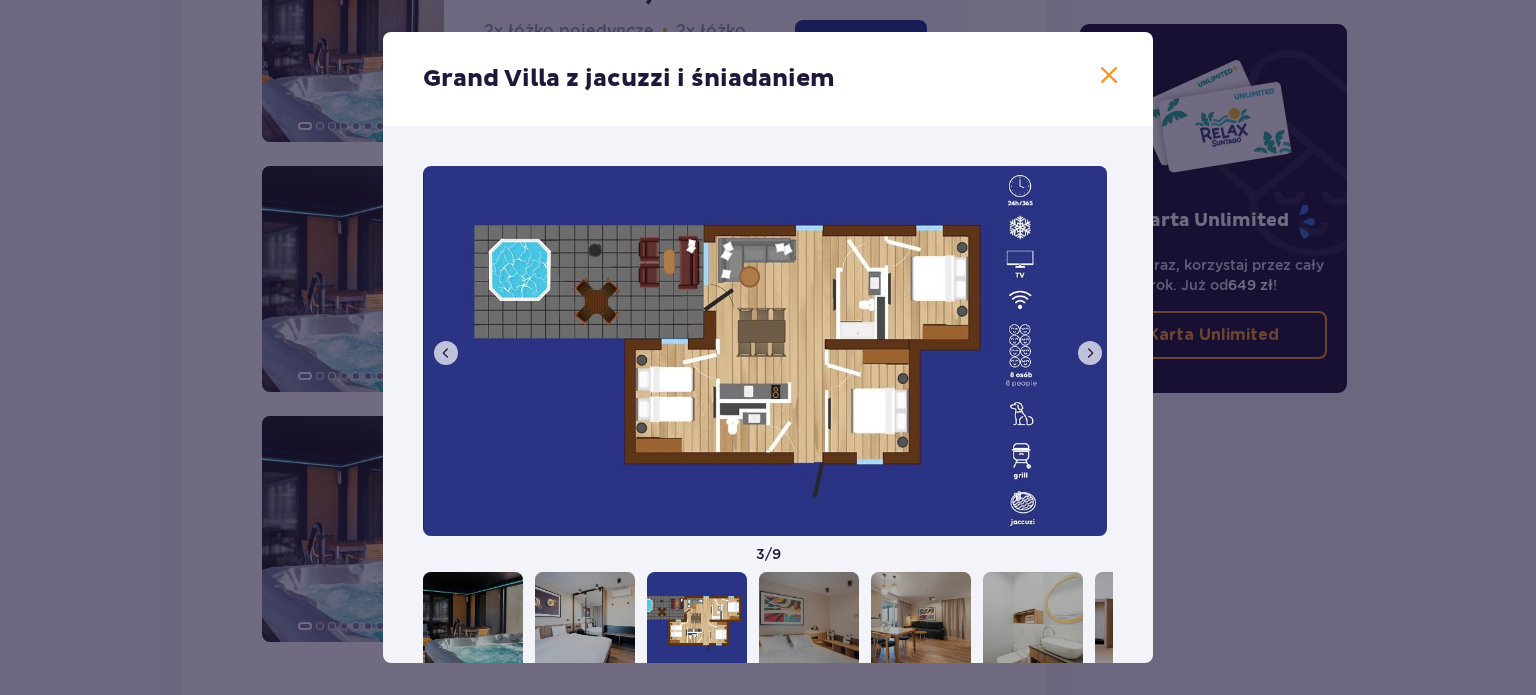 click at bounding box center (1090, 353) 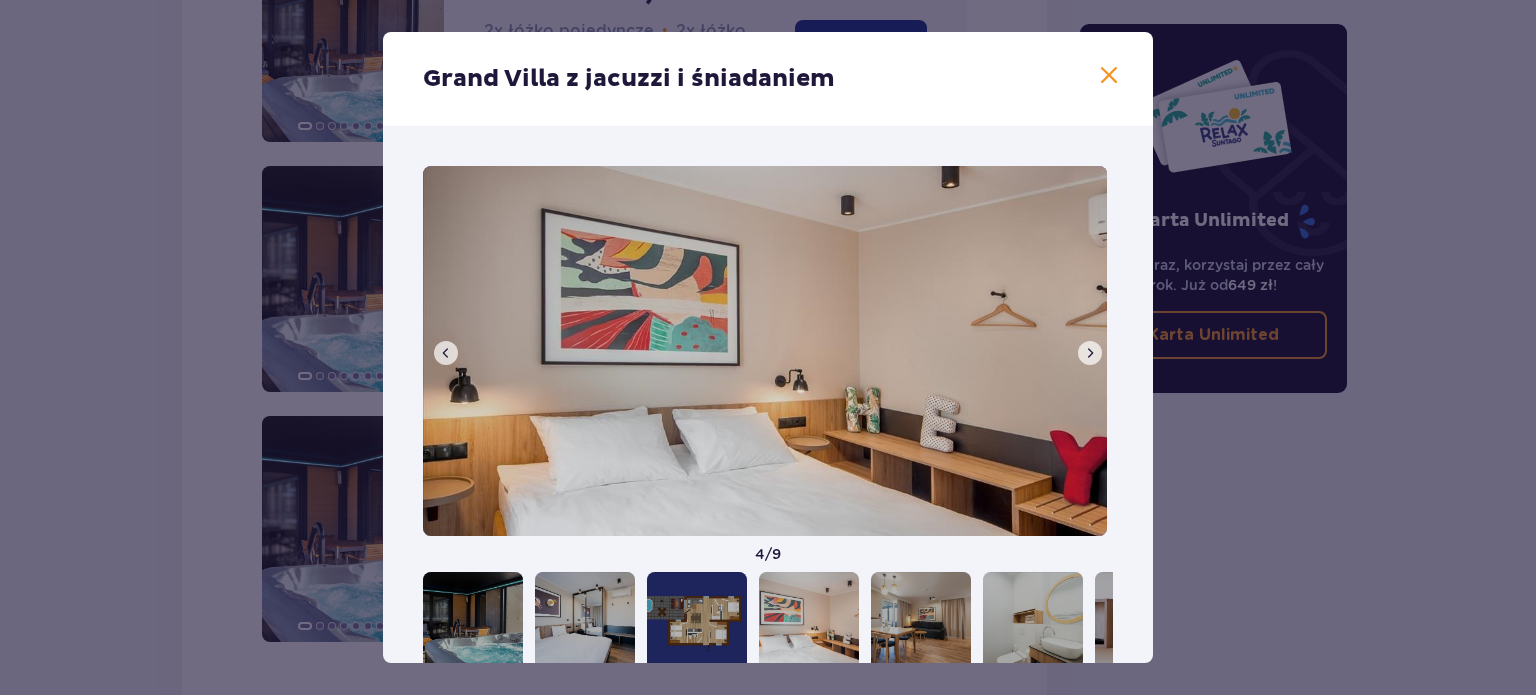 click at bounding box center (1090, 353) 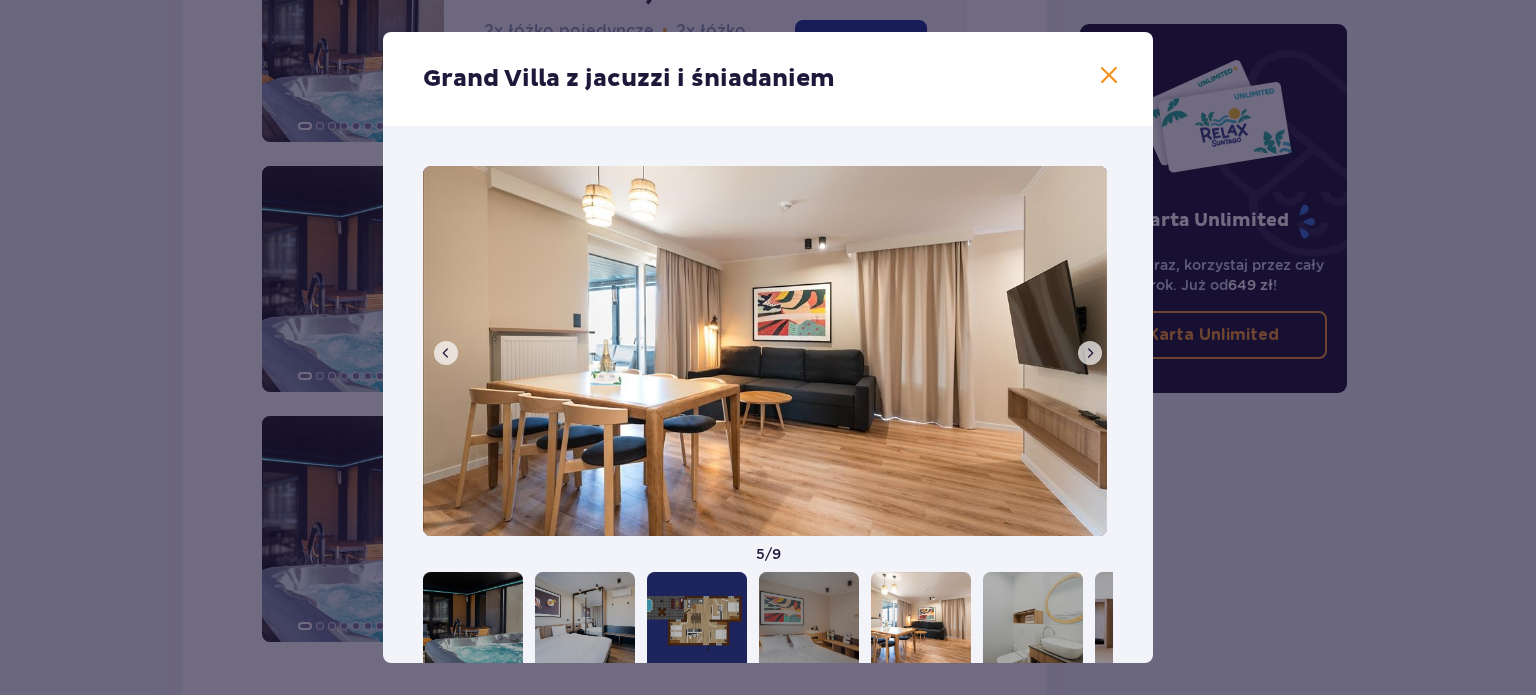 click at bounding box center [1090, 353] 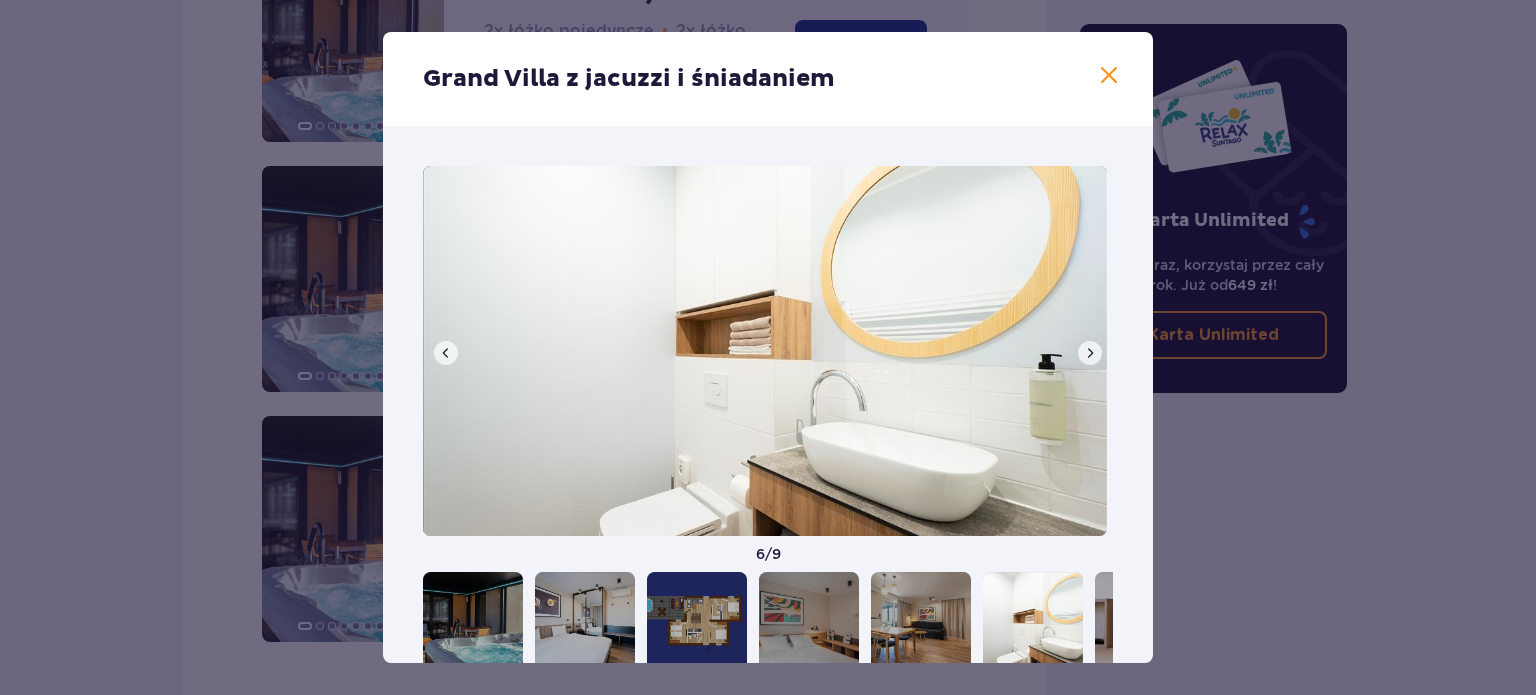 click at bounding box center (1090, 353) 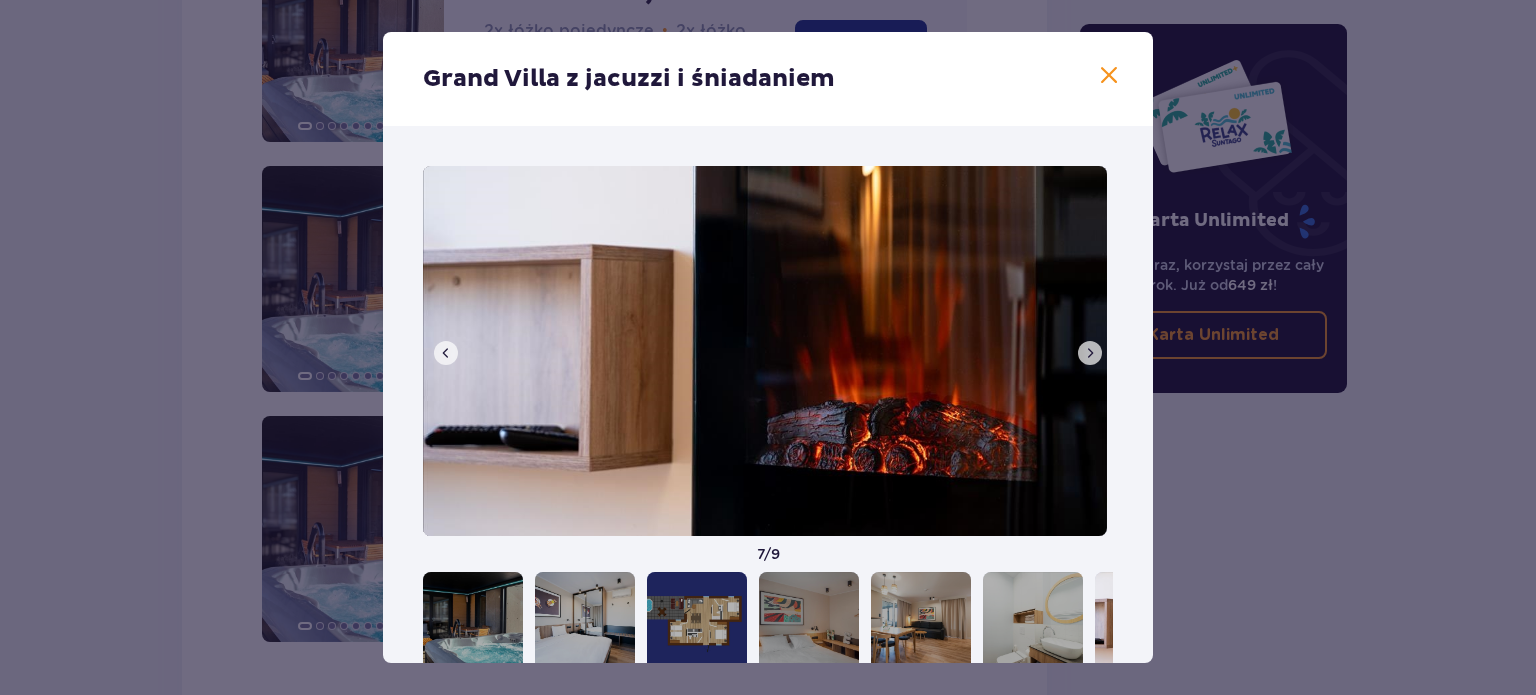 click at bounding box center (1090, 353) 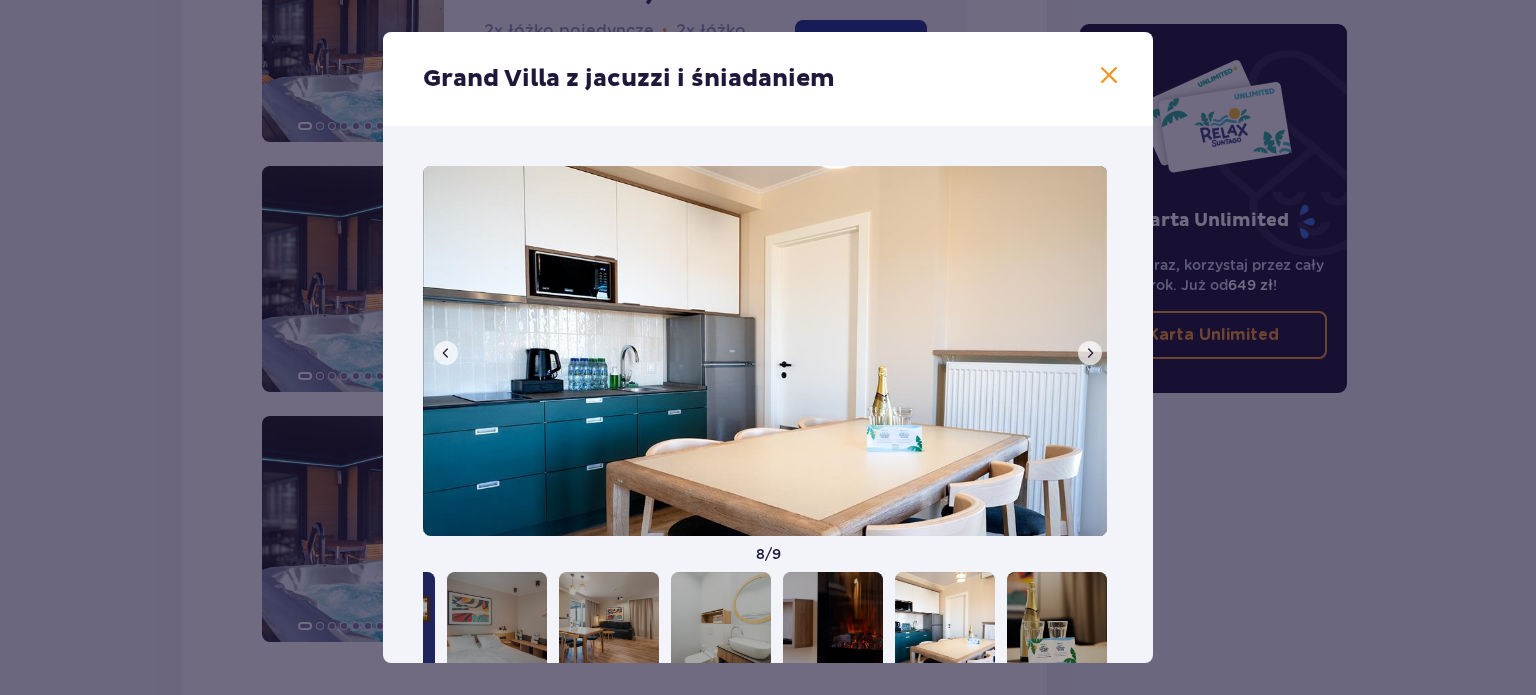 click at bounding box center [1090, 353] 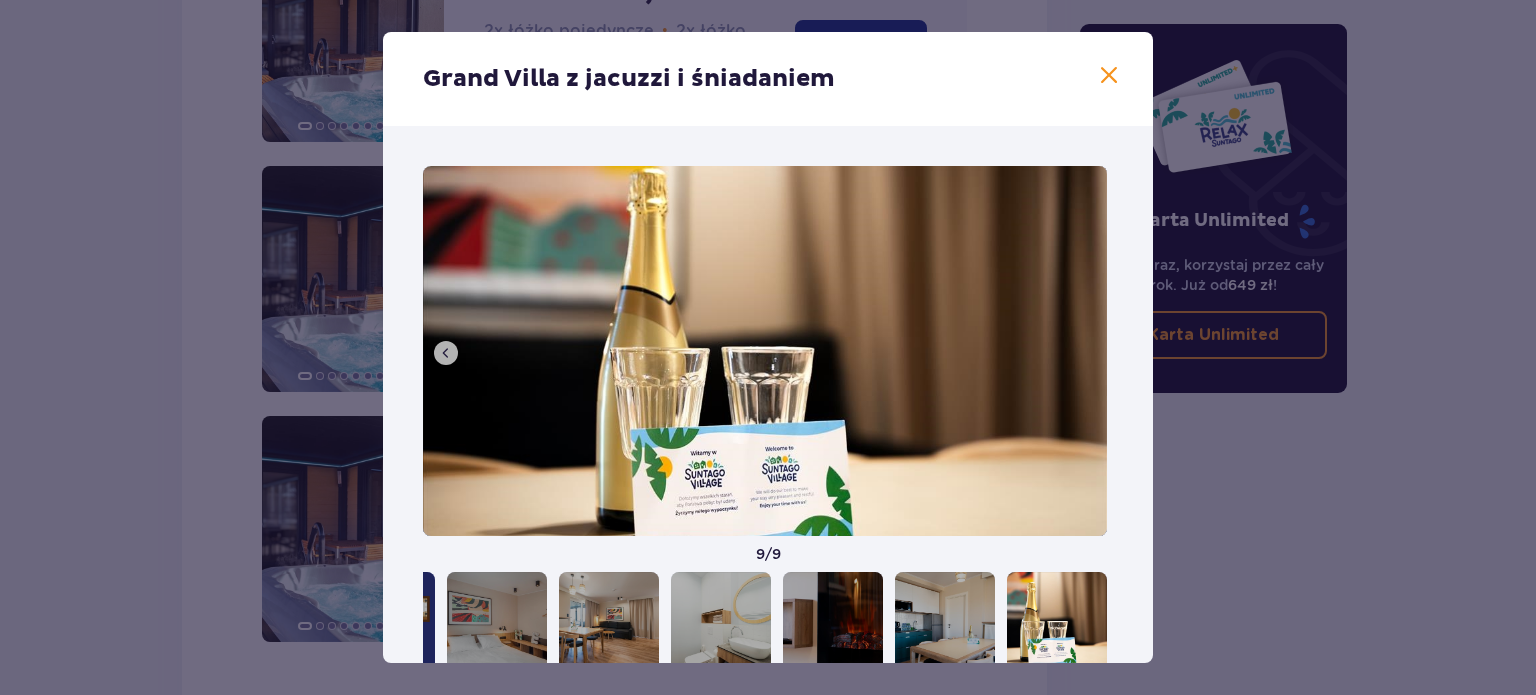 click at bounding box center (1109, 76) 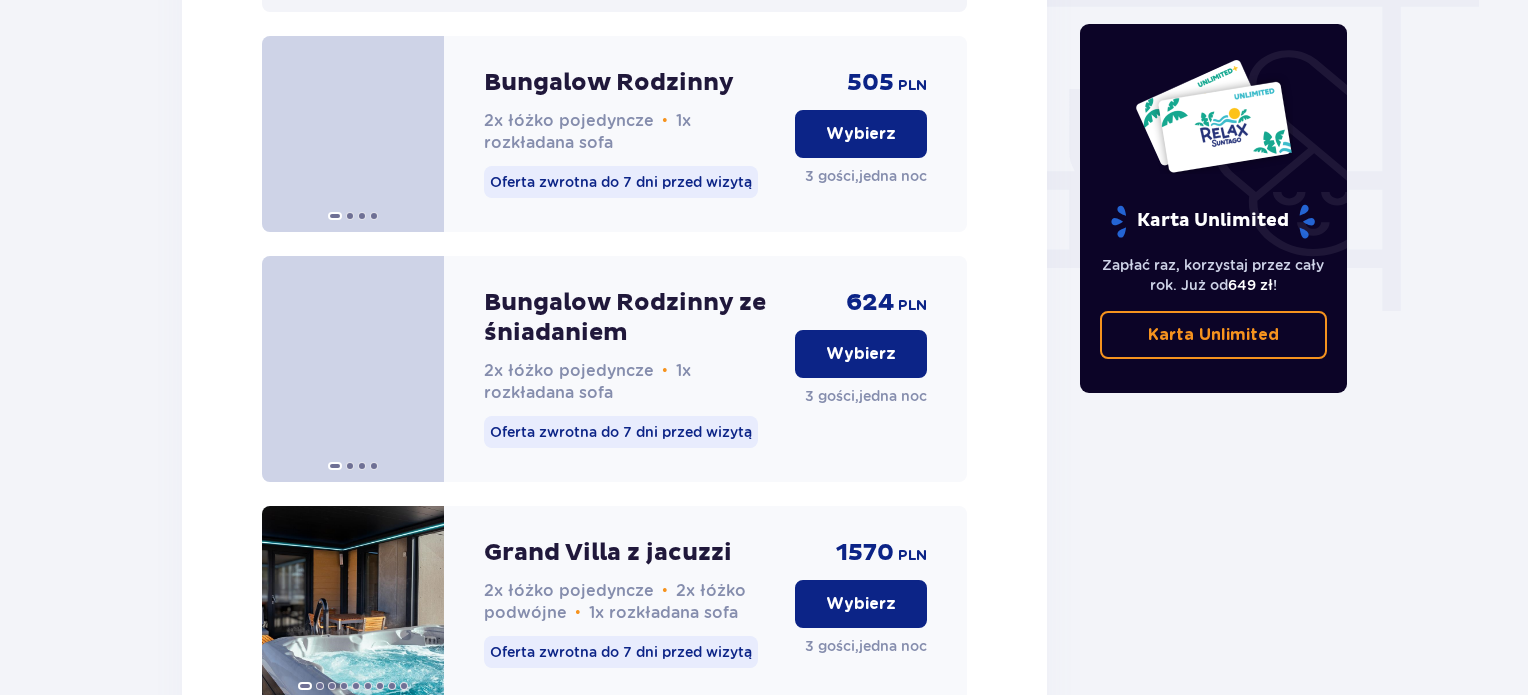 scroll, scrollTop: 1834, scrollLeft: 0, axis: vertical 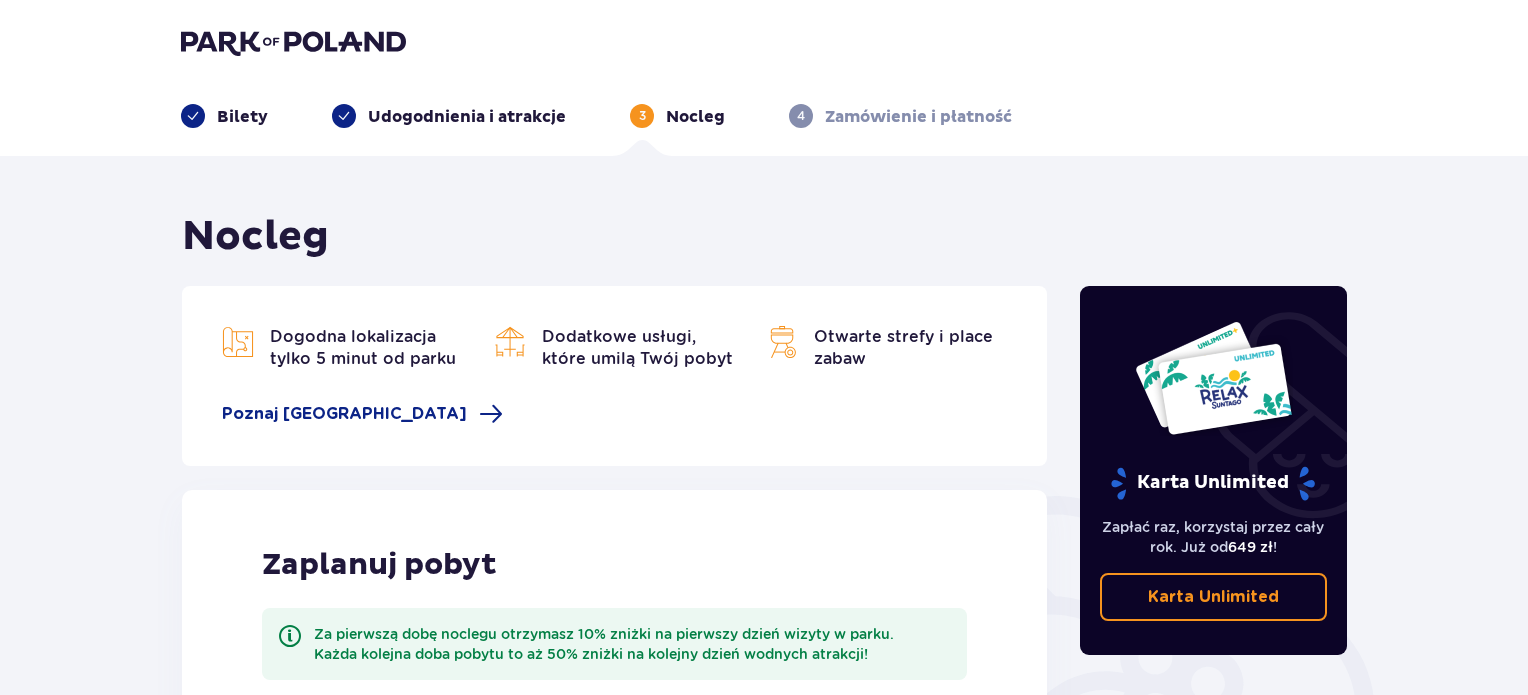 click on "Udogodnienia i atrakcje" at bounding box center (467, 117) 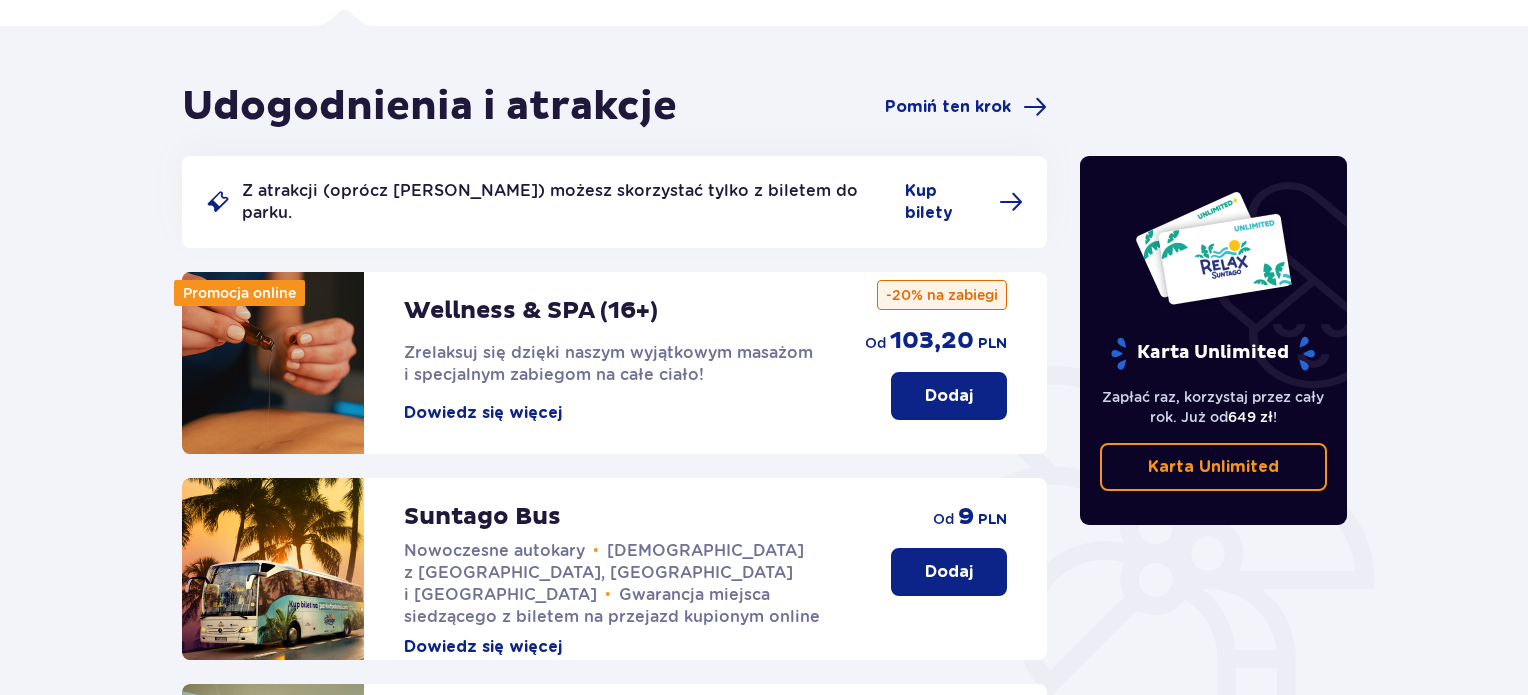 scroll, scrollTop: 0, scrollLeft: 0, axis: both 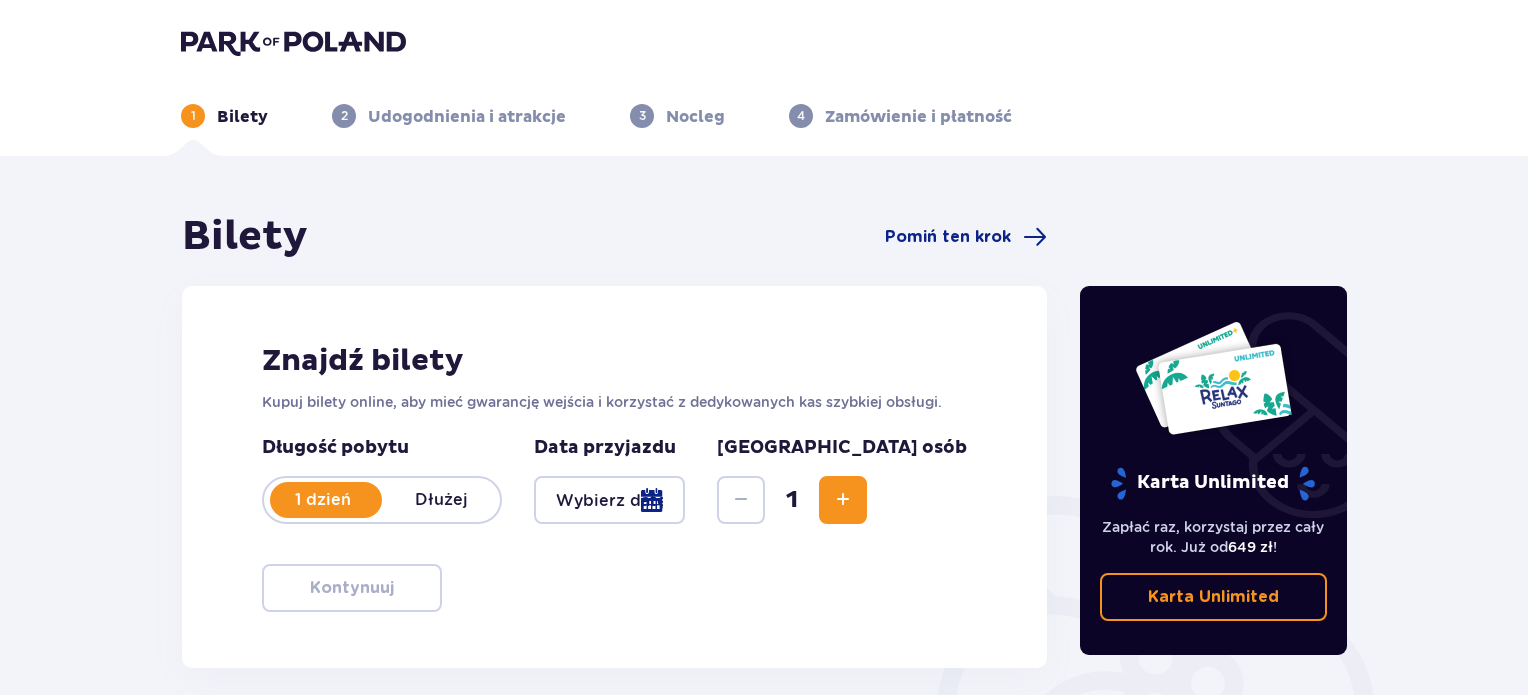 click at bounding box center (609, 500) 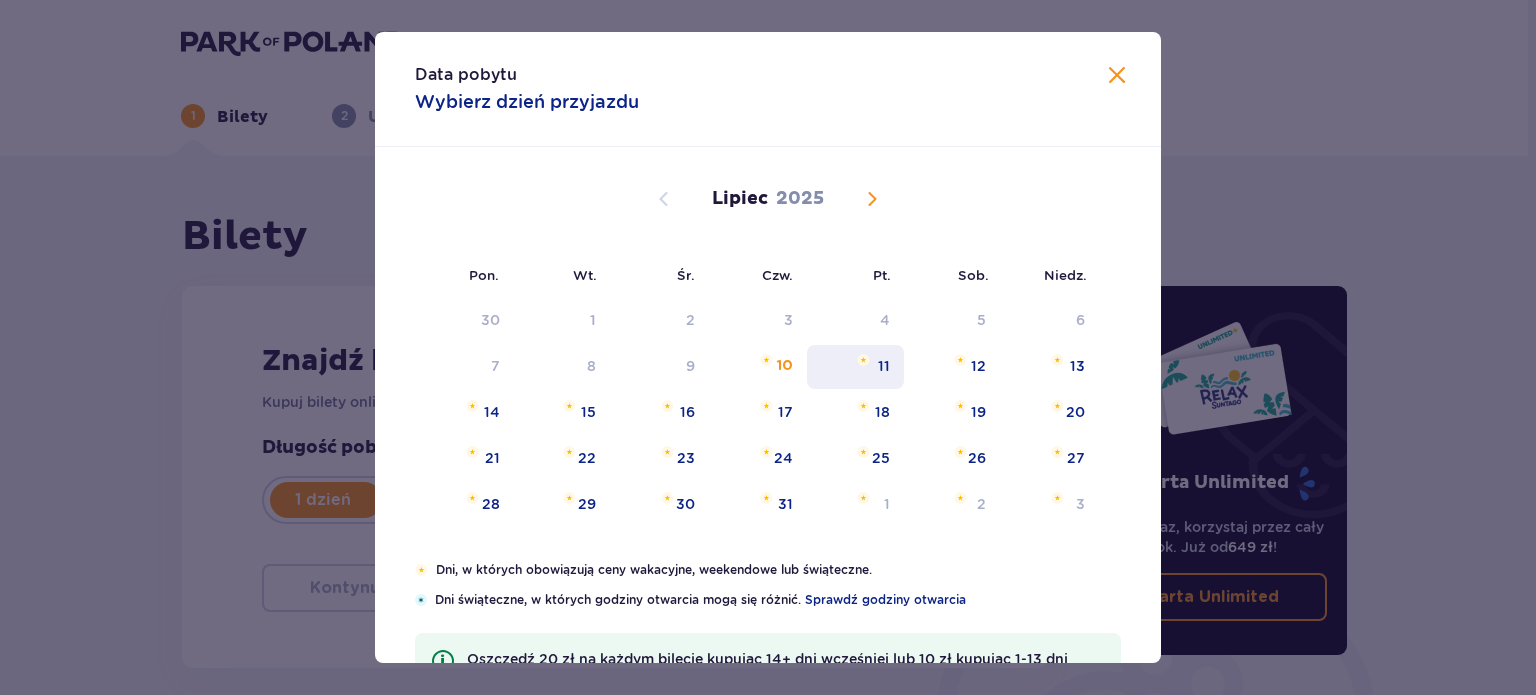 click on "11" at bounding box center [855, 367] 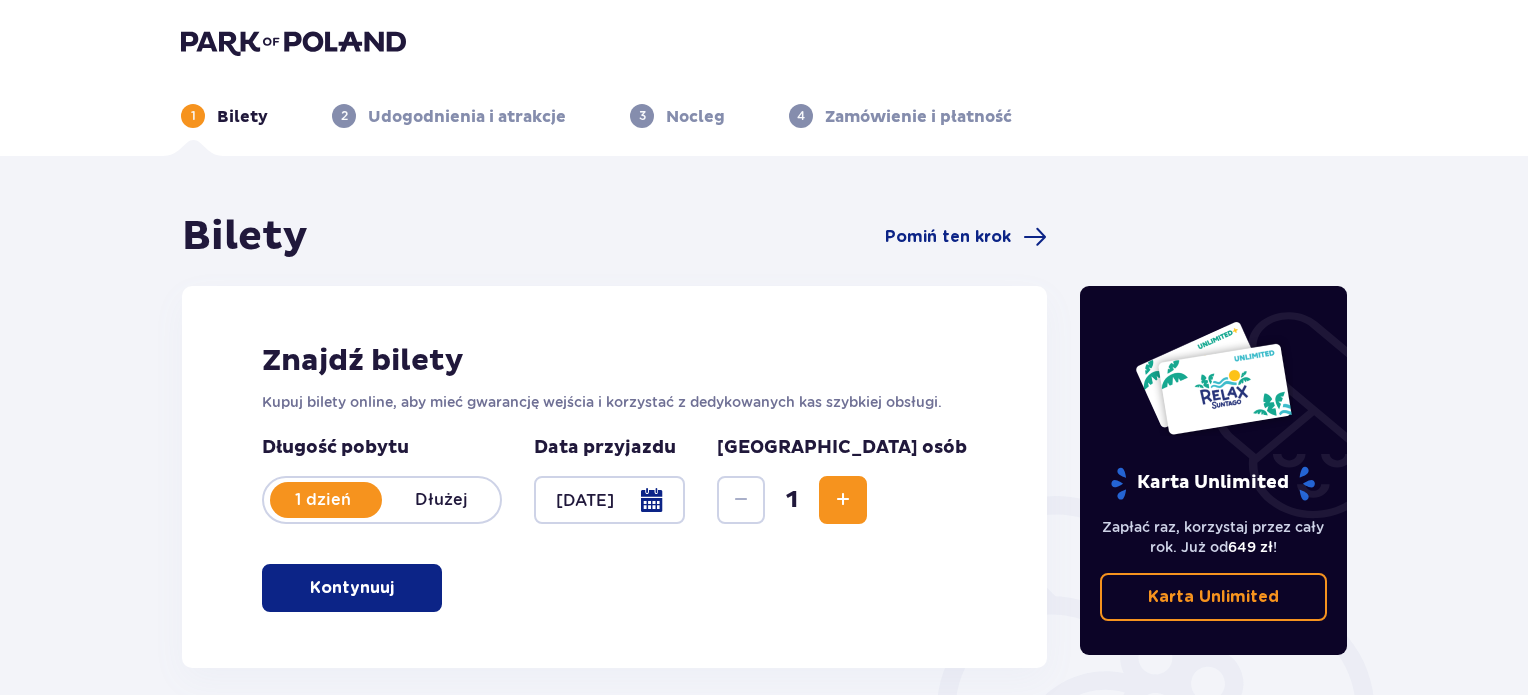 click at bounding box center (843, 500) 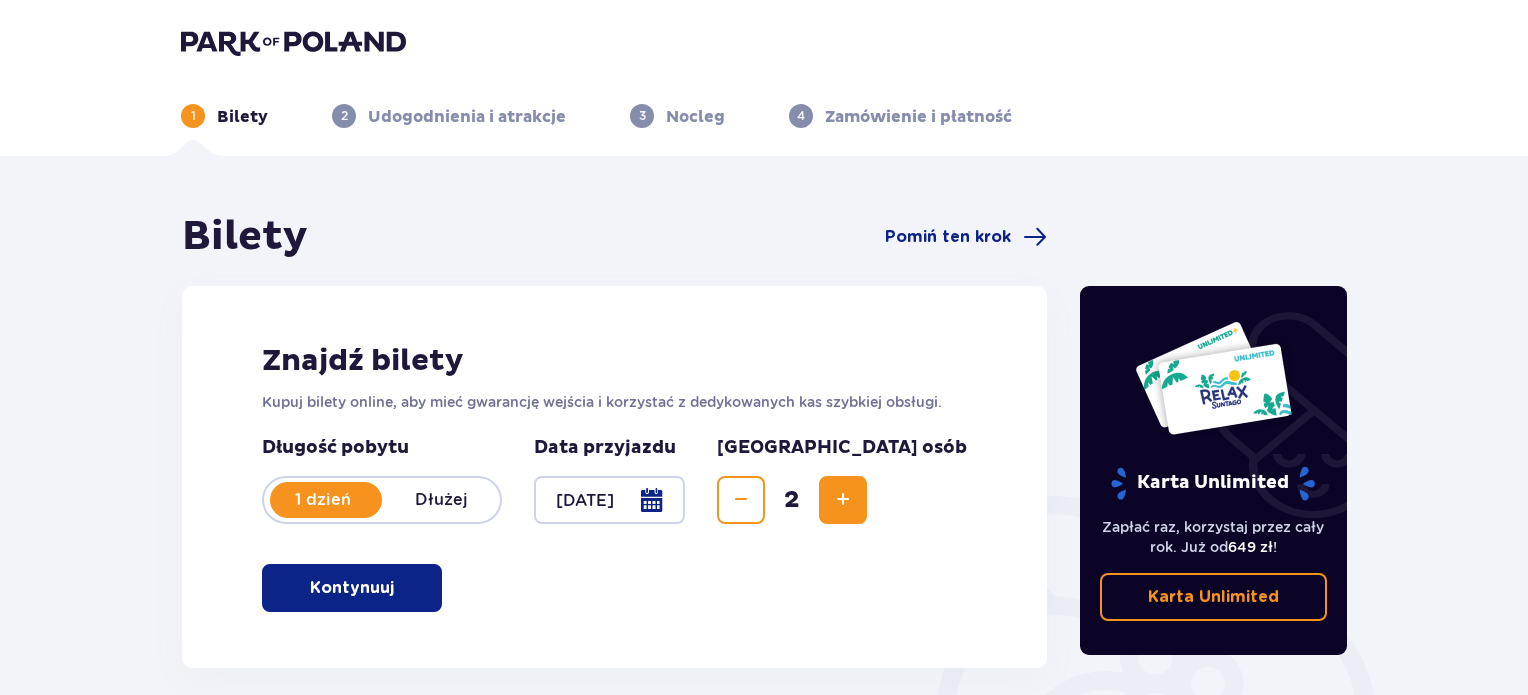 click at bounding box center [843, 500] 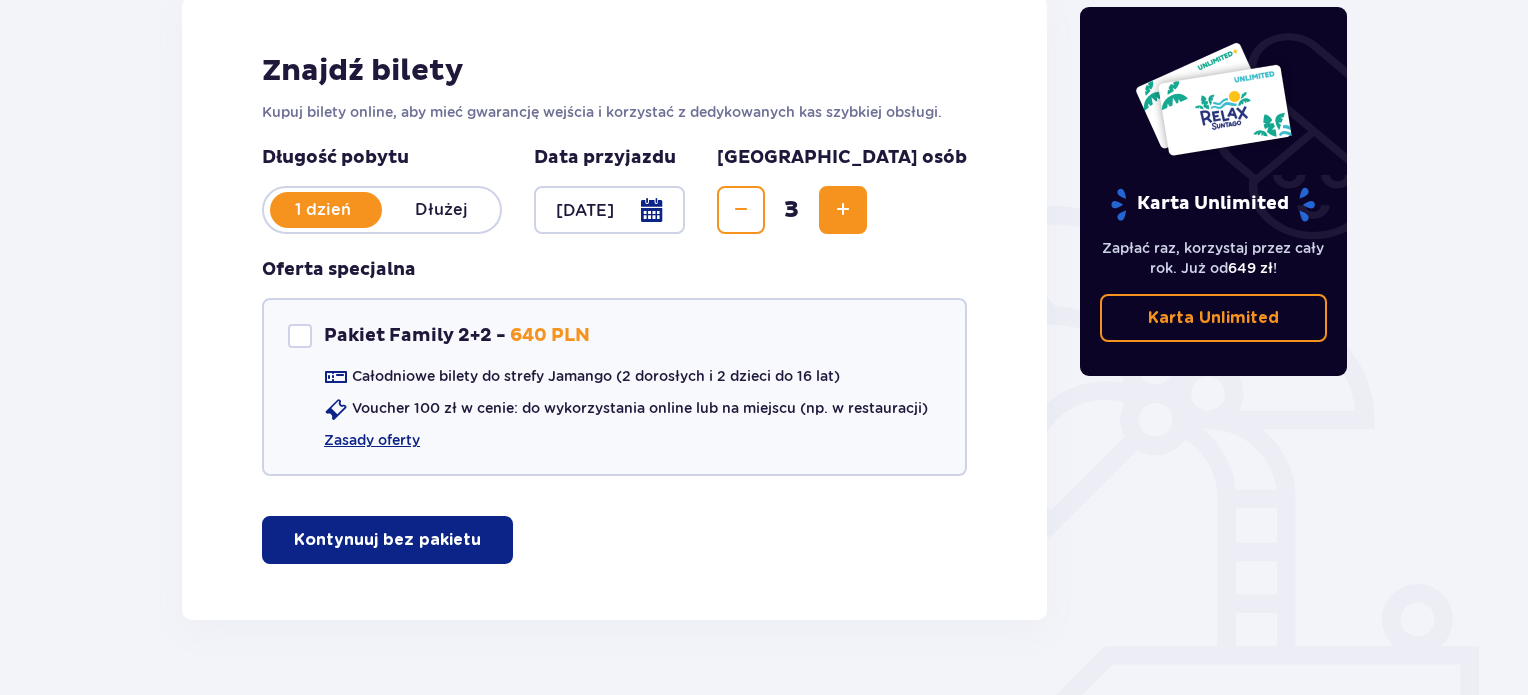 scroll, scrollTop: 304, scrollLeft: 0, axis: vertical 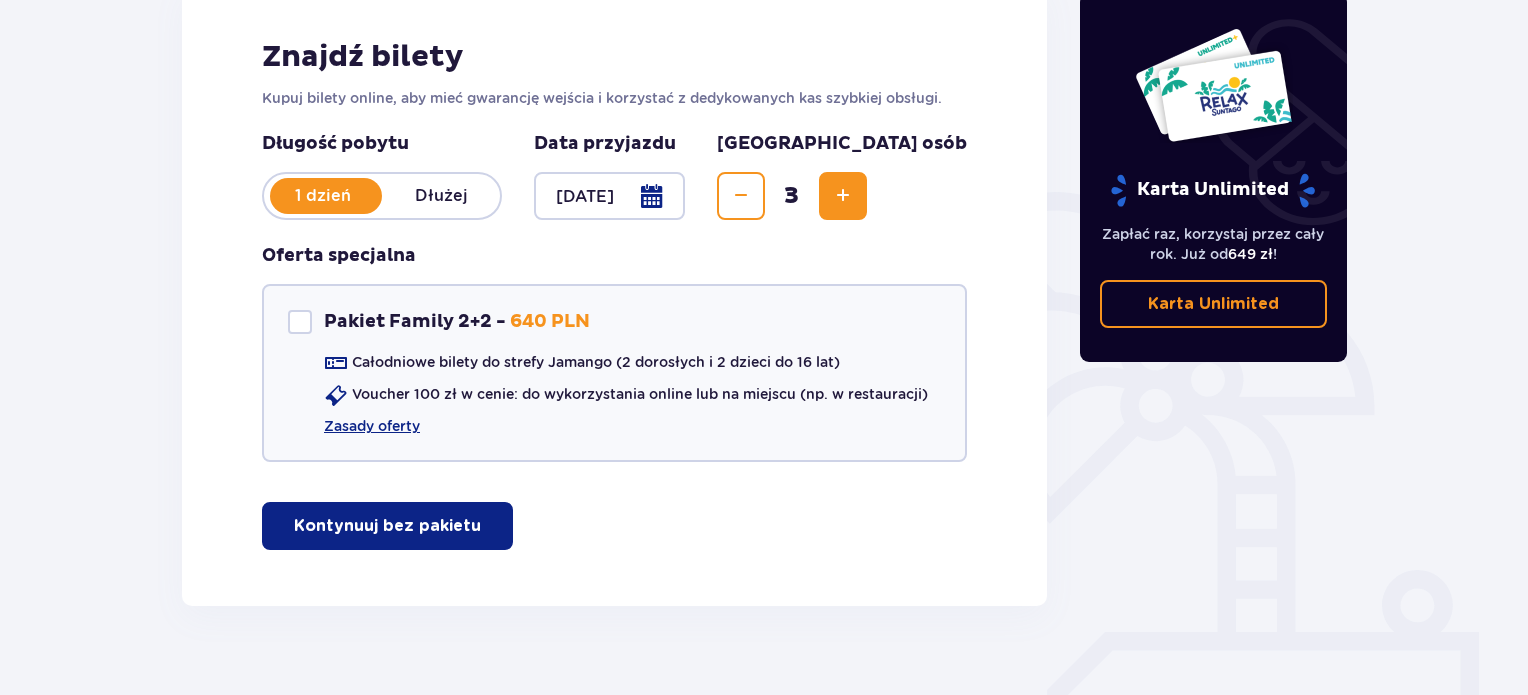 click on "Kontynuuj bez pakietu" at bounding box center (387, 526) 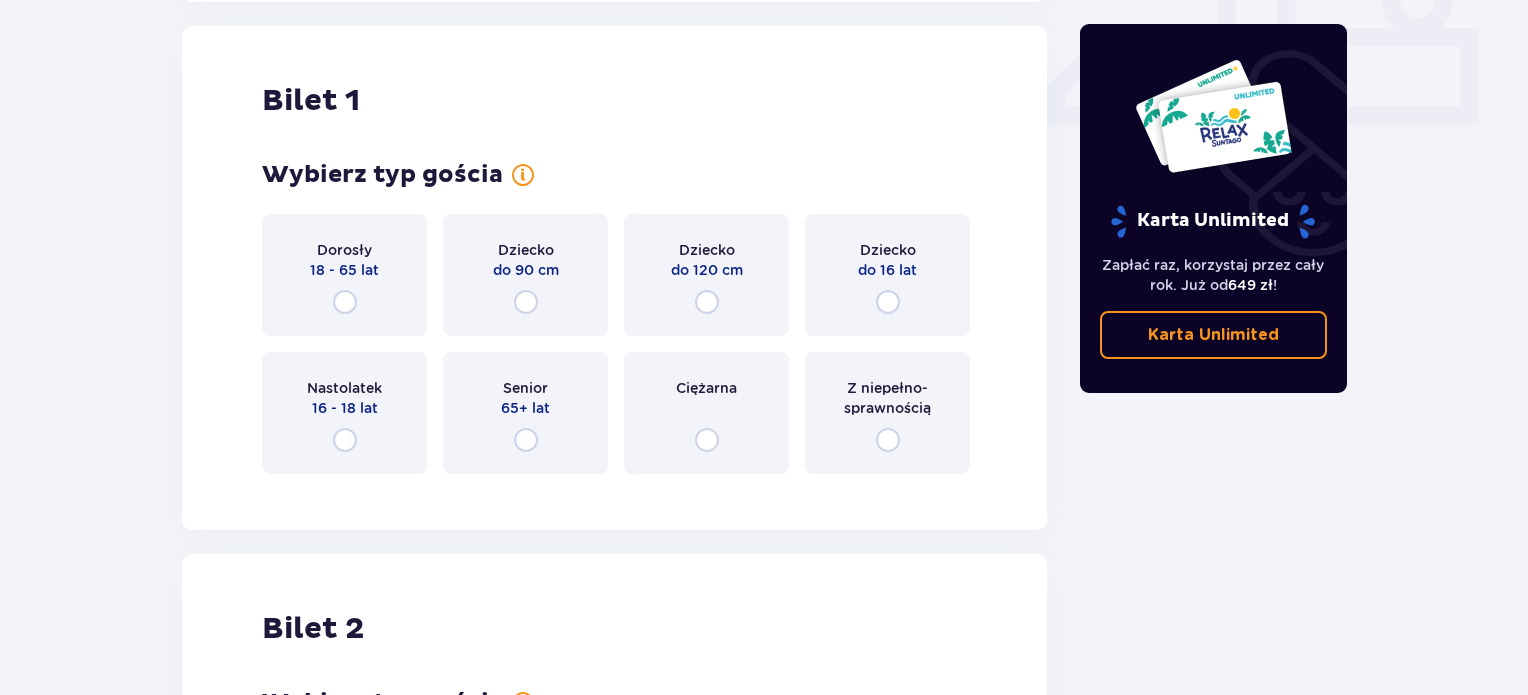 scroll, scrollTop: 909, scrollLeft: 0, axis: vertical 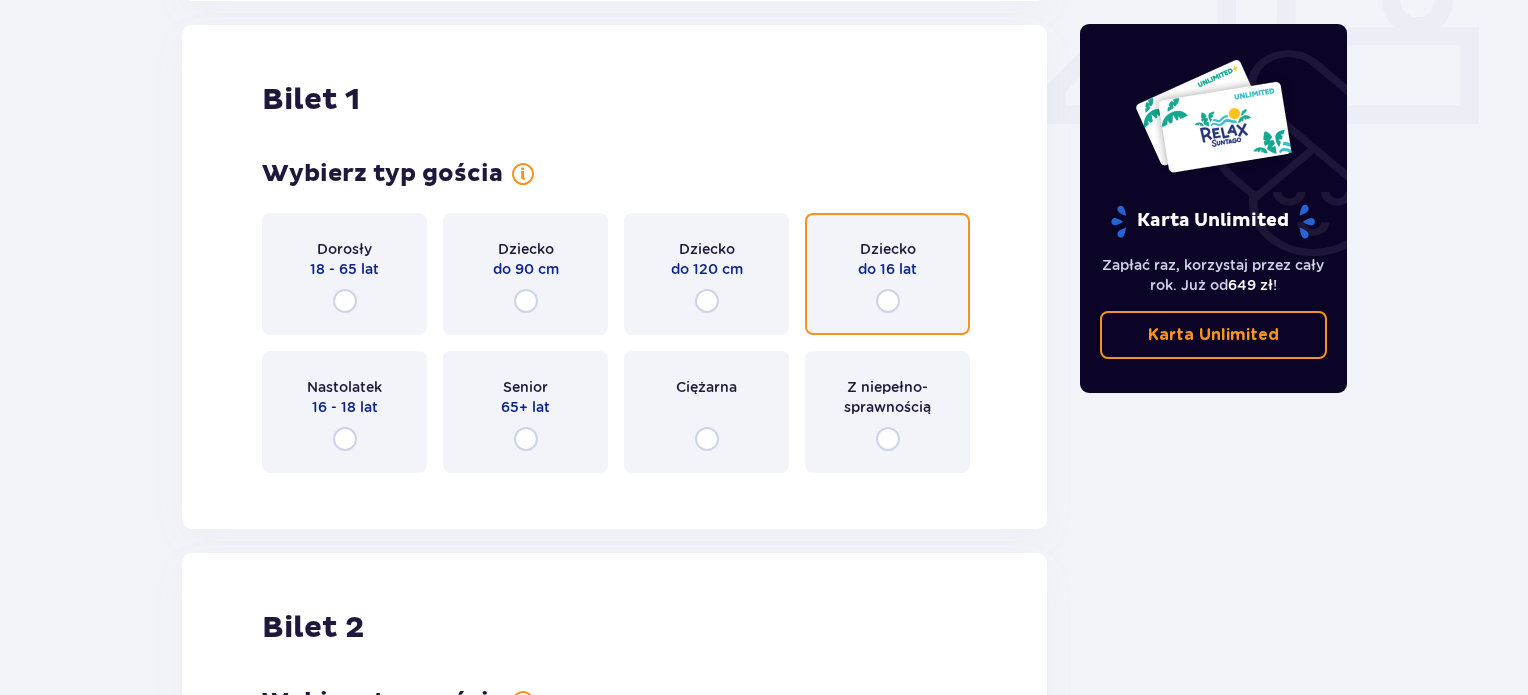 click at bounding box center (888, 301) 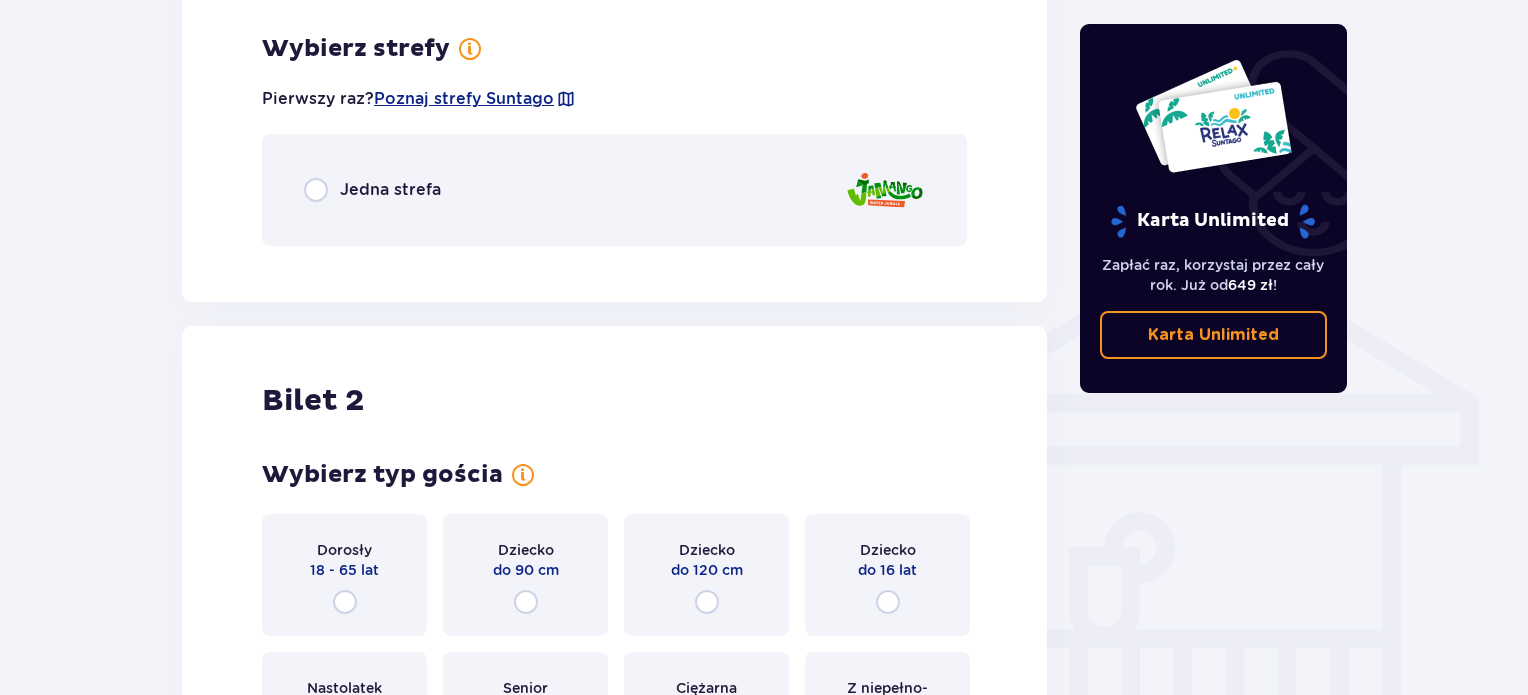 scroll, scrollTop: 1397, scrollLeft: 0, axis: vertical 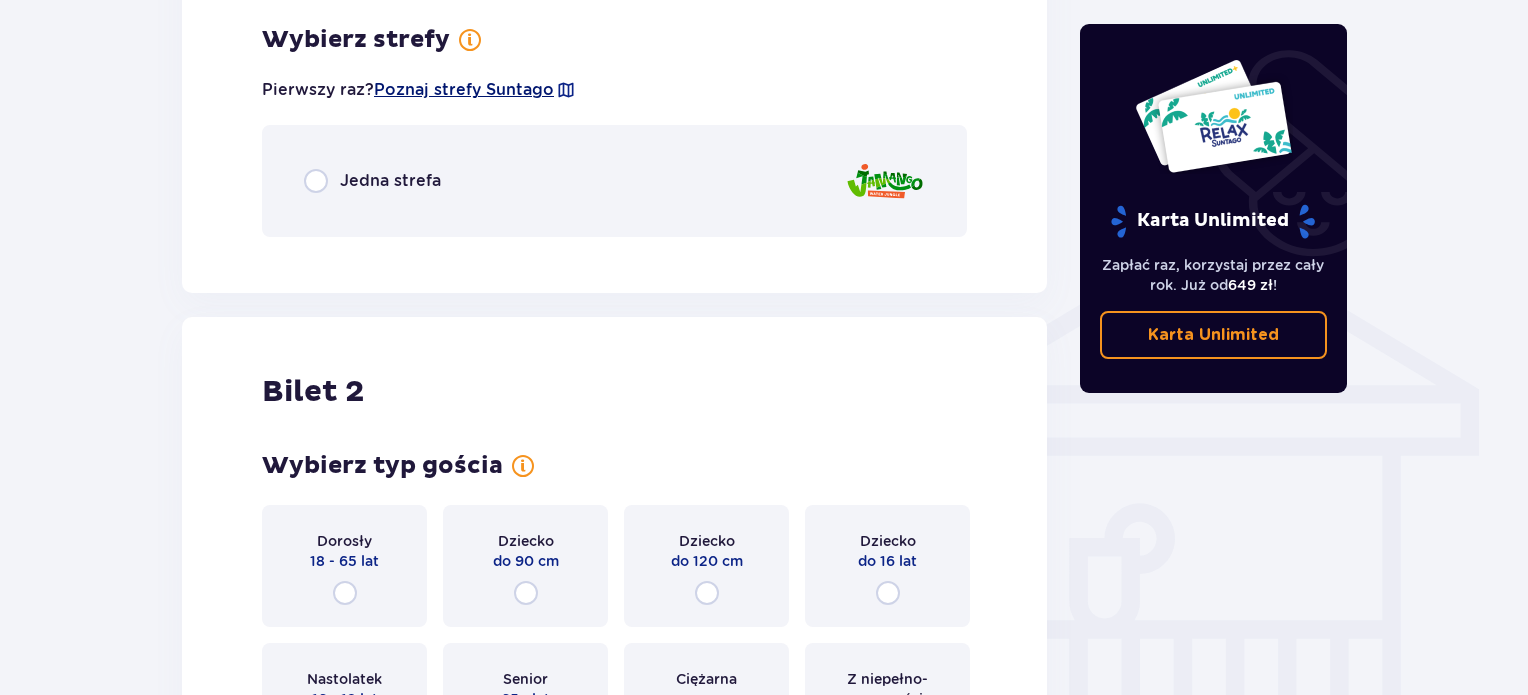 click on "Poznaj strefy Suntago" at bounding box center [464, 90] 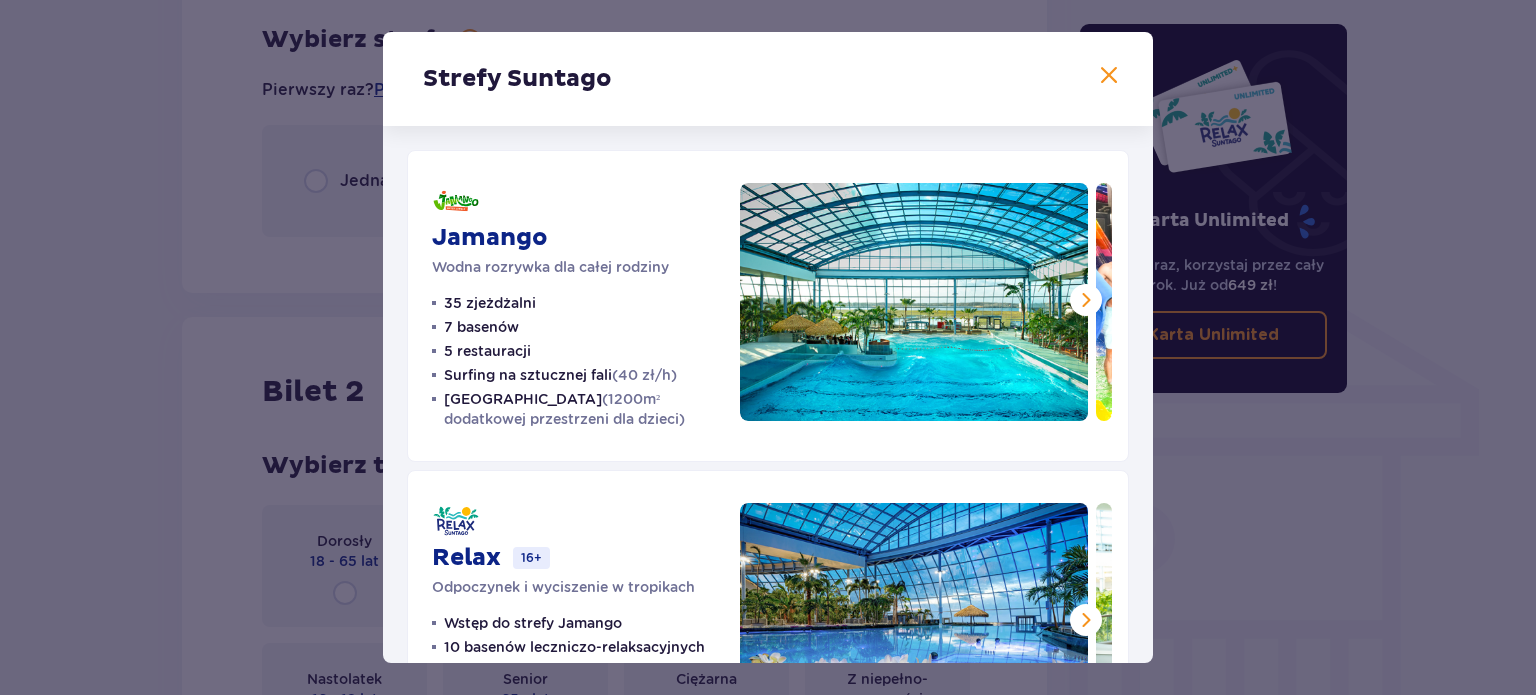 click at bounding box center (1109, 76) 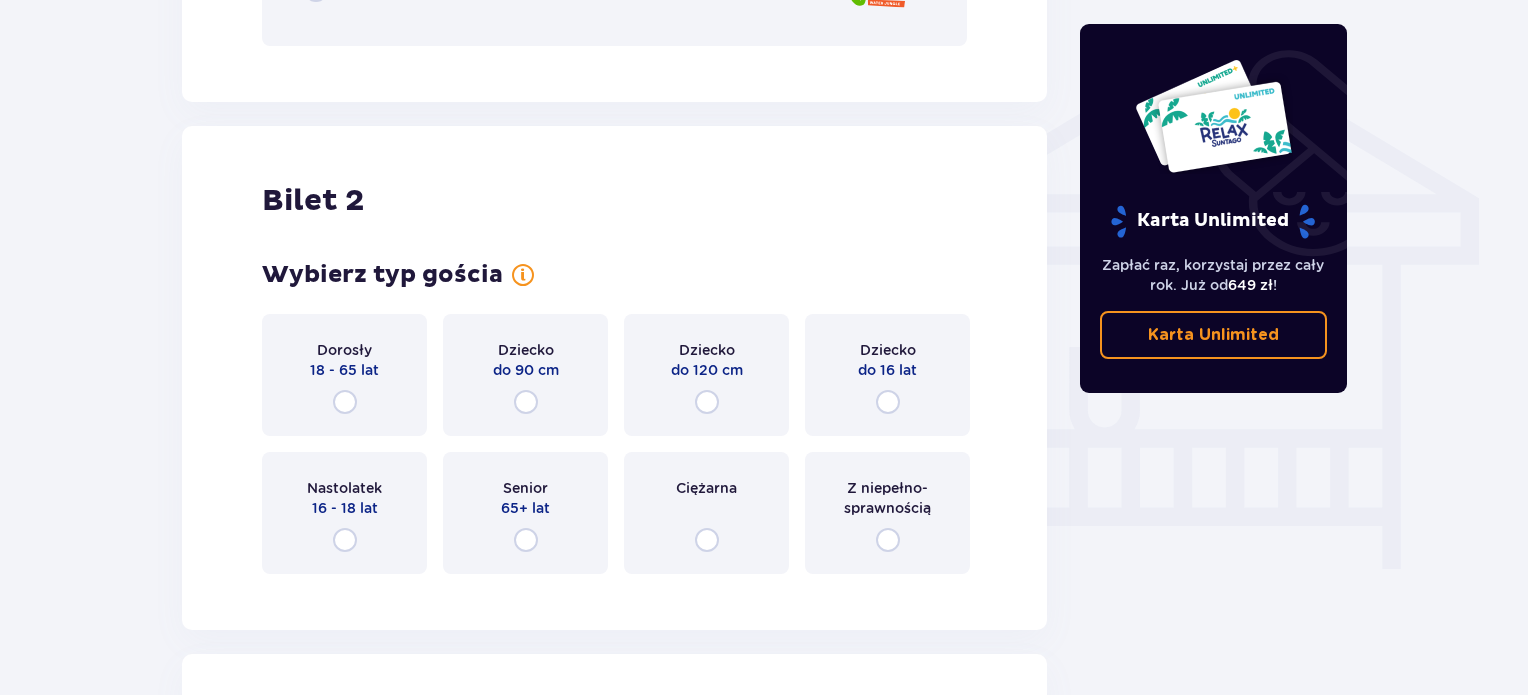 scroll, scrollTop: 1512, scrollLeft: 0, axis: vertical 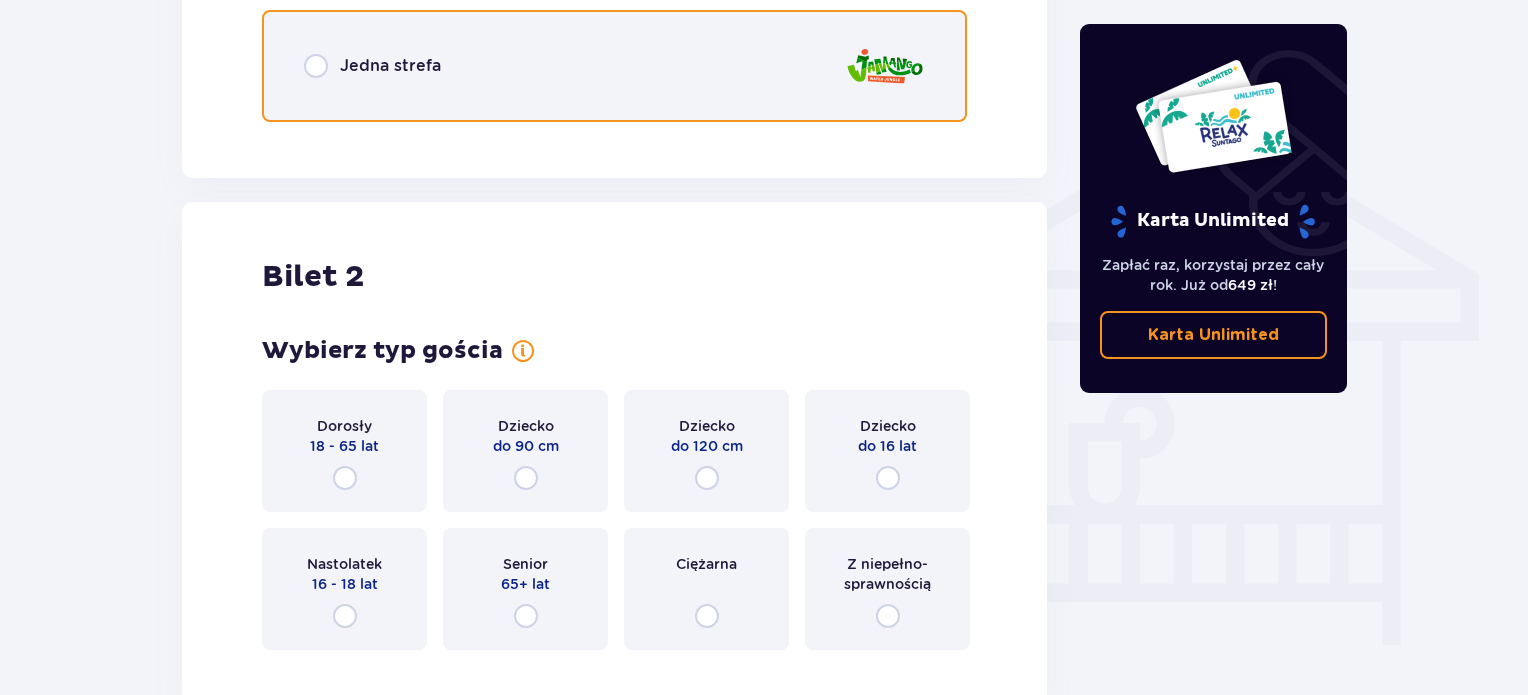 click at bounding box center [316, 66] 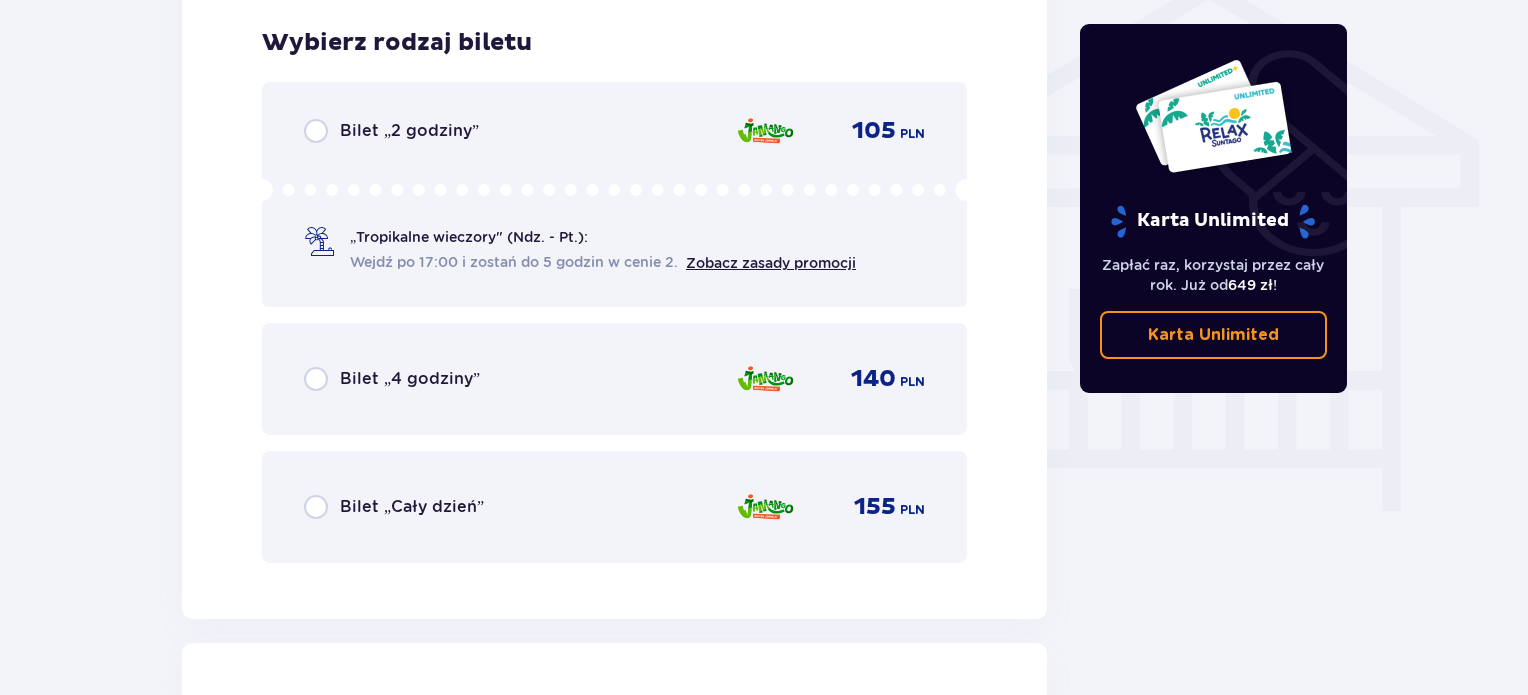 scroll, scrollTop: 1649, scrollLeft: 0, axis: vertical 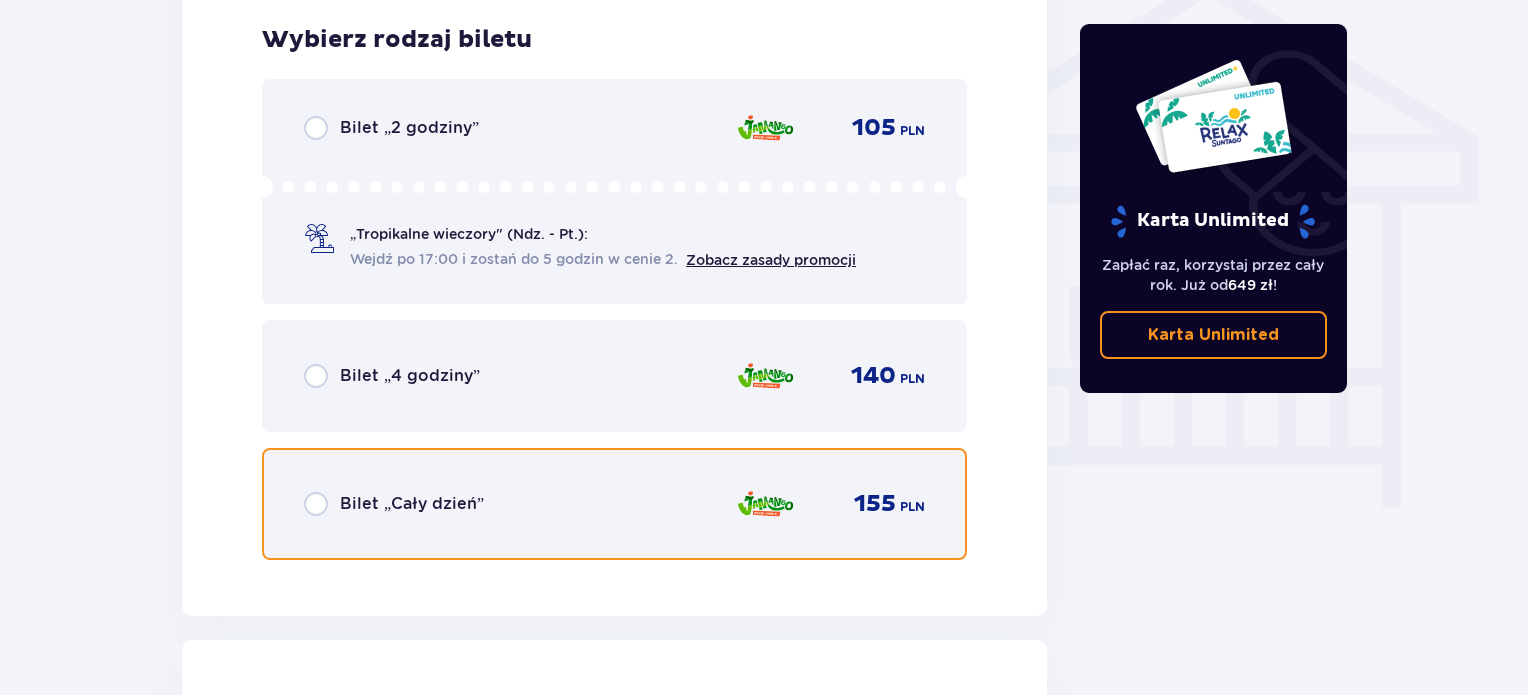 click at bounding box center (316, 504) 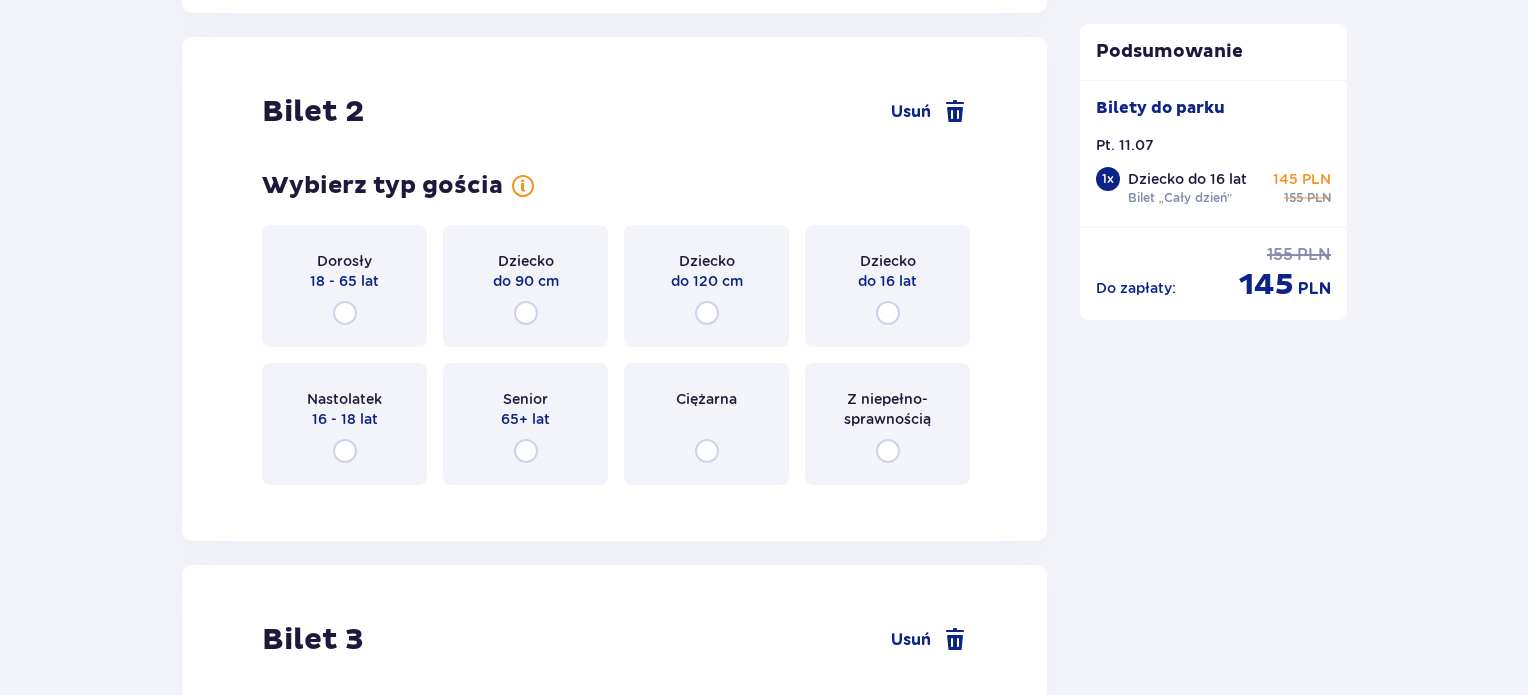 scroll, scrollTop: 2263, scrollLeft: 0, axis: vertical 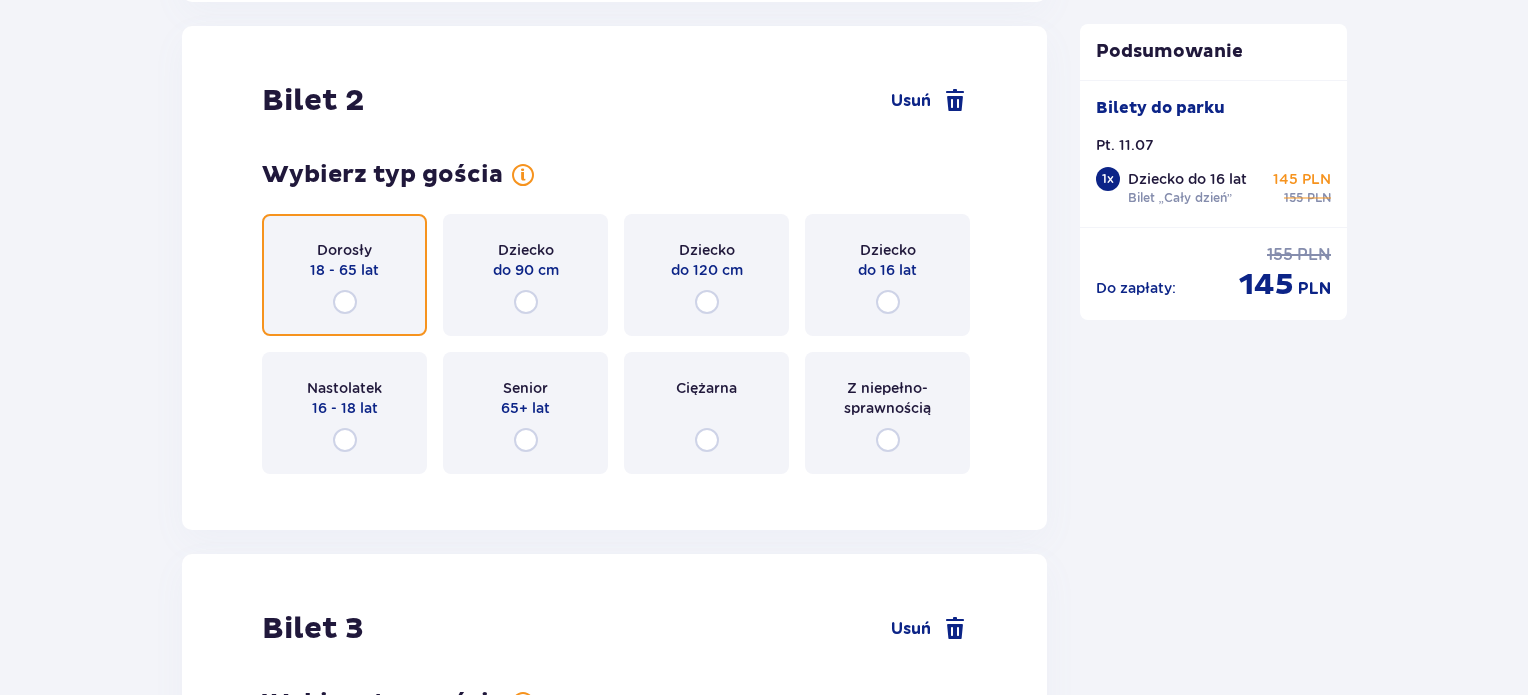click at bounding box center [345, 302] 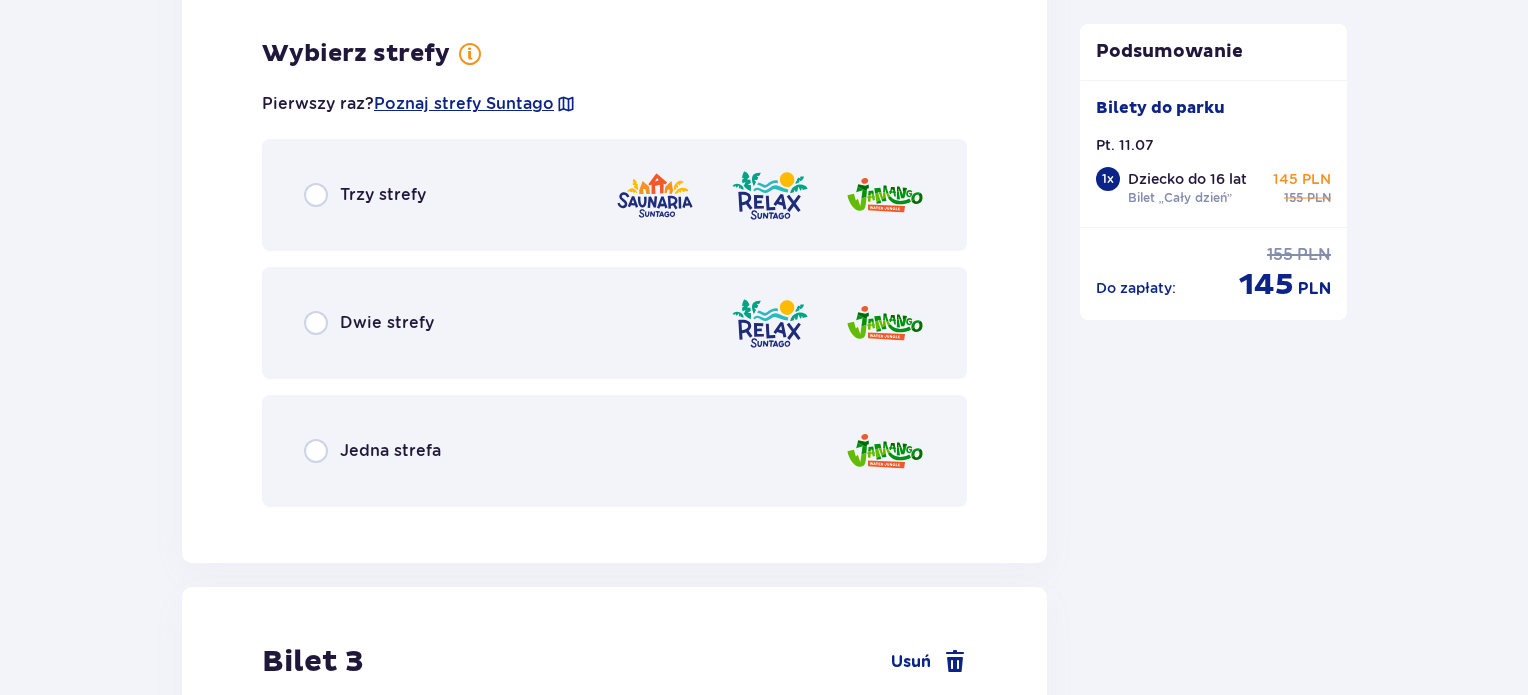 scroll, scrollTop: 2751, scrollLeft: 0, axis: vertical 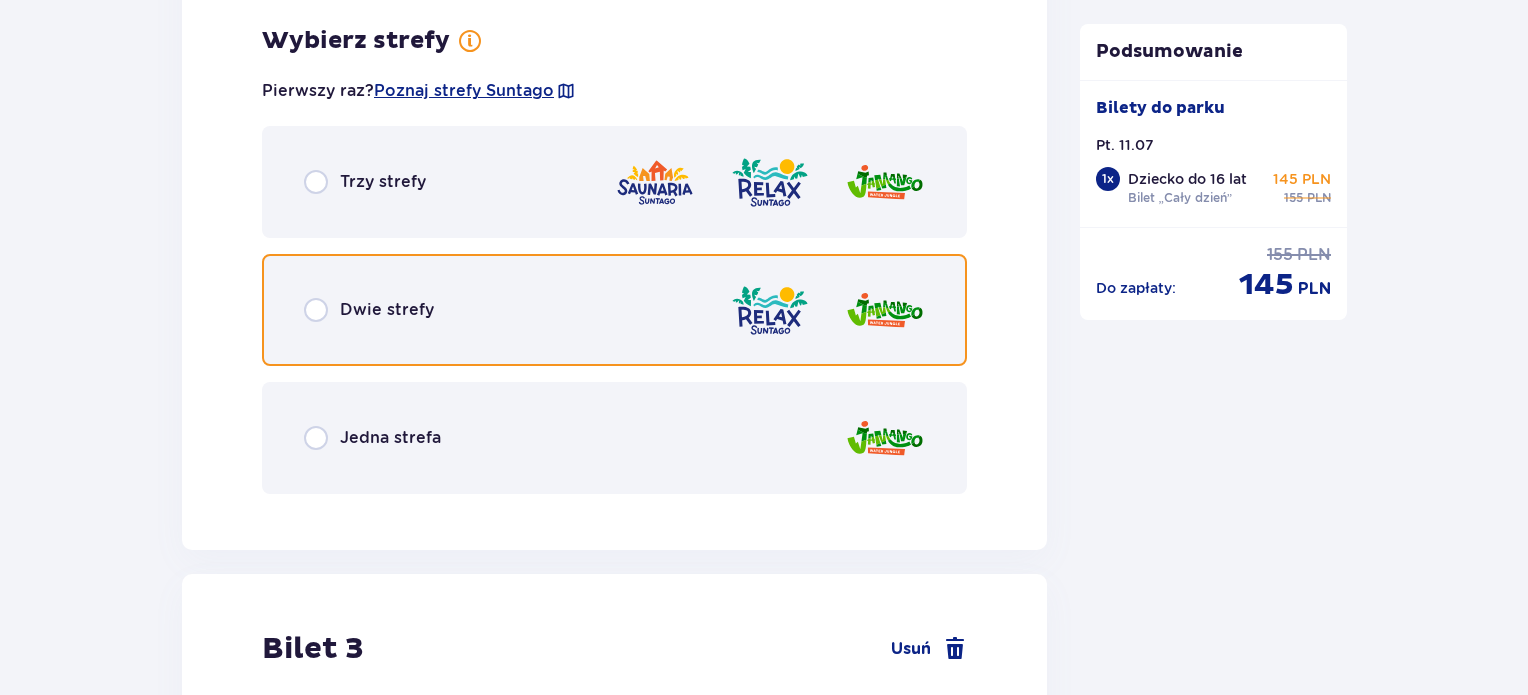 click at bounding box center (316, 310) 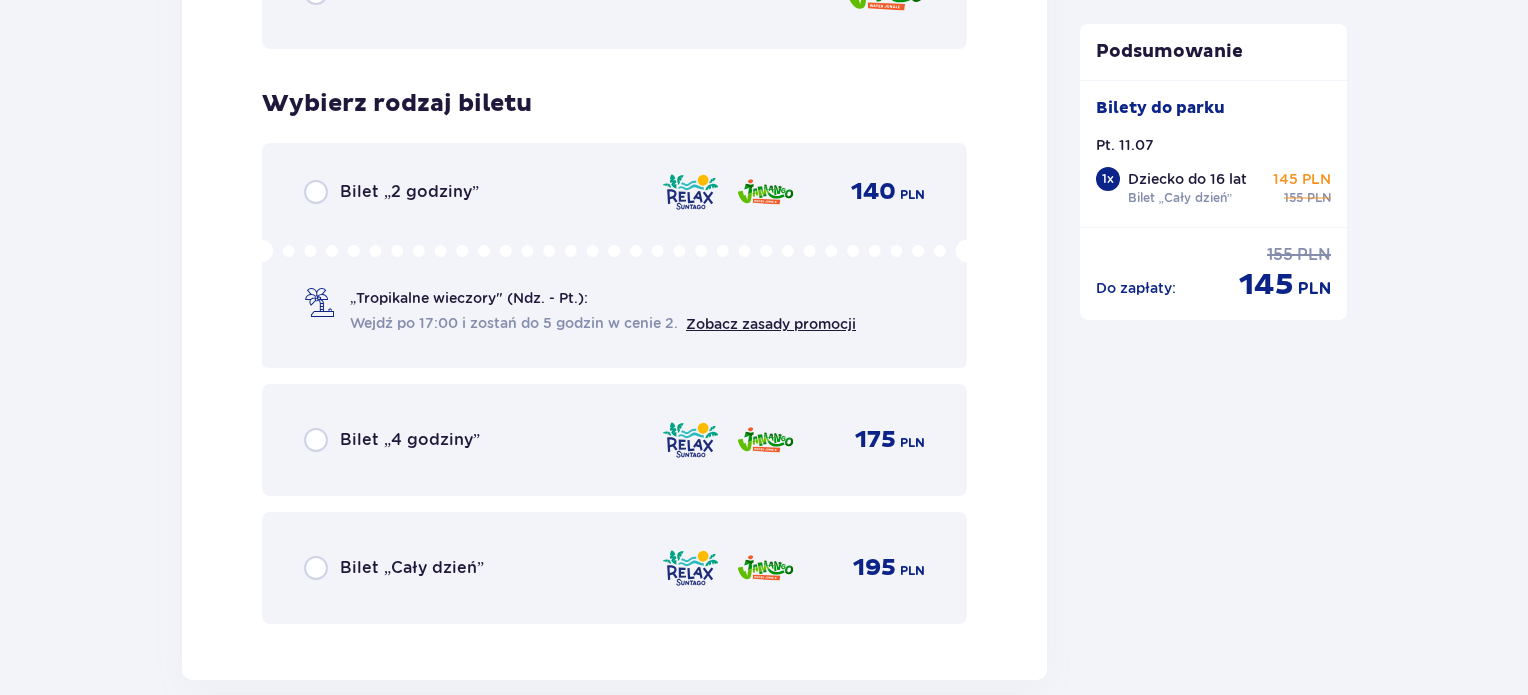 scroll, scrollTop: 3259, scrollLeft: 0, axis: vertical 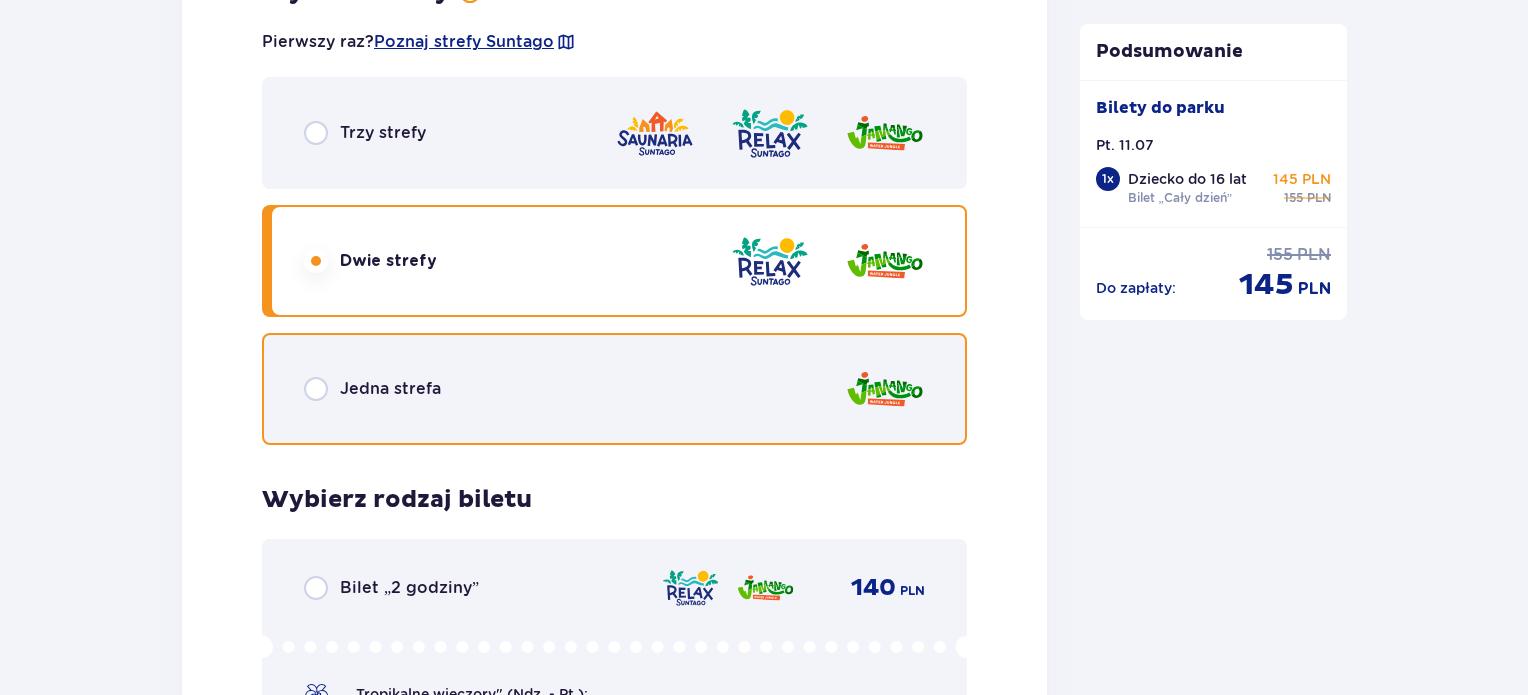 click at bounding box center [316, 389] 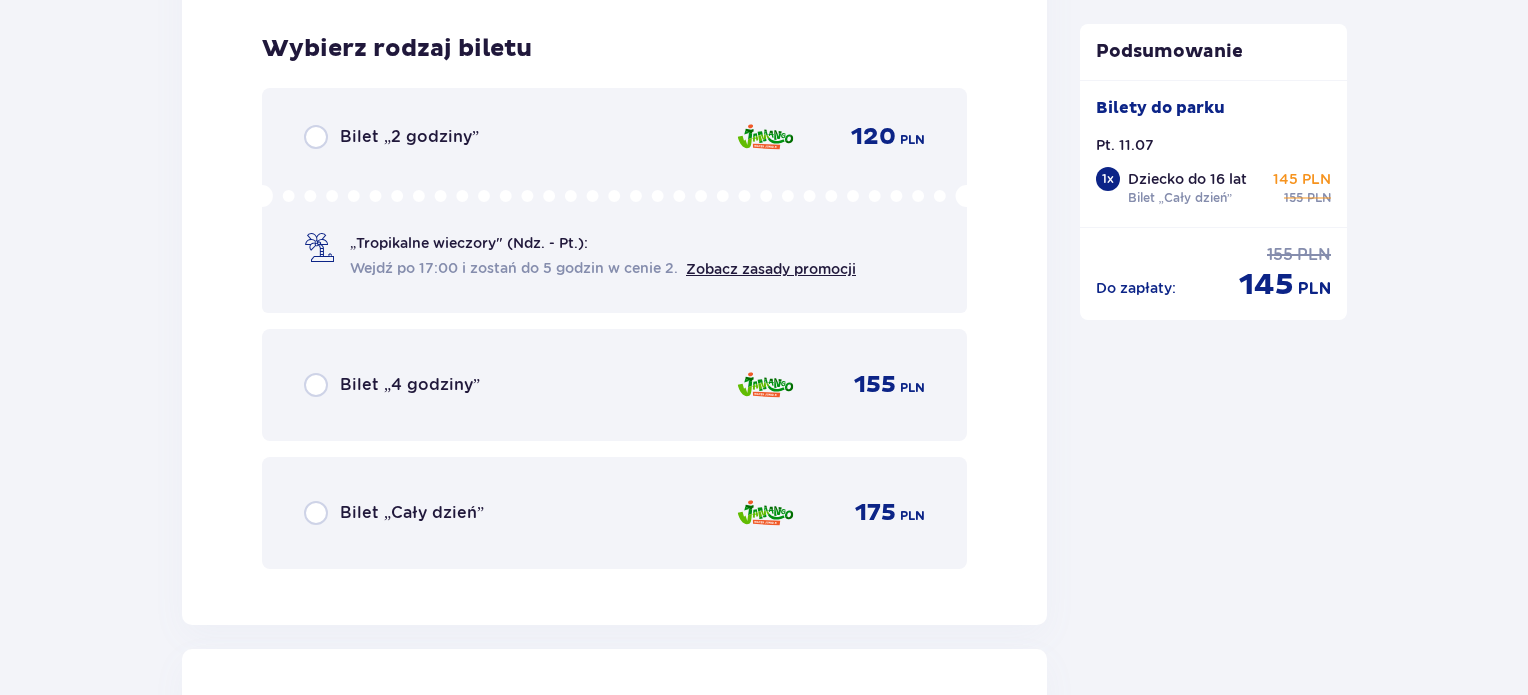 scroll, scrollTop: 3259, scrollLeft: 0, axis: vertical 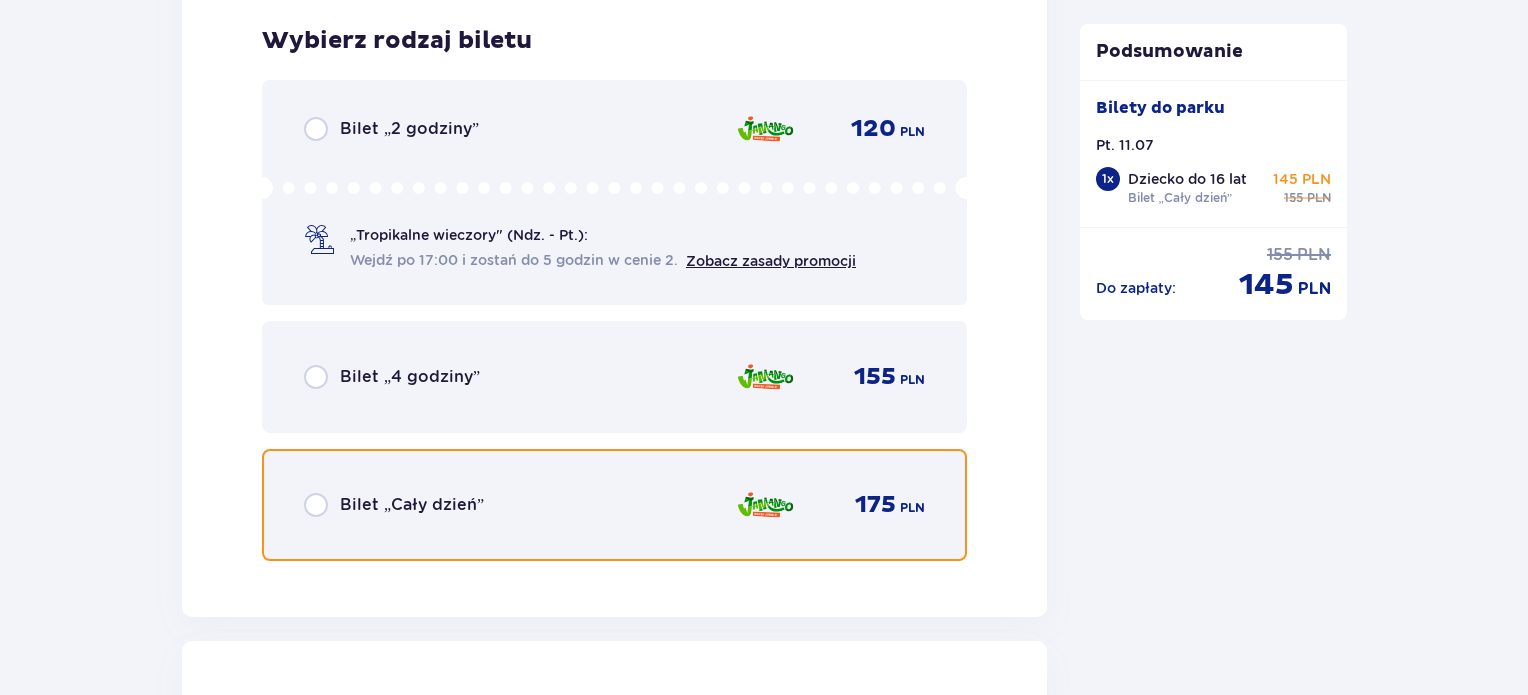 click at bounding box center (316, 505) 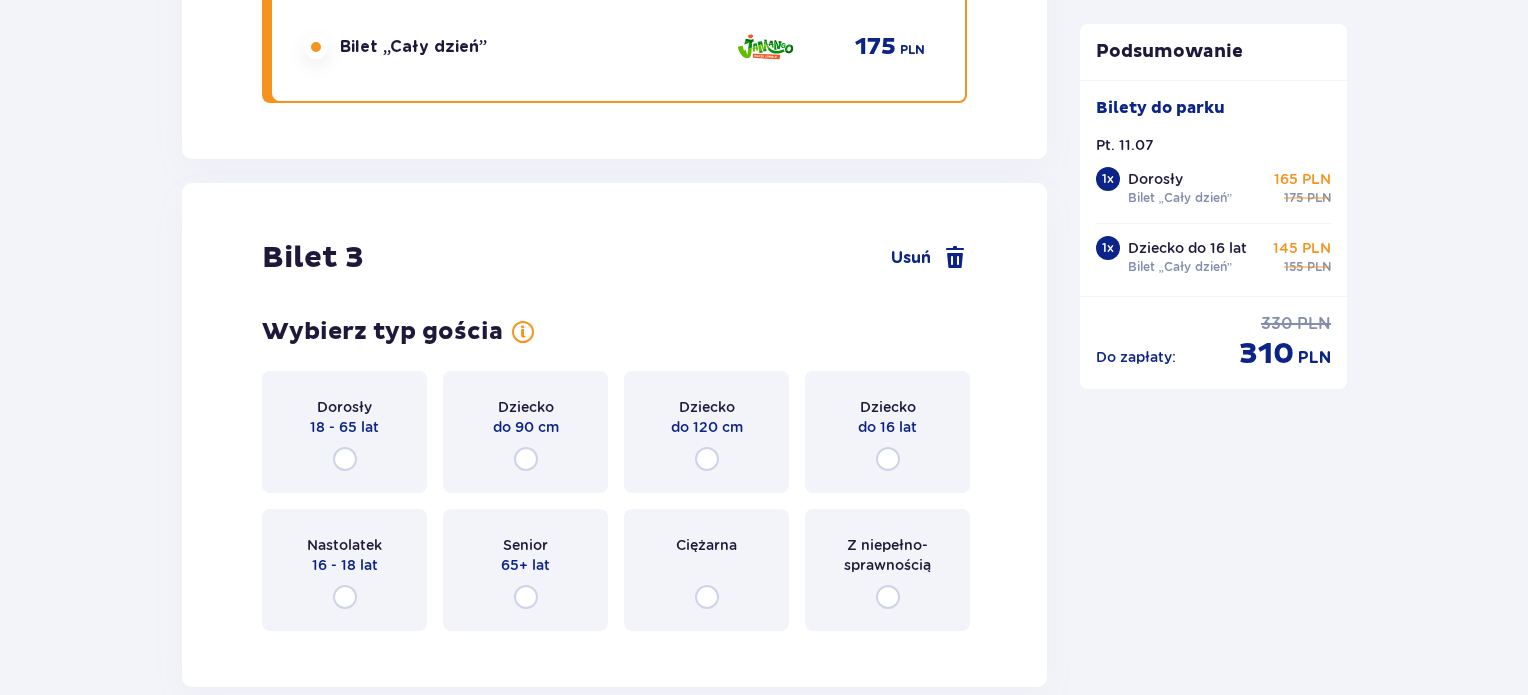 scroll, scrollTop: 3873, scrollLeft: 0, axis: vertical 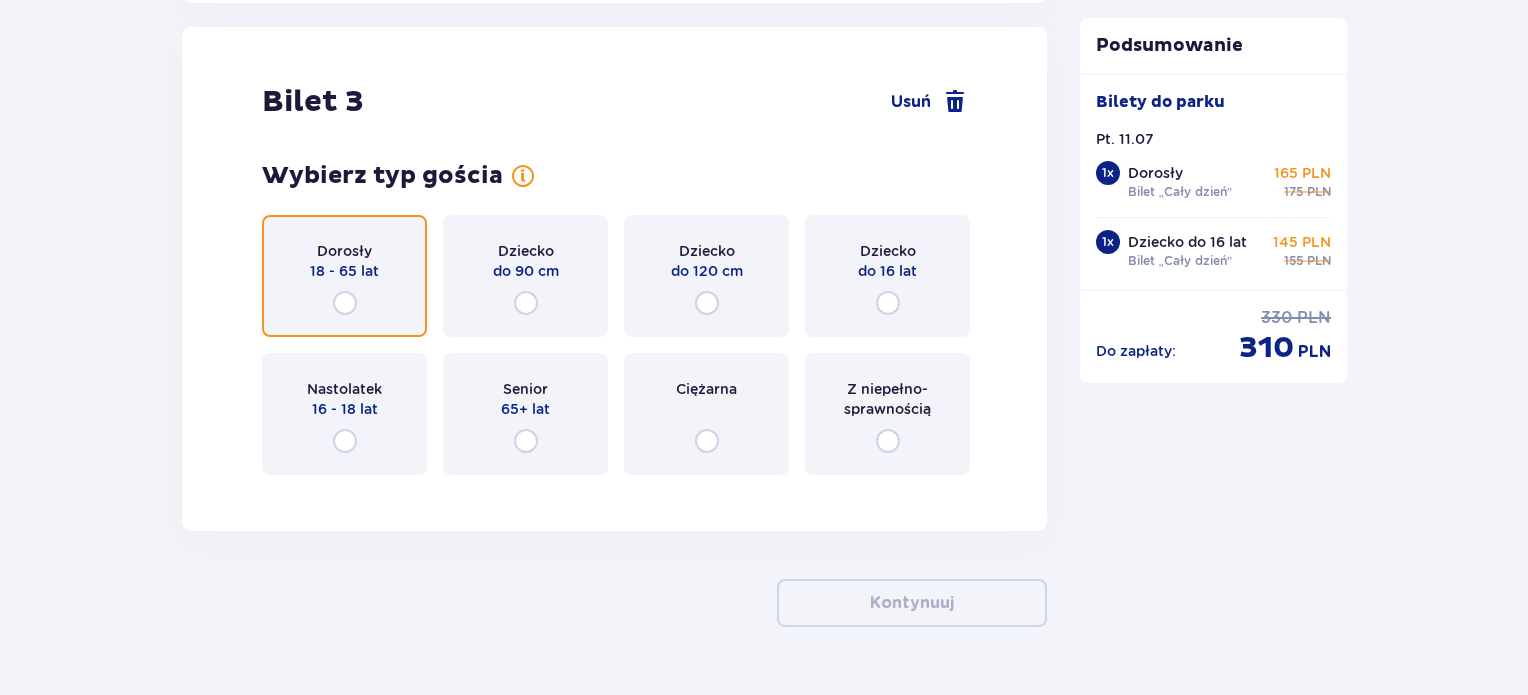 click at bounding box center (345, 303) 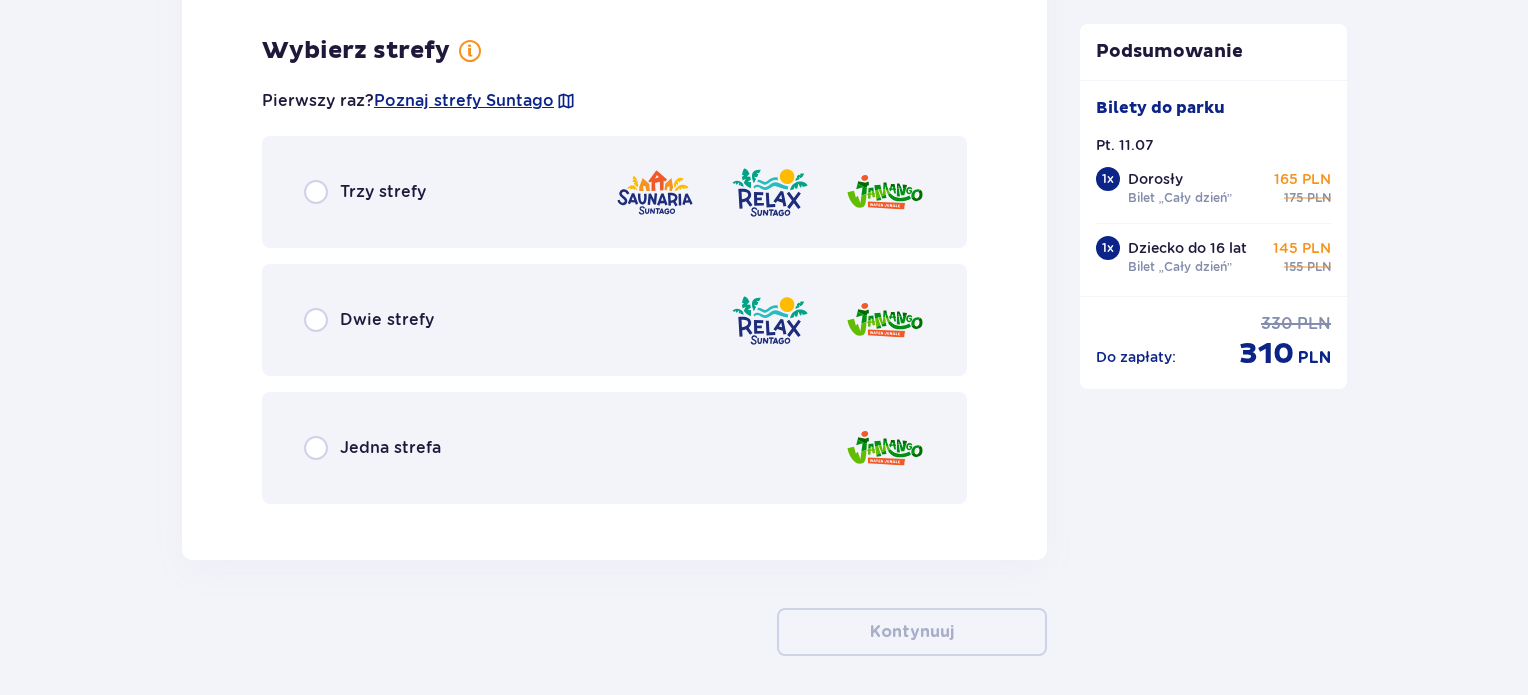 scroll, scrollTop: 4361, scrollLeft: 0, axis: vertical 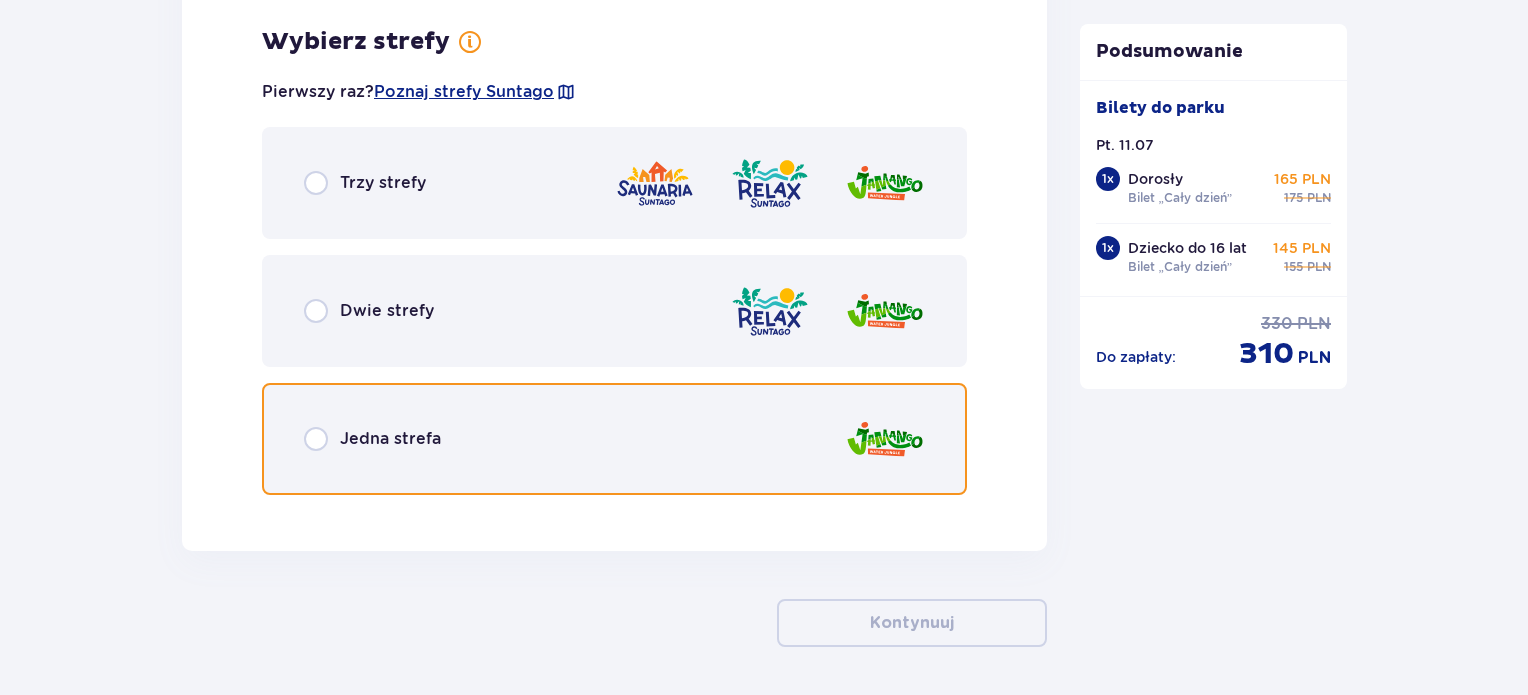 click at bounding box center [316, 439] 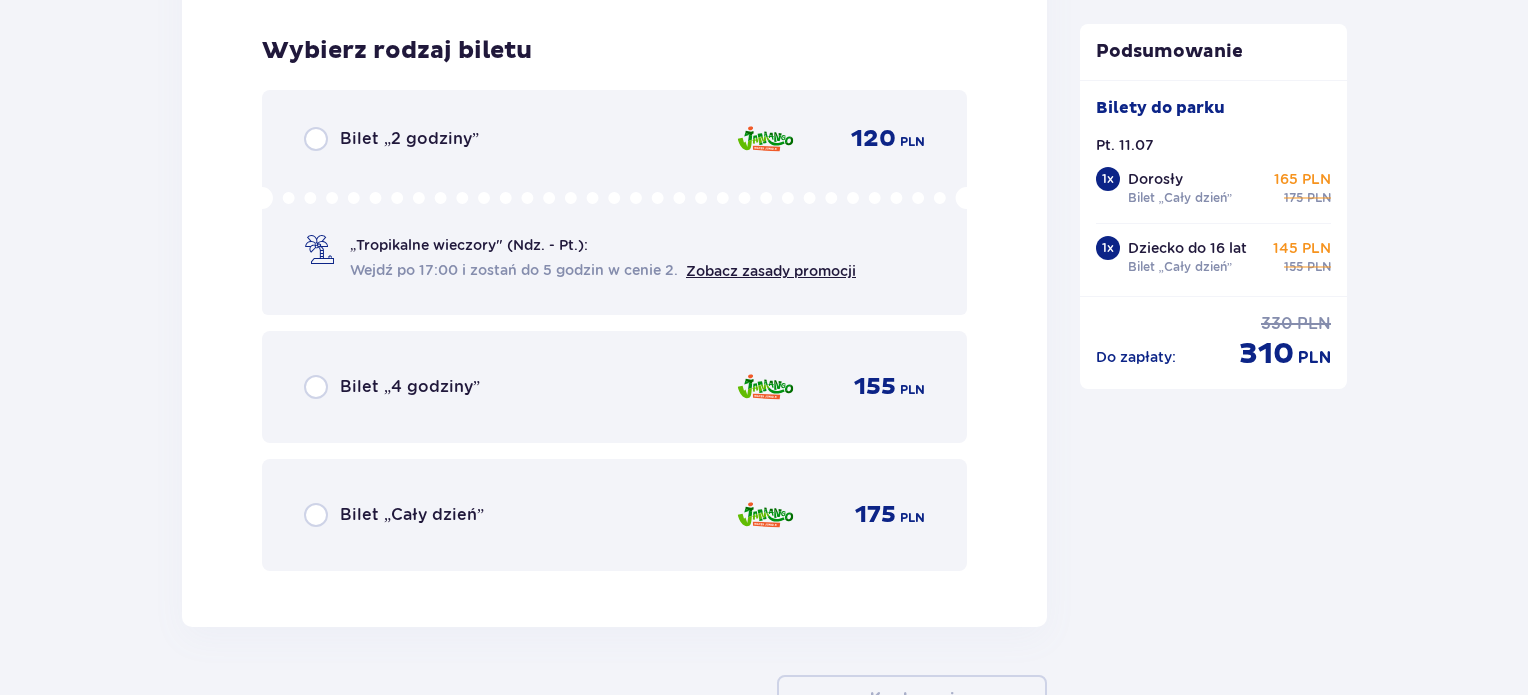 scroll, scrollTop: 4869, scrollLeft: 0, axis: vertical 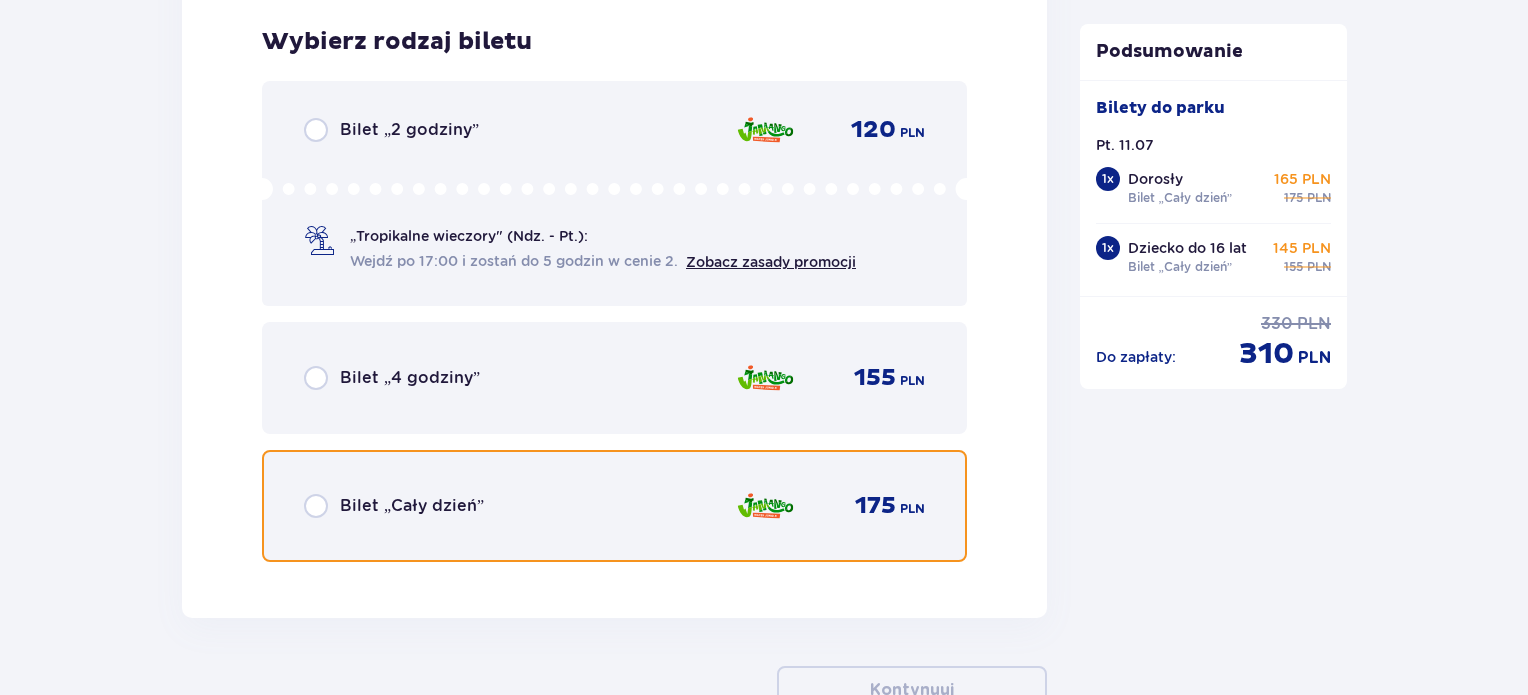 click at bounding box center (316, 506) 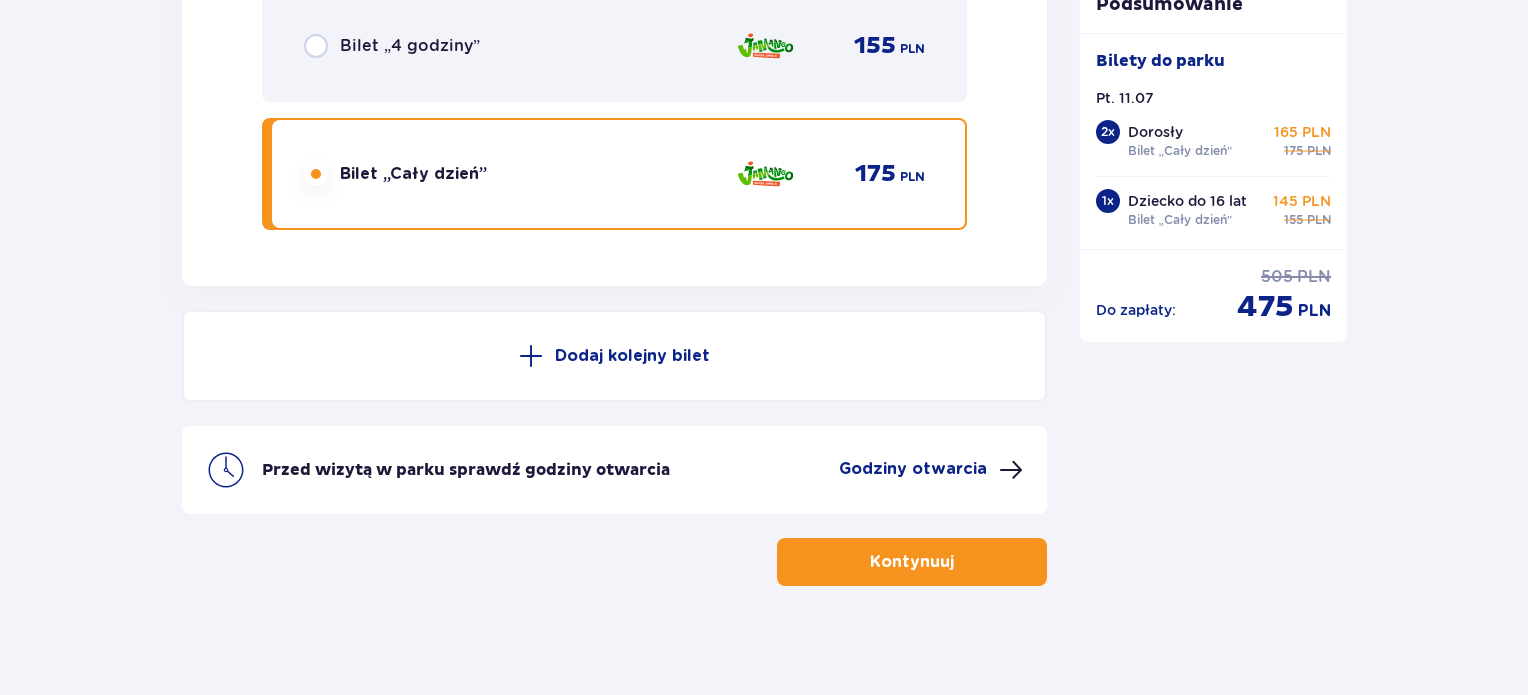 scroll, scrollTop: 5208, scrollLeft: 0, axis: vertical 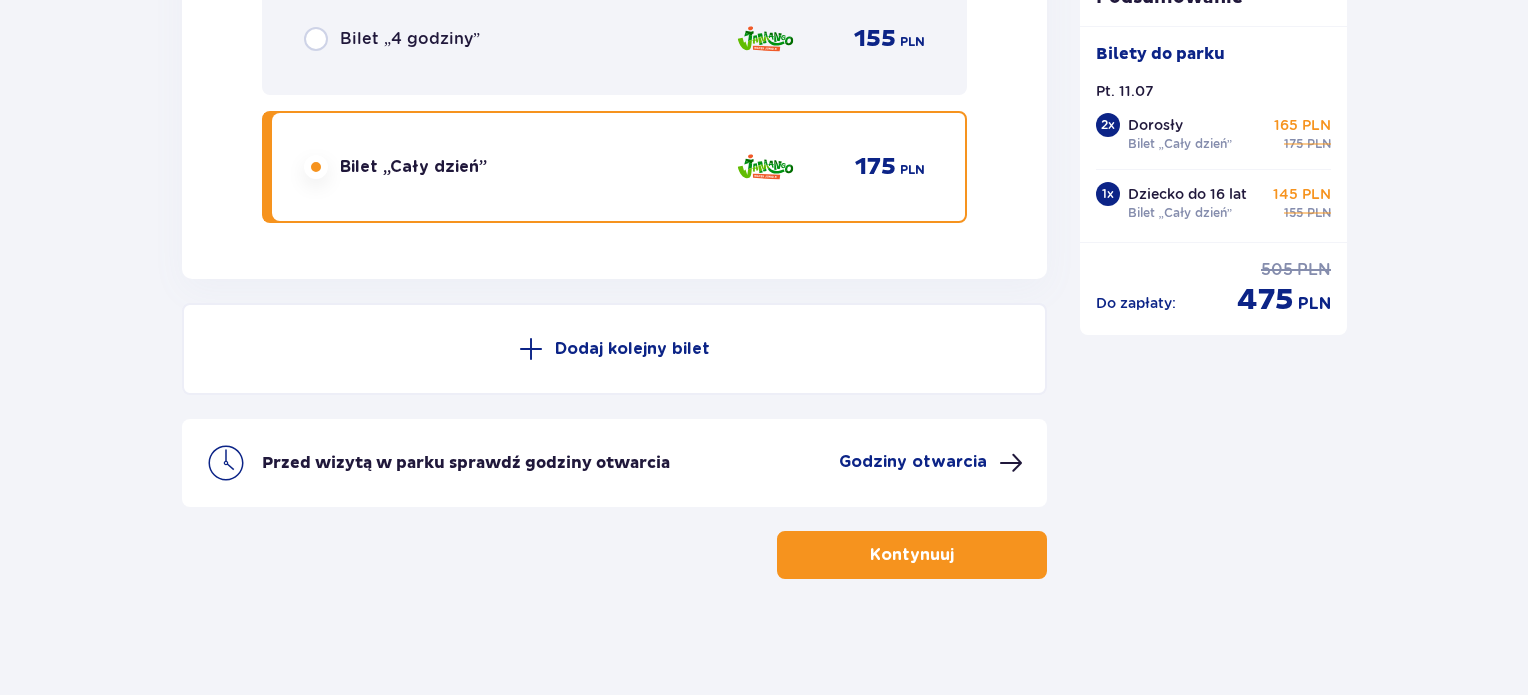 click on "Kontynuuj" at bounding box center [912, 555] 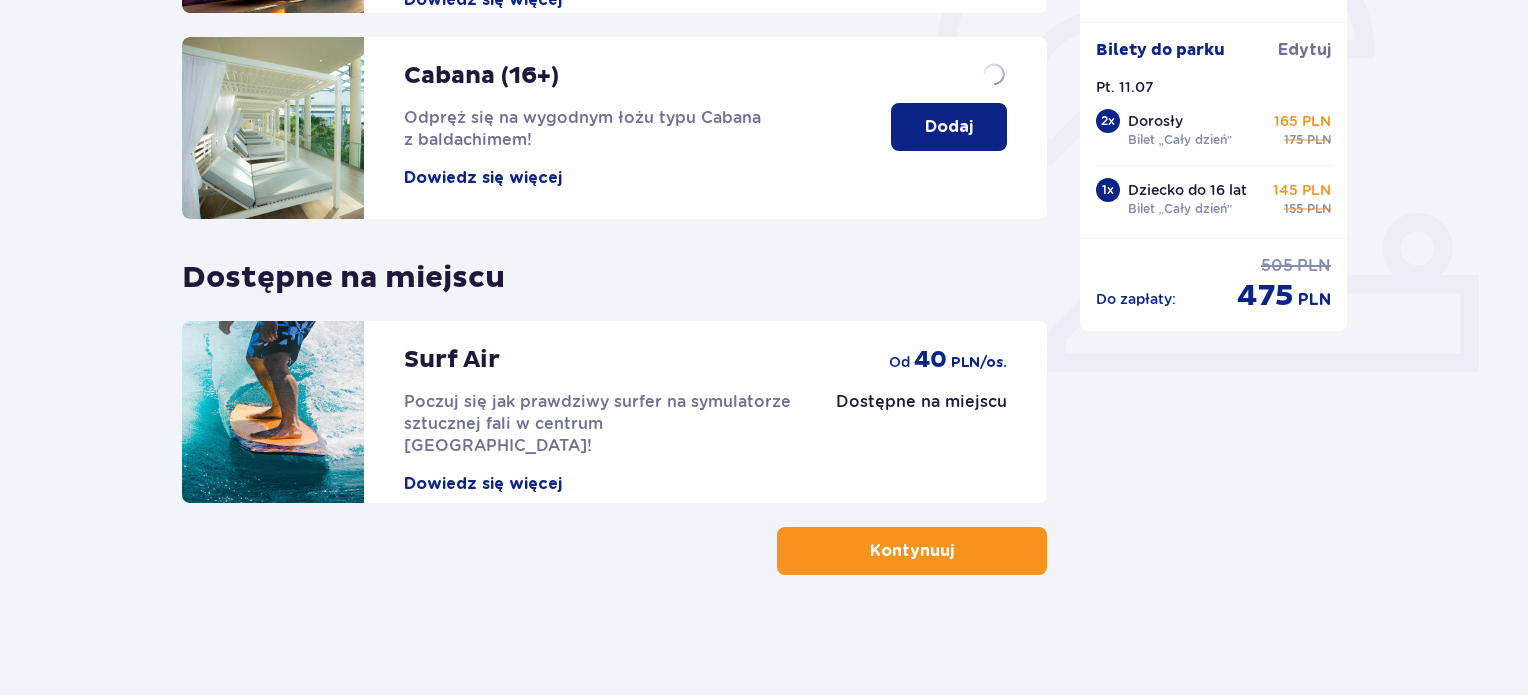 scroll, scrollTop: 0, scrollLeft: 0, axis: both 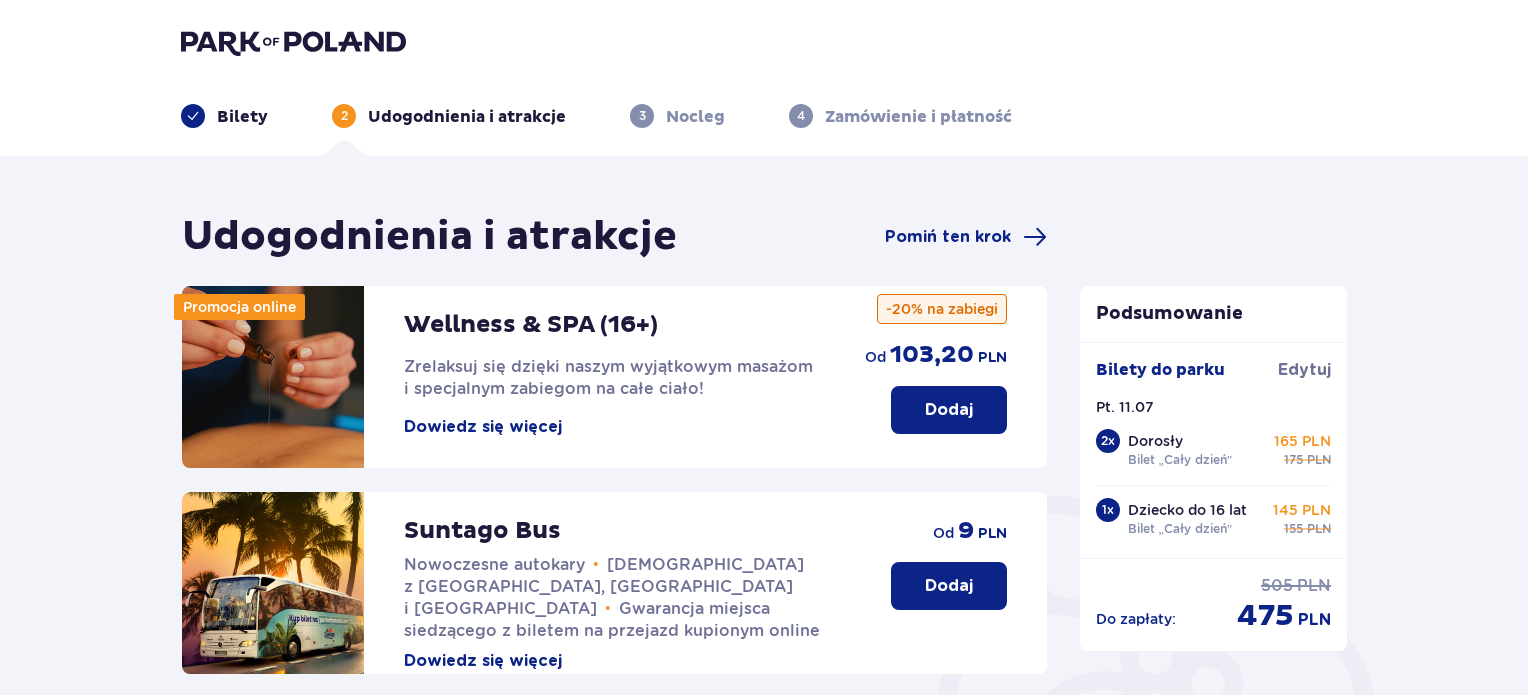 click on "Udogodnienia i atrakcje" at bounding box center (467, 117) 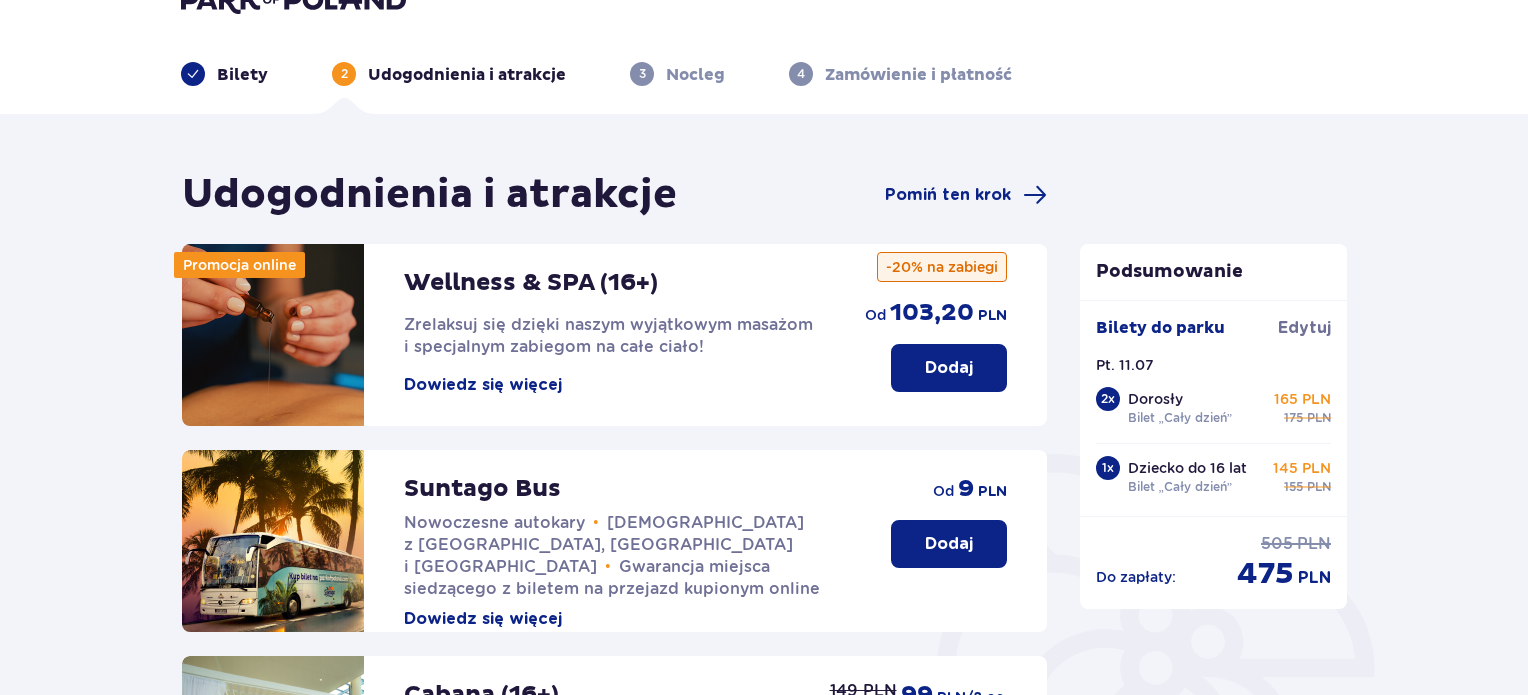 scroll, scrollTop: 34, scrollLeft: 0, axis: vertical 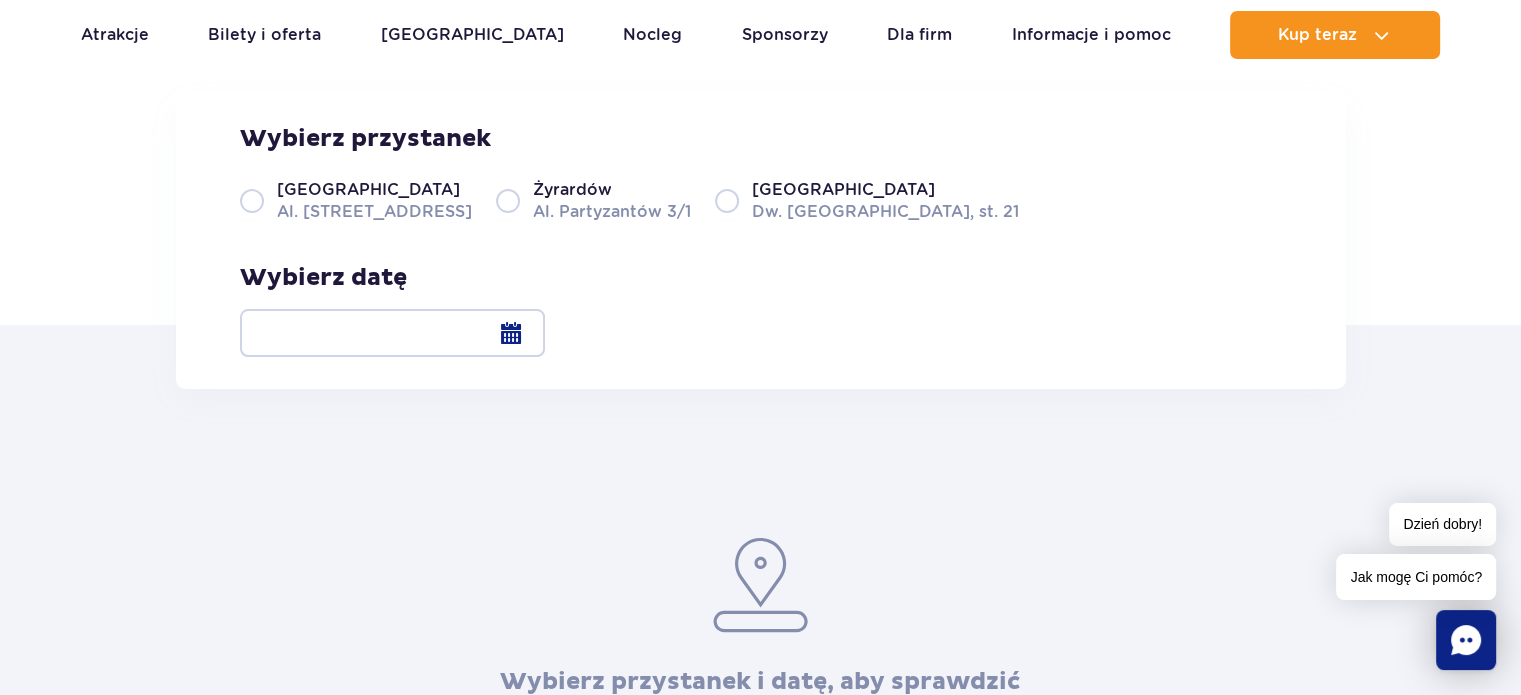 click at bounding box center [392, 333] 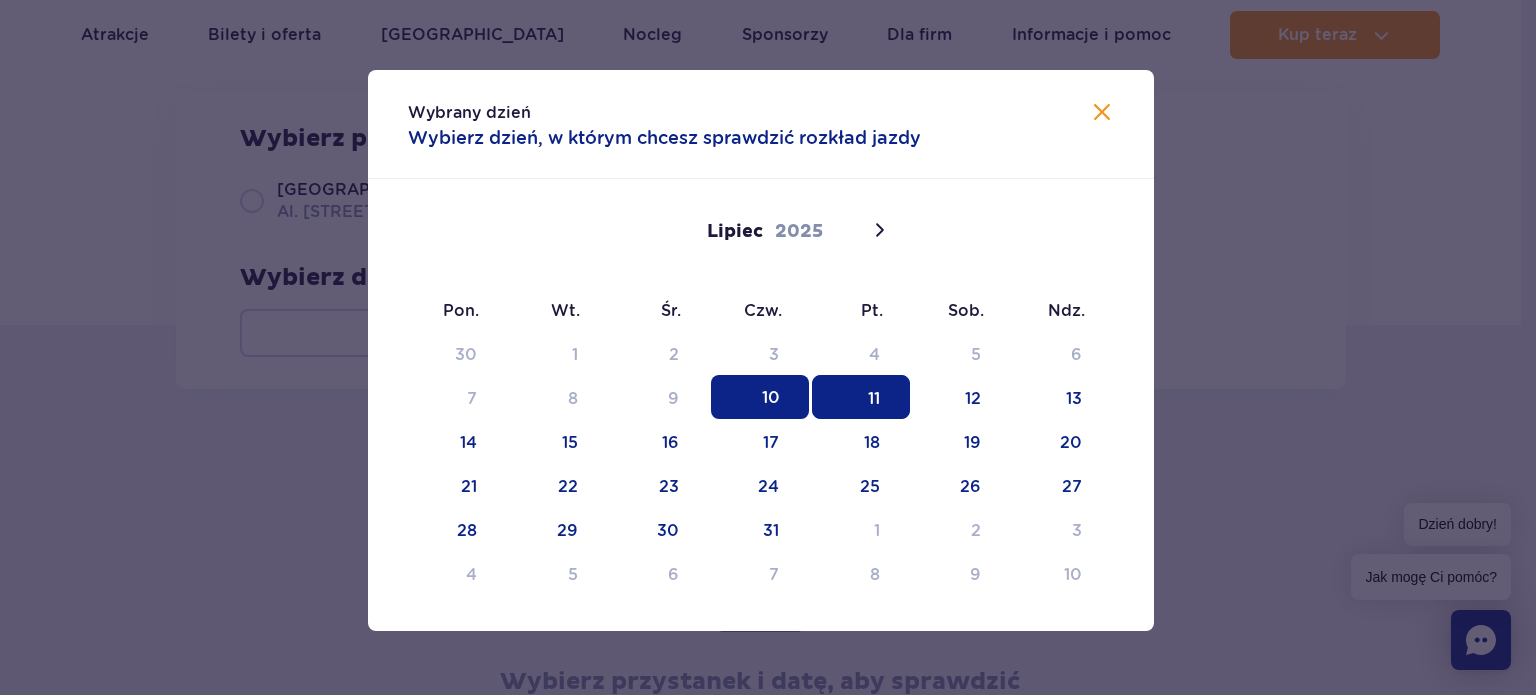 click on "11" at bounding box center (861, 397) 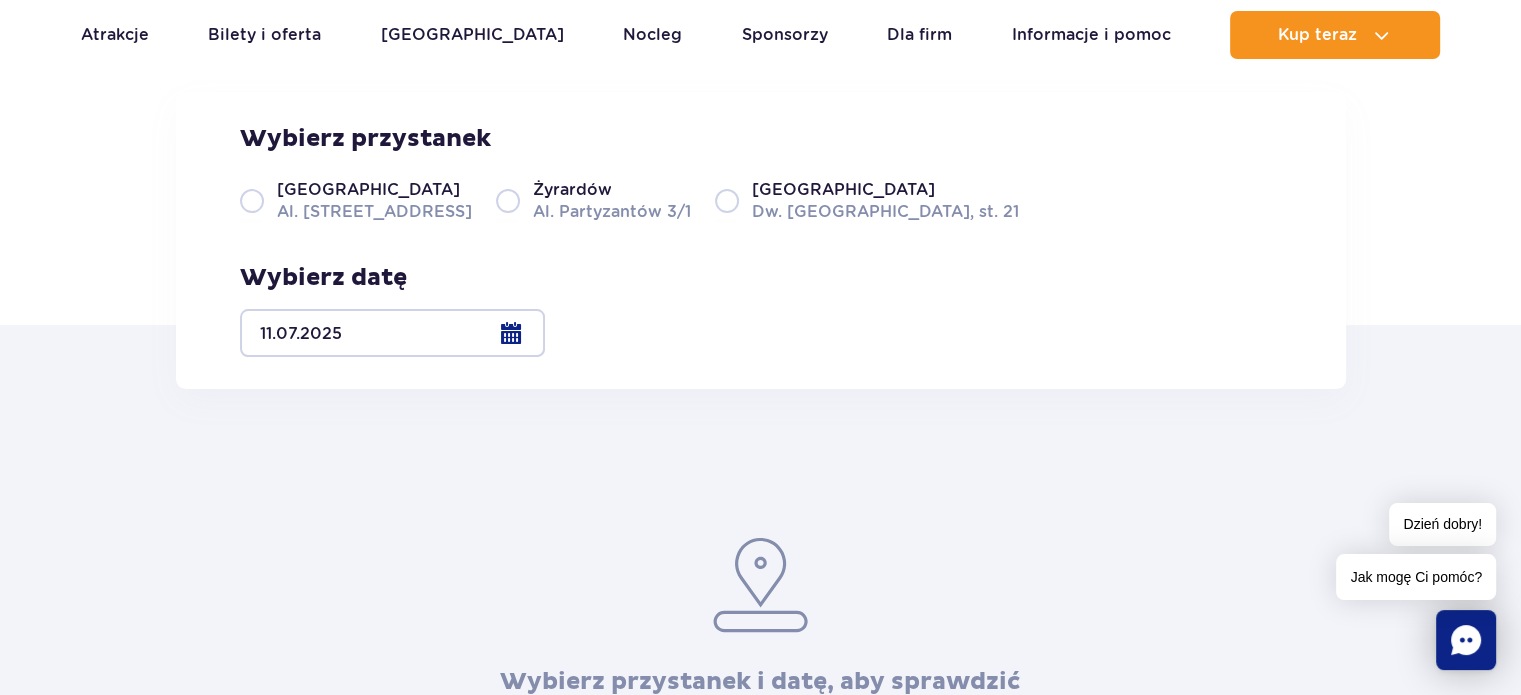 click on "Warszawa Al. Jerozolimskie 56" at bounding box center [356, 200] 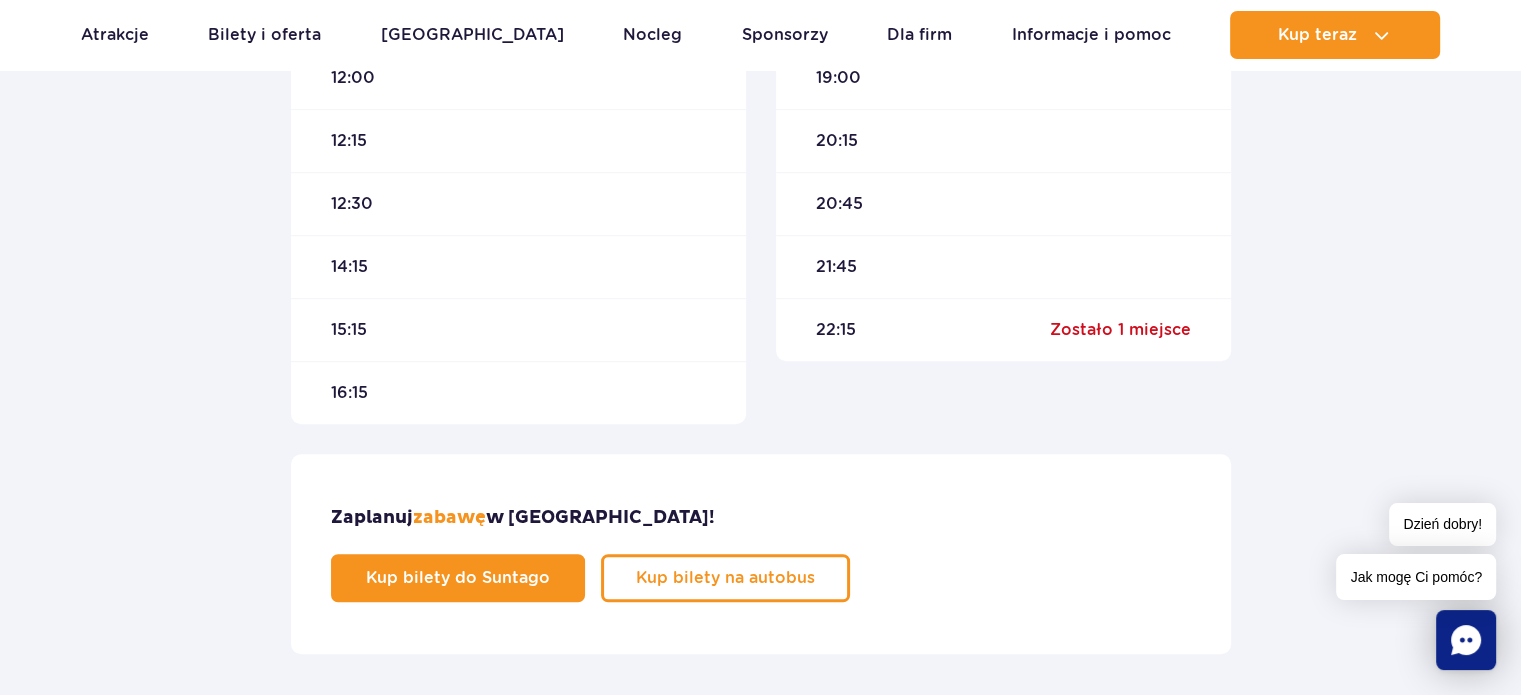 scroll, scrollTop: 1130, scrollLeft: 0, axis: vertical 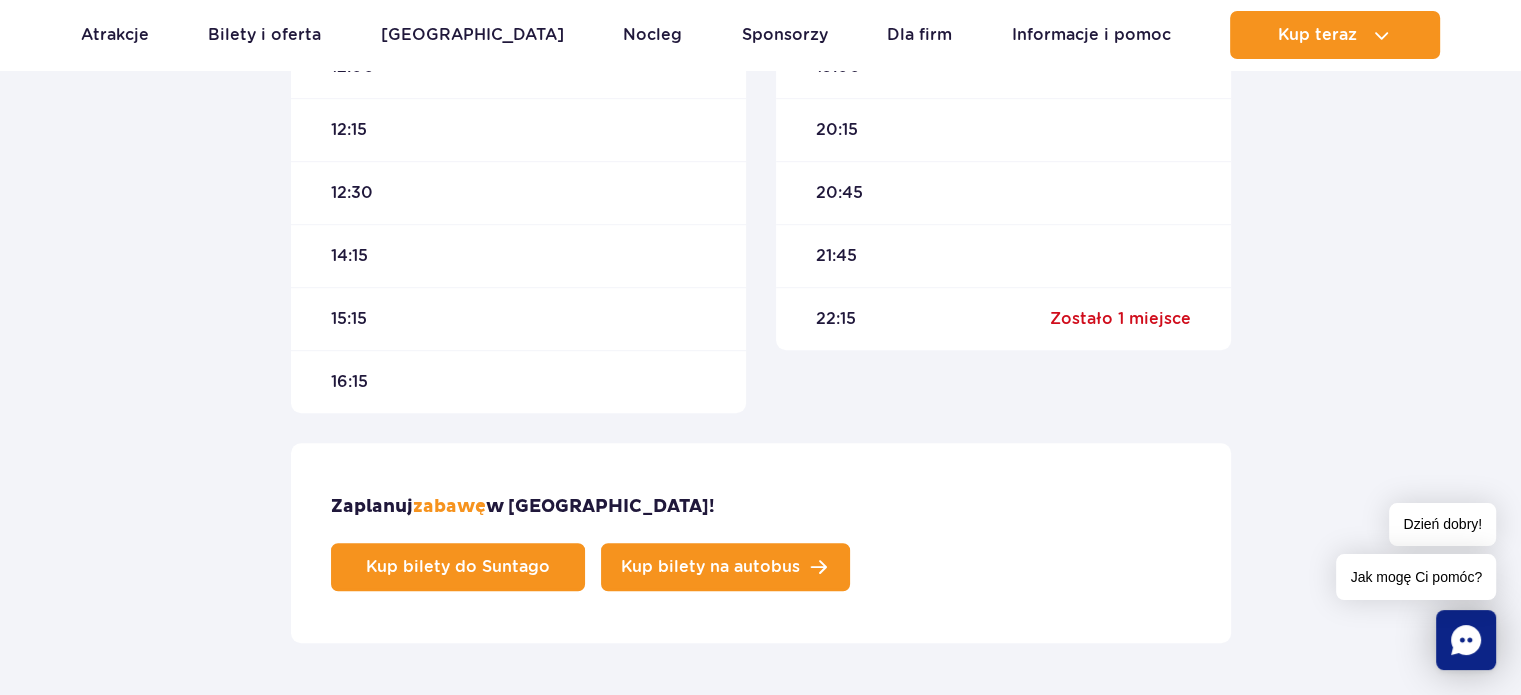 click on "Kup bilety na autobus" at bounding box center (710, 567) 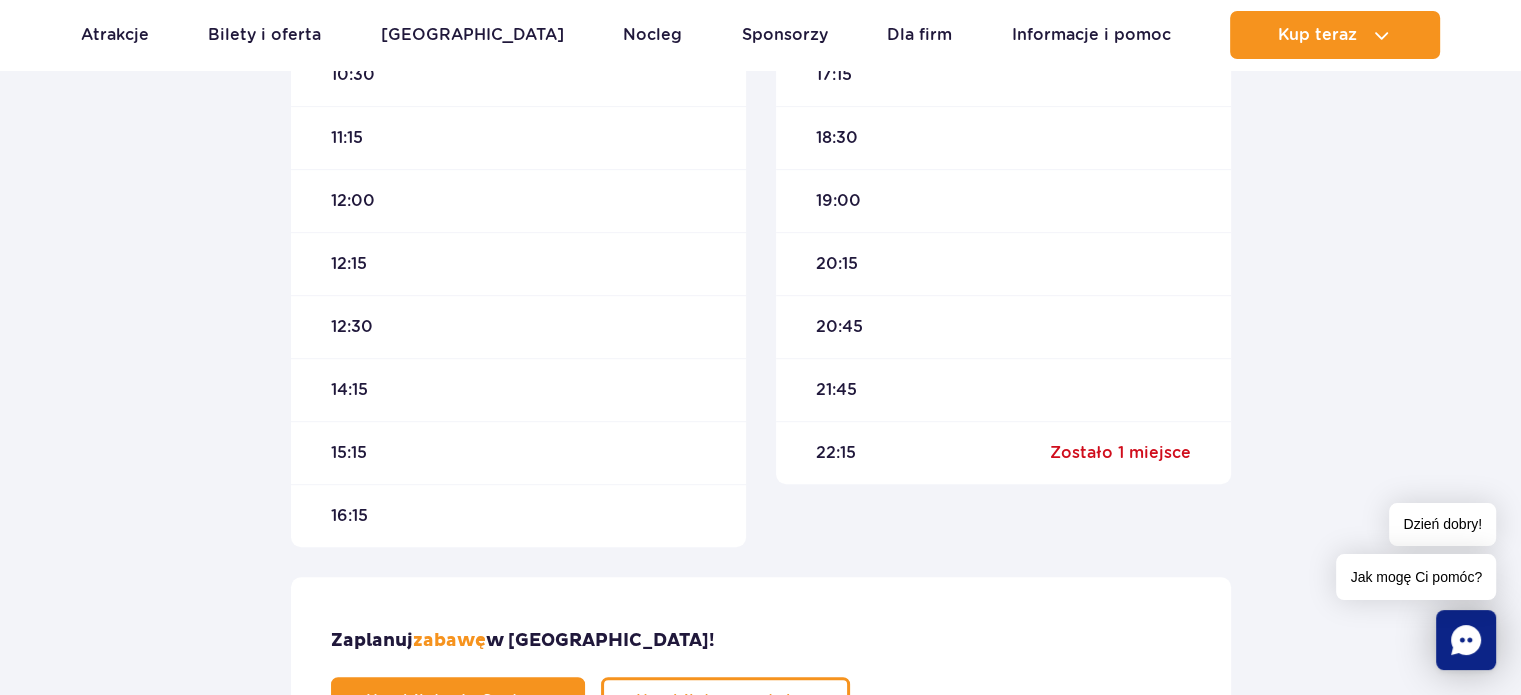 scroll, scrollTop: 824, scrollLeft: 0, axis: vertical 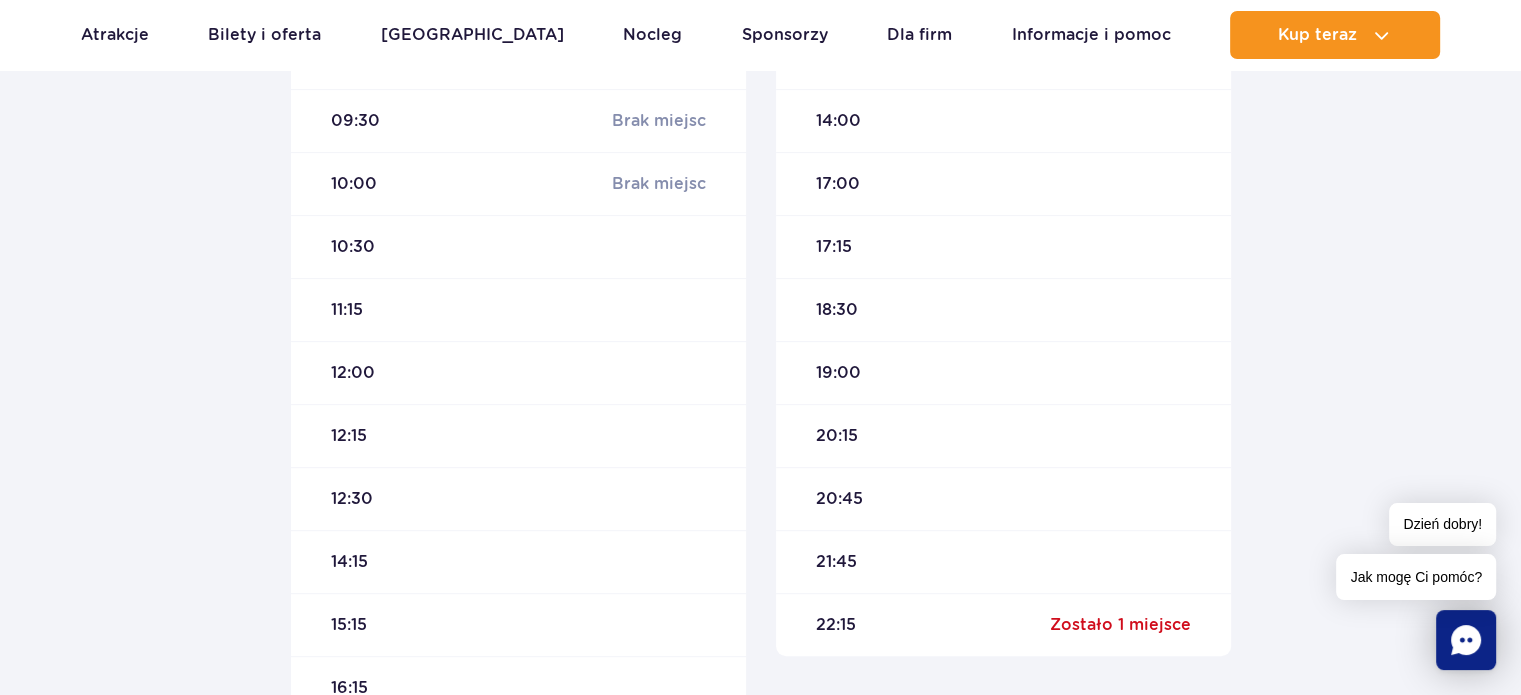 click on "11:15" at bounding box center (347, 310) 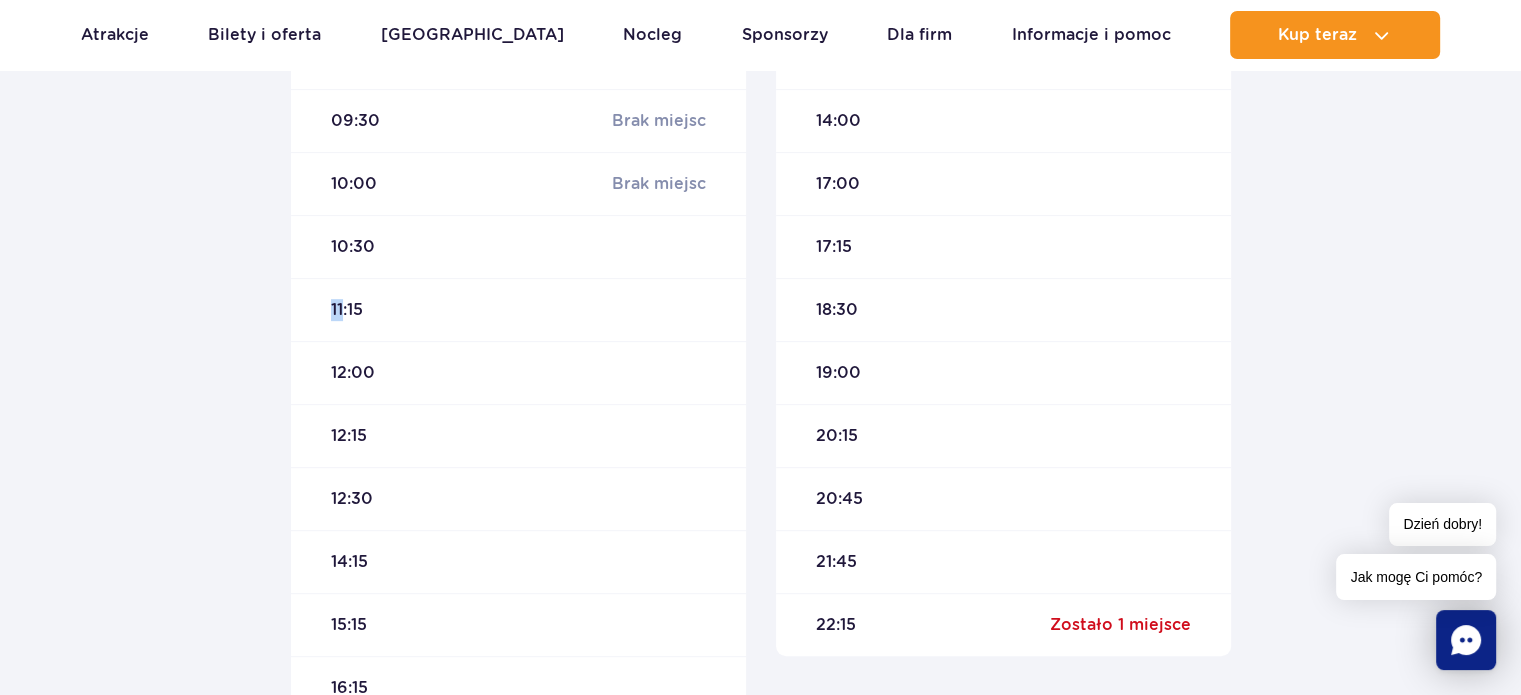click on "11:15" at bounding box center [347, 310] 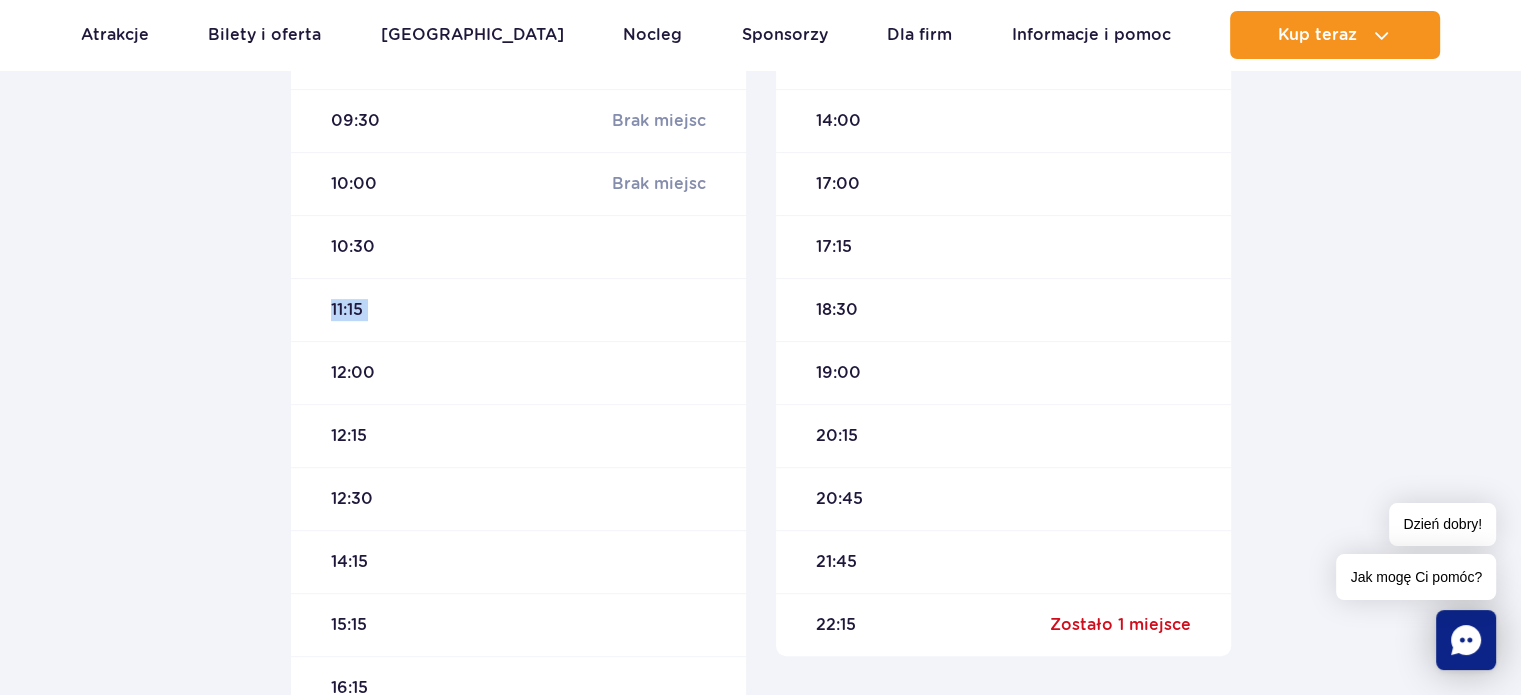 click on "11:15" at bounding box center (347, 310) 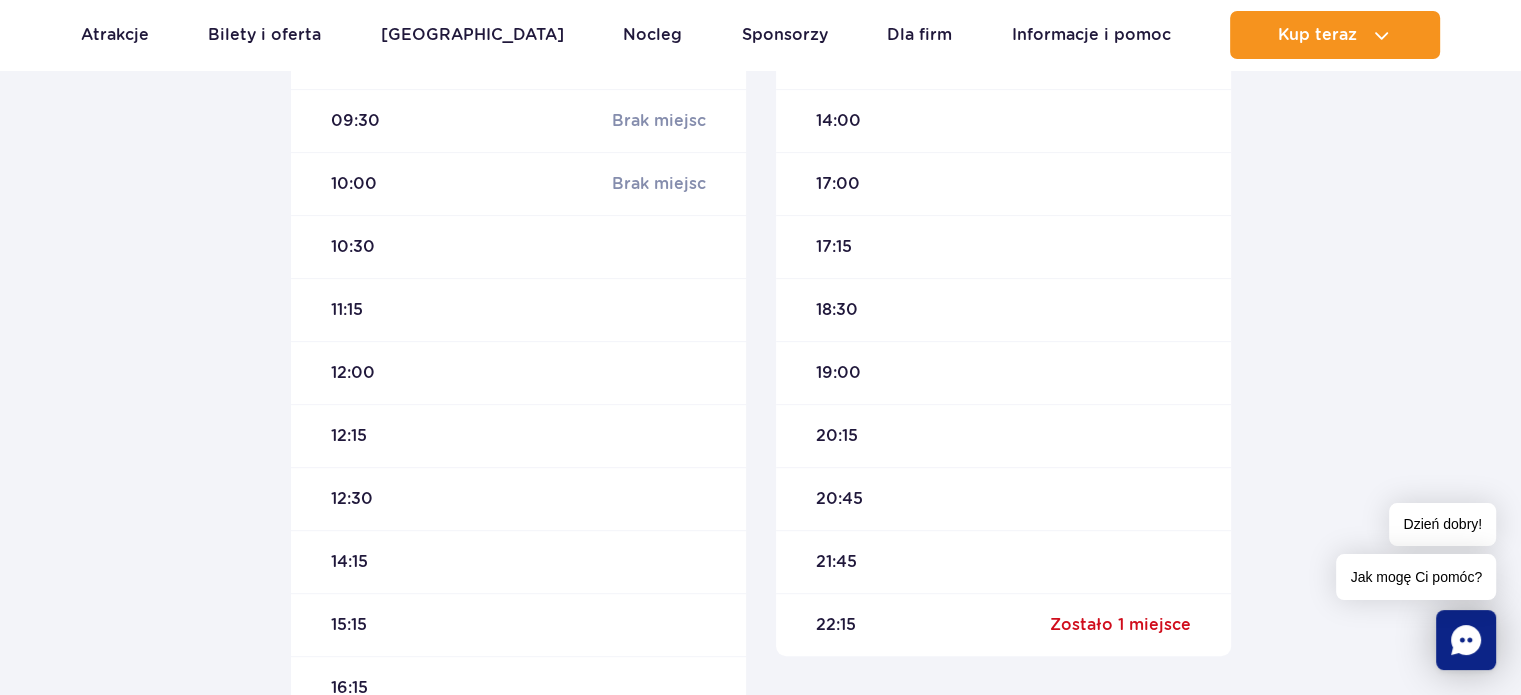 click on "10:30" at bounding box center [353, 247] 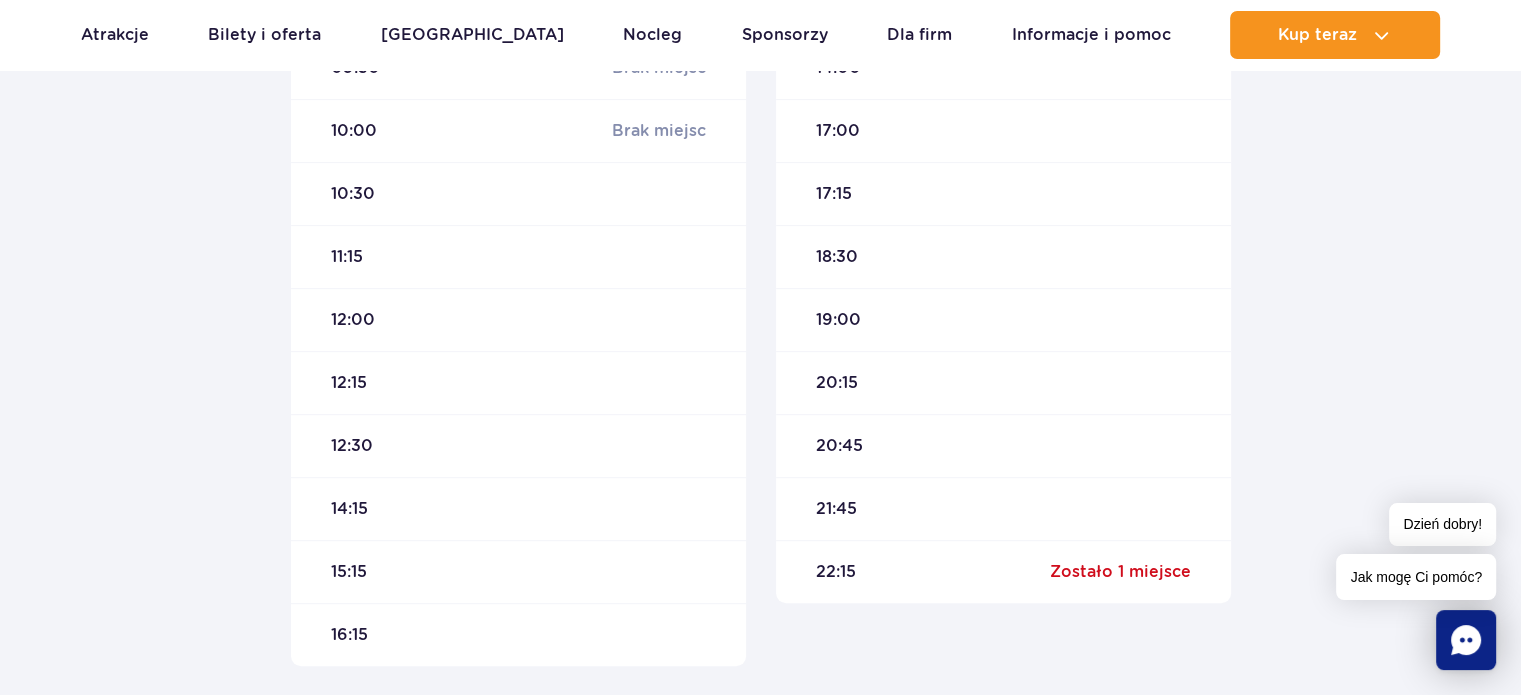 scroll, scrollTop: 1128, scrollLeft: 0, axis: vertical 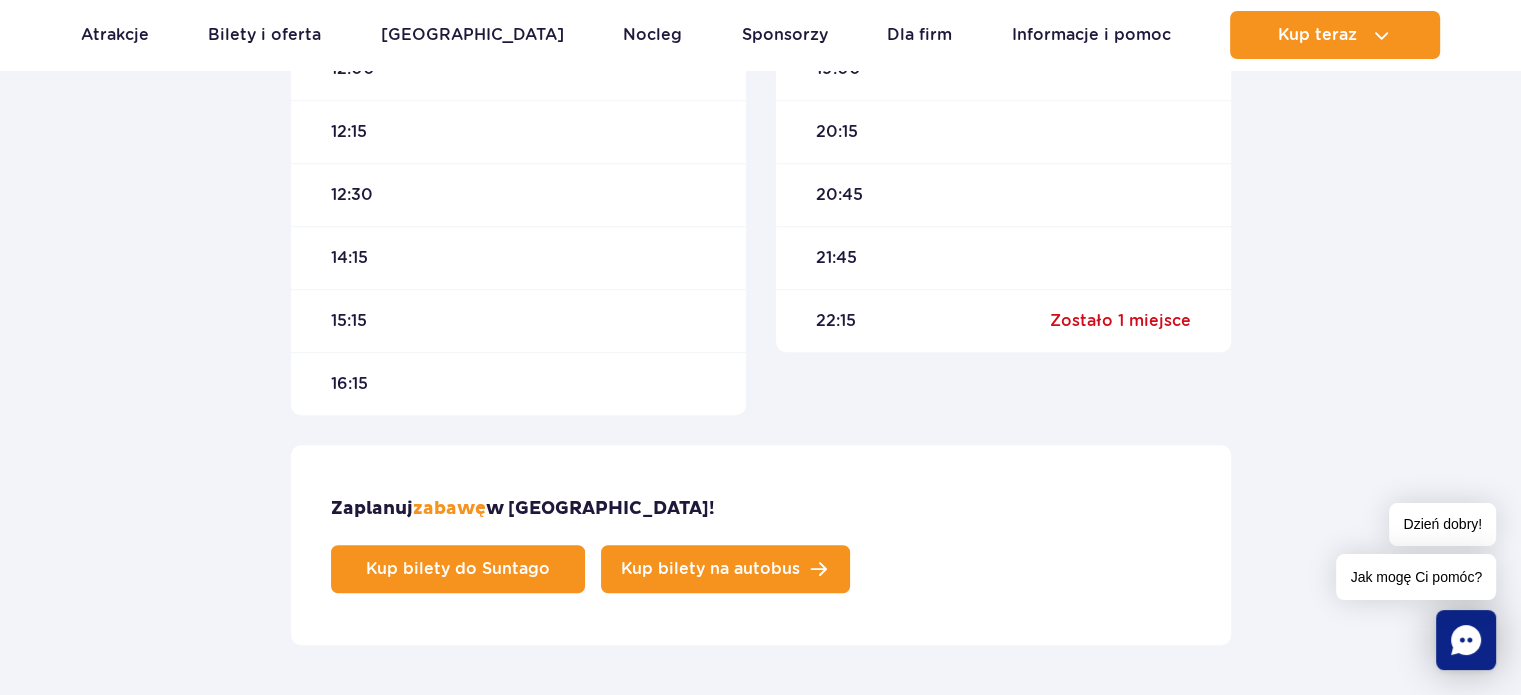 click on "Kup bilety na autobus" at bounding box center (710, 569) 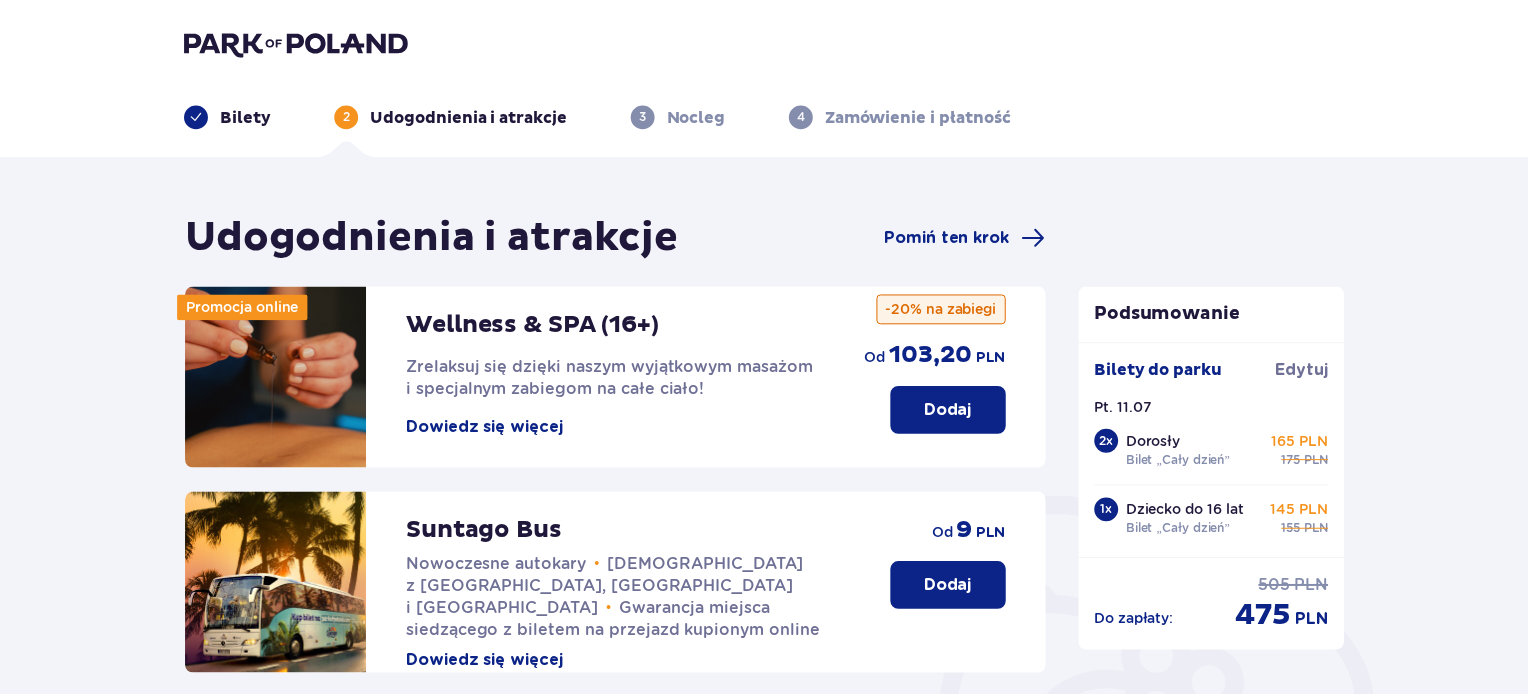 scroll, scrollTop: 0, scrollLeft: 0, axis: both 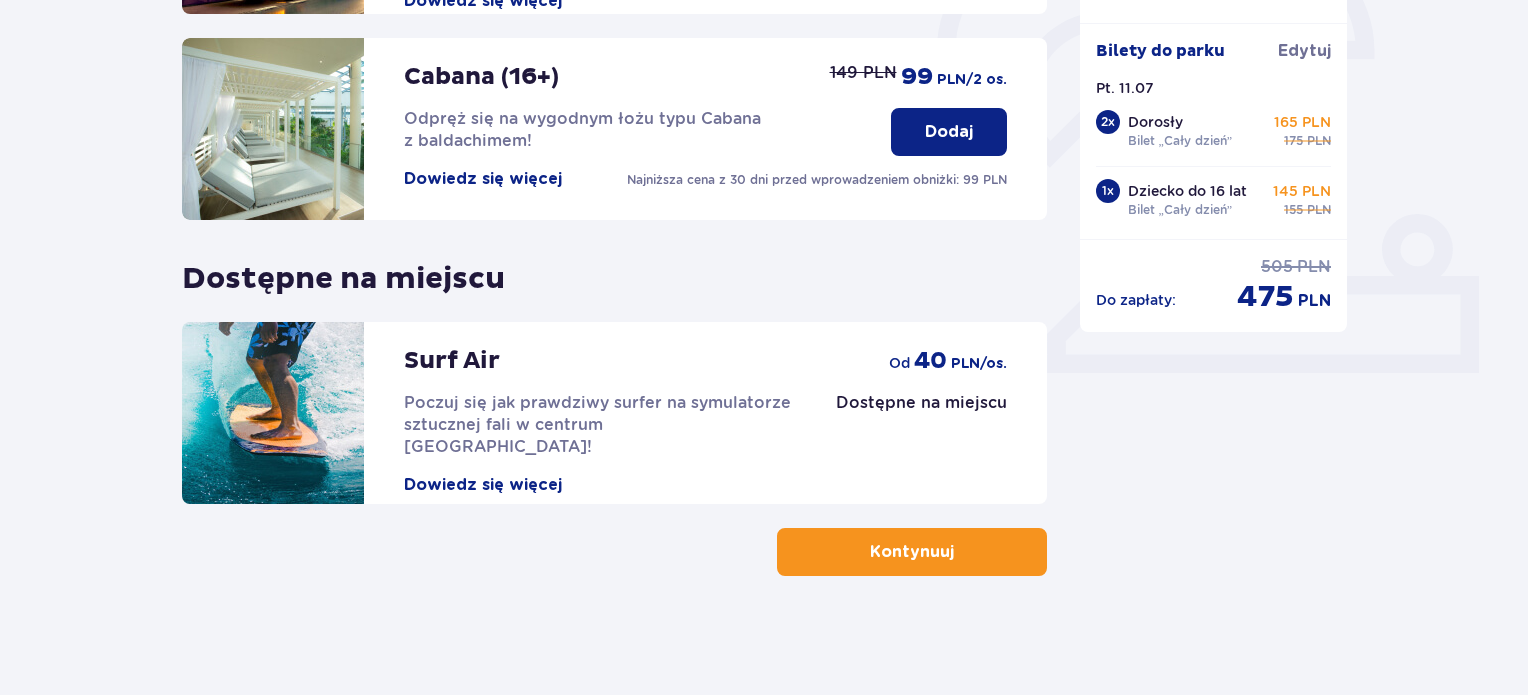 click on "Kontynuuj" at bounding box center (912, 552) 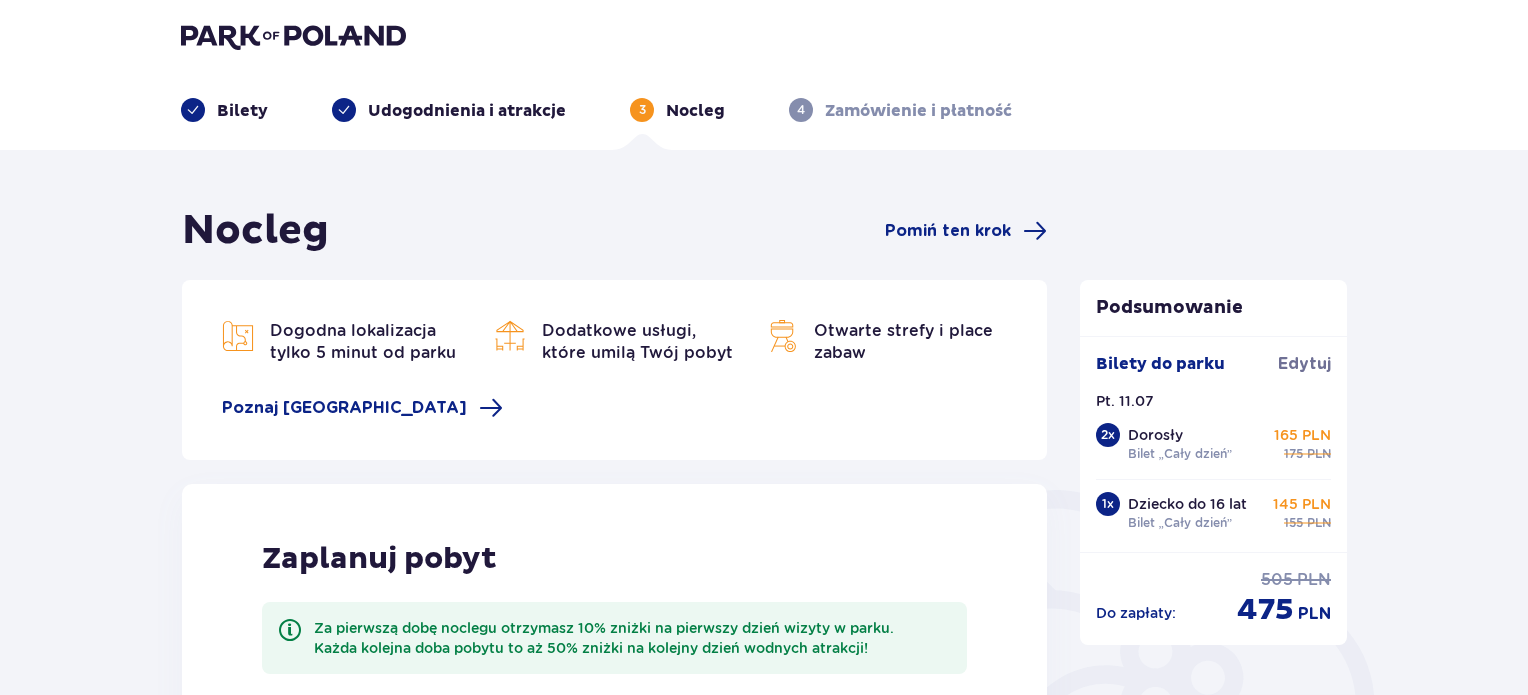 scroll, scrollTop: 0, scrollLeft: 0, axis: both 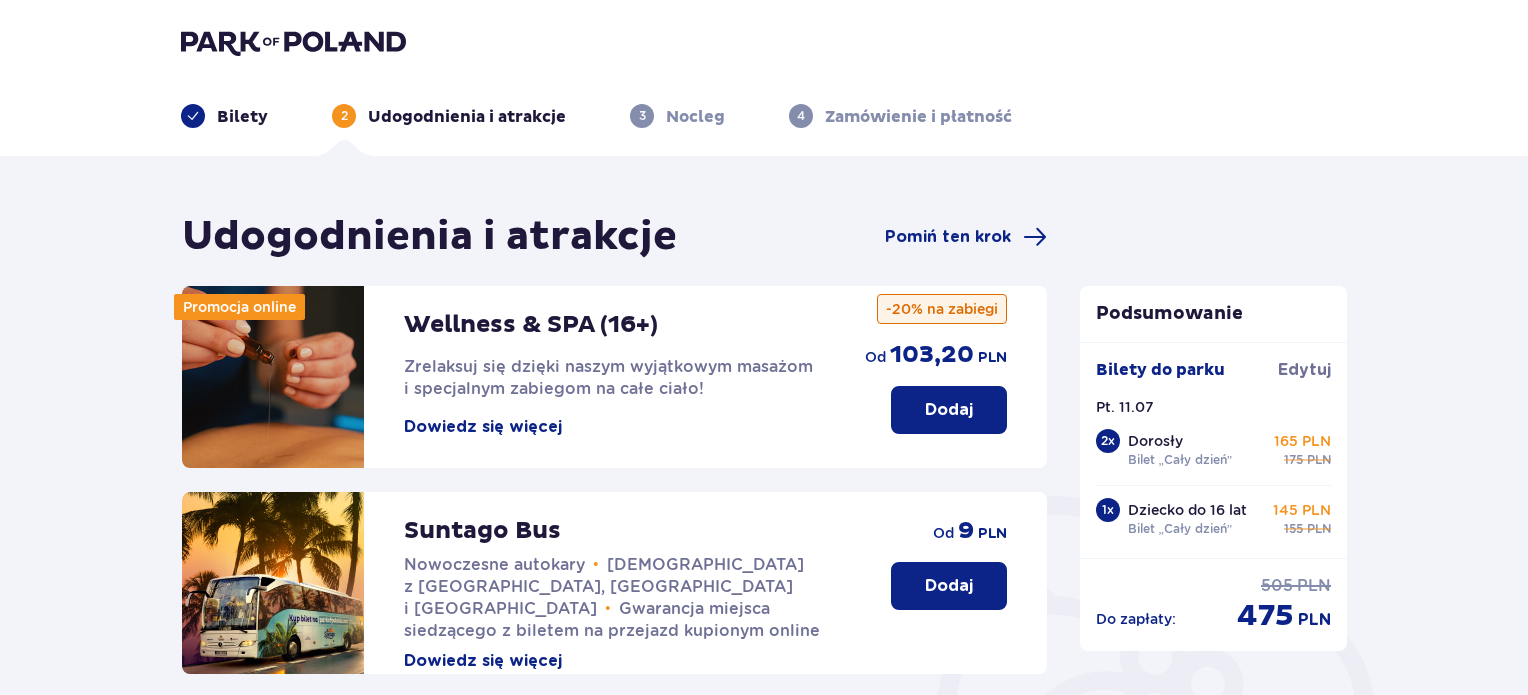 click on "Dowiedz się więcej" at bounding box center (483, 661) 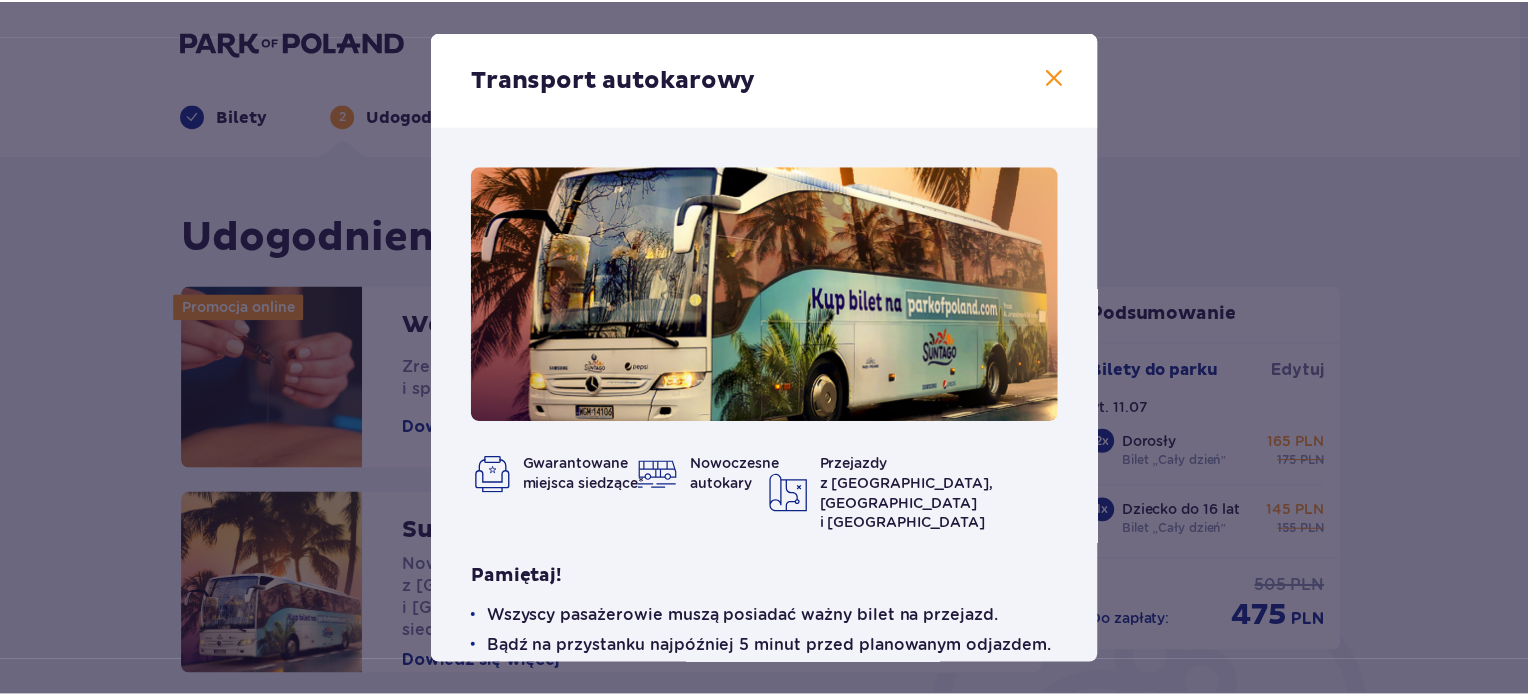 scroll, scrollTop: 109, scrollLeft: 0, axis: vertical 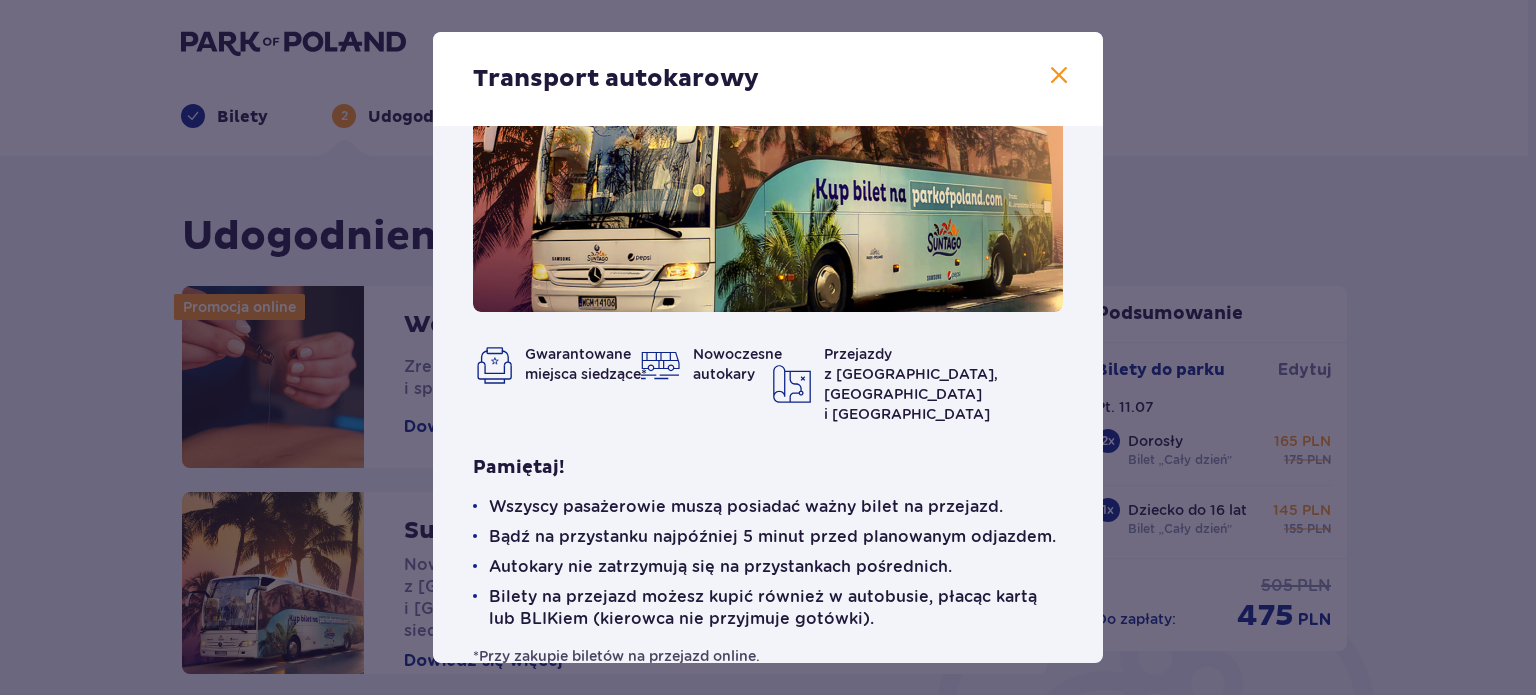 click at bounding box center (1059, 76) 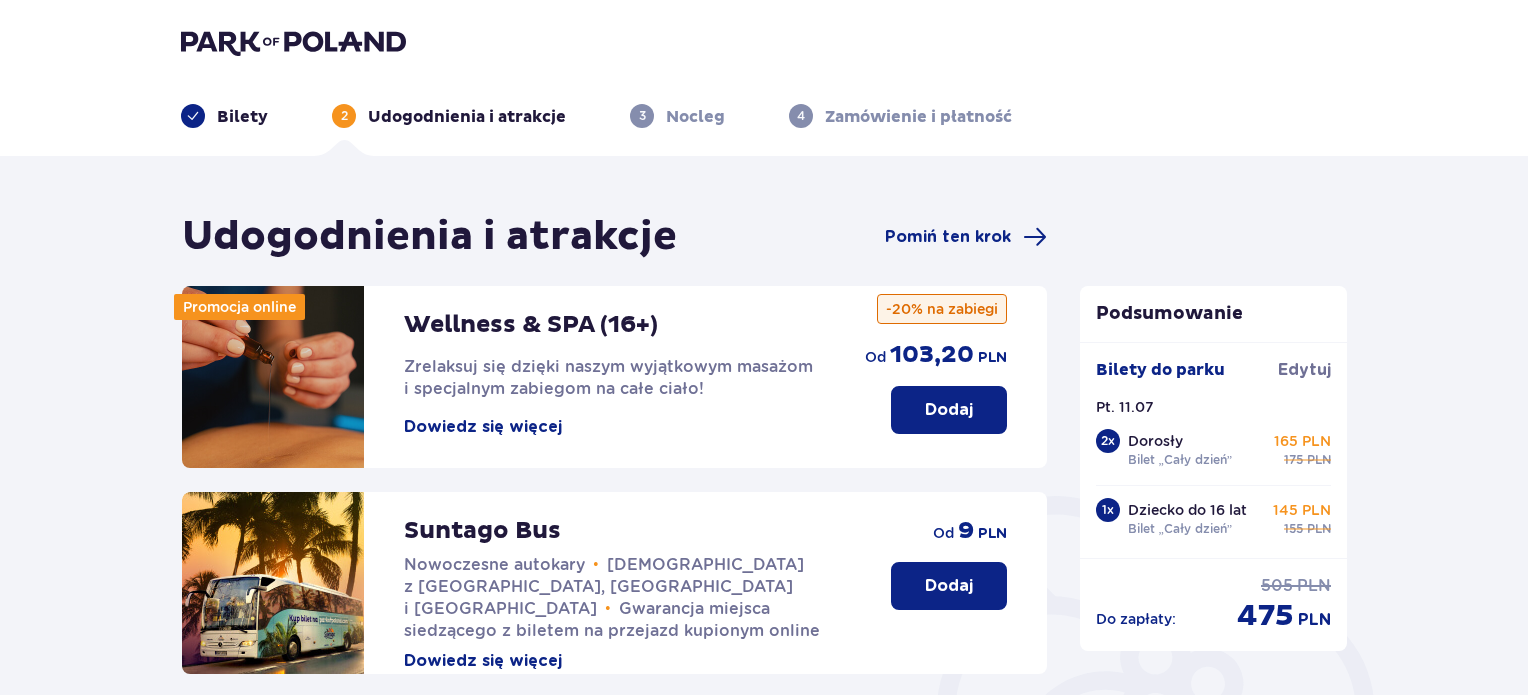 click on "Dodaj" at bounding box center (949, 586) 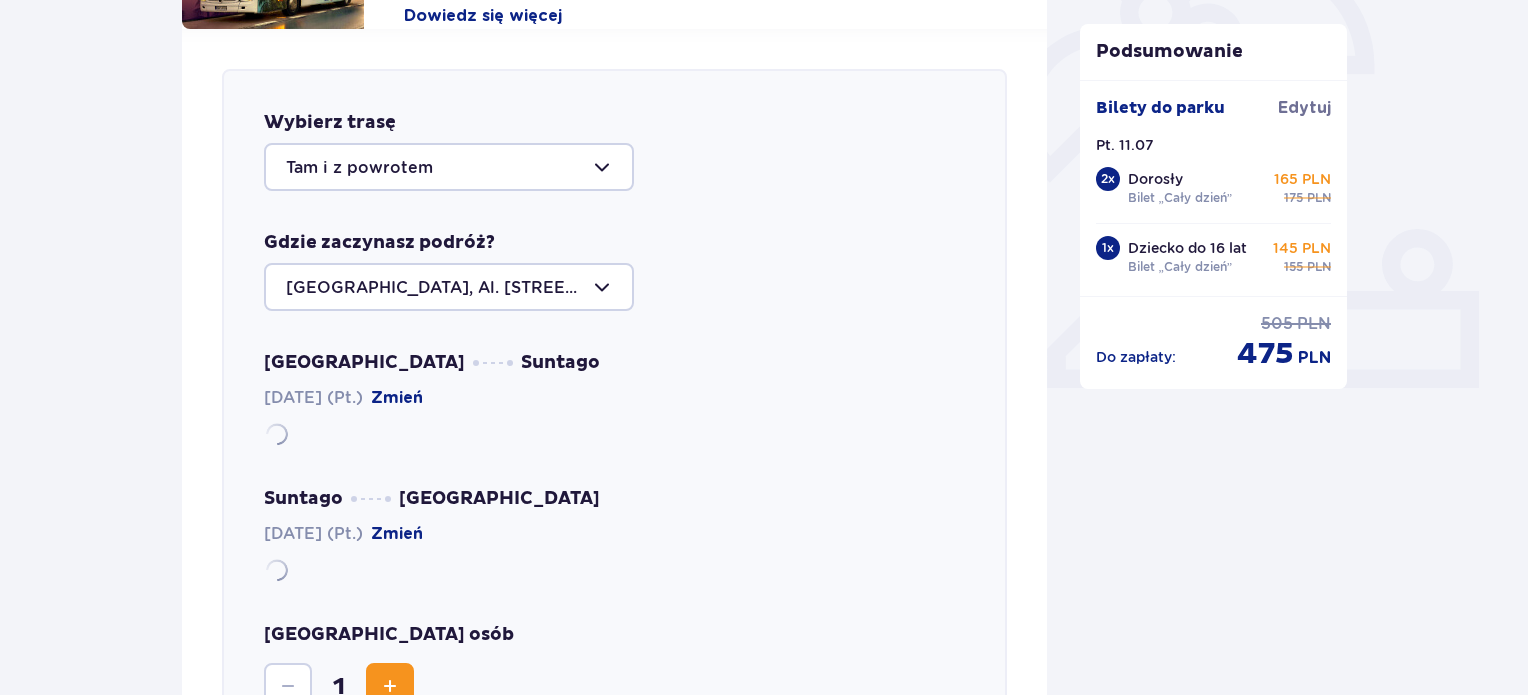 scroll, scrollTop: 690, scrollLeft: 0, axis: vertical 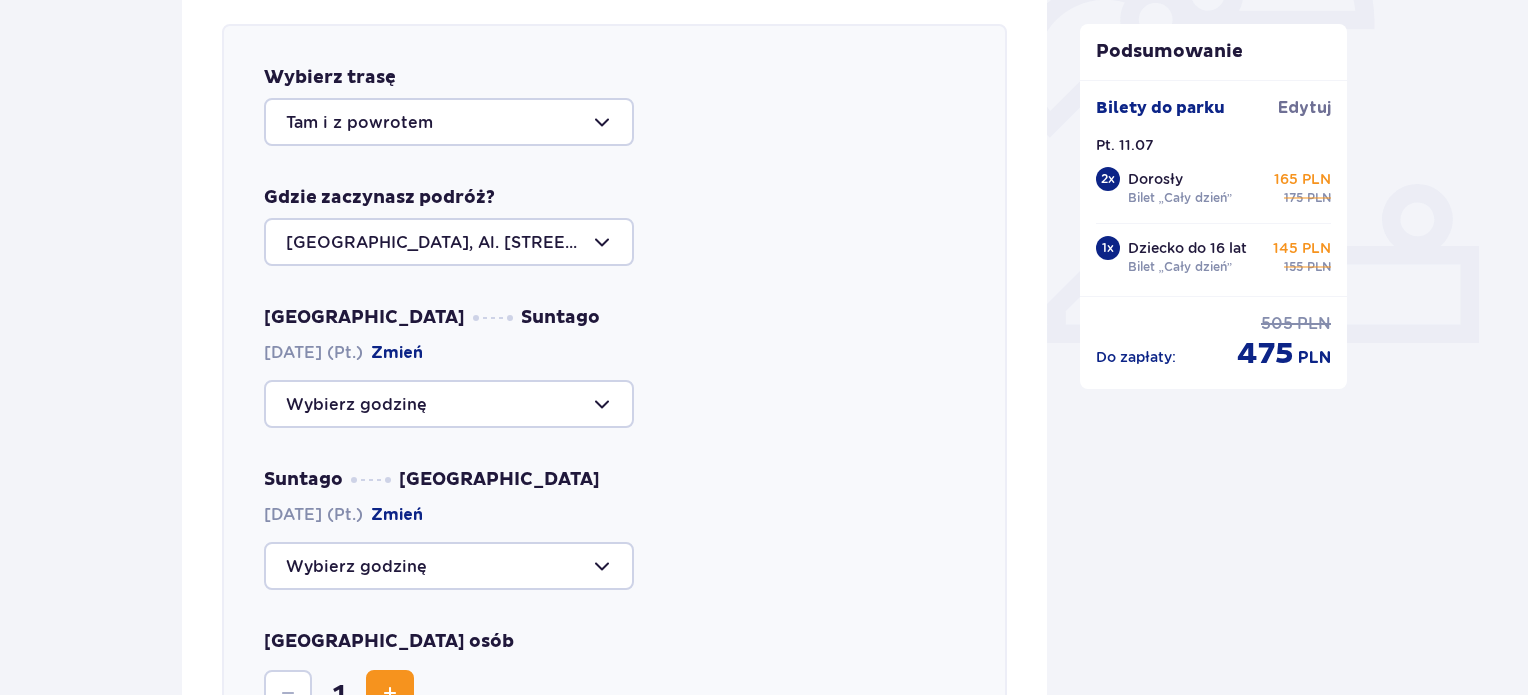 click at bounding box center [449, 404] 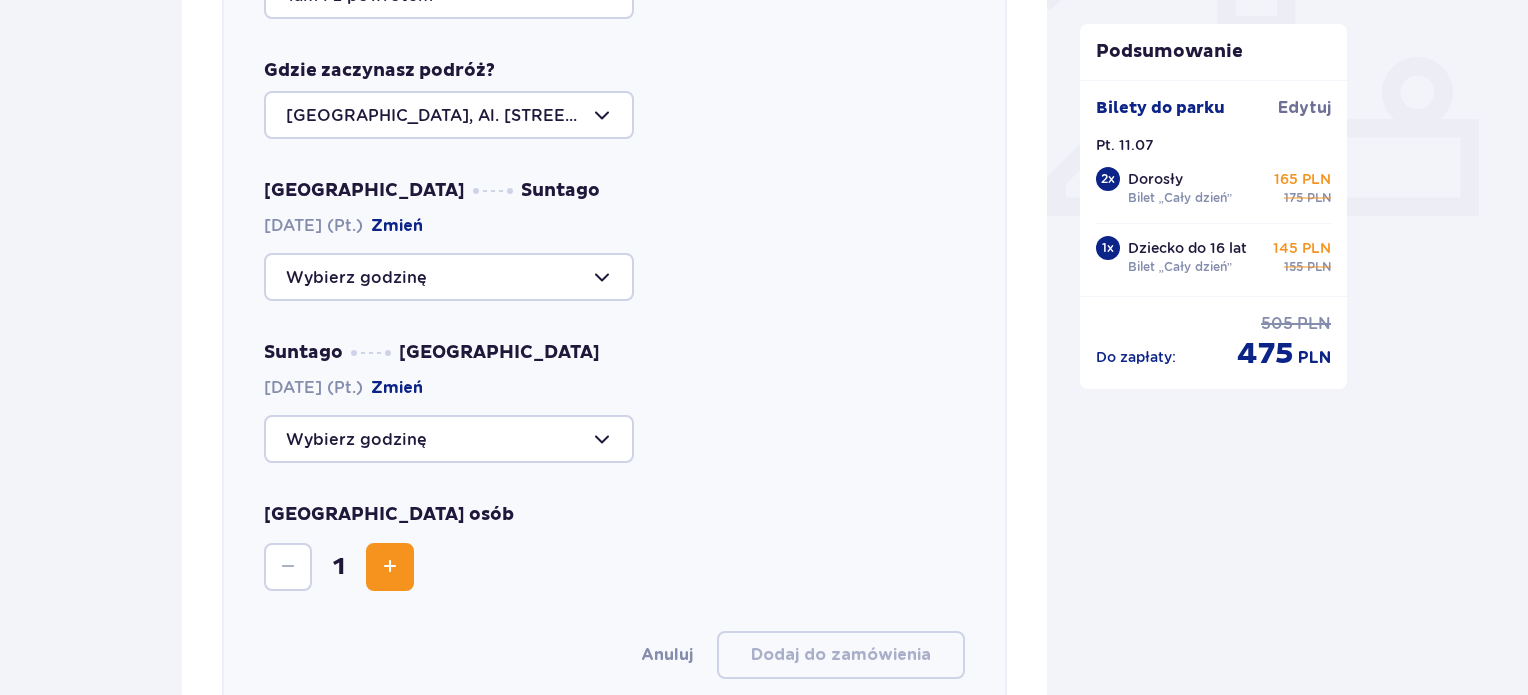 scroll, scrollTop: 828, scrollLeft: 0, axis: vertical 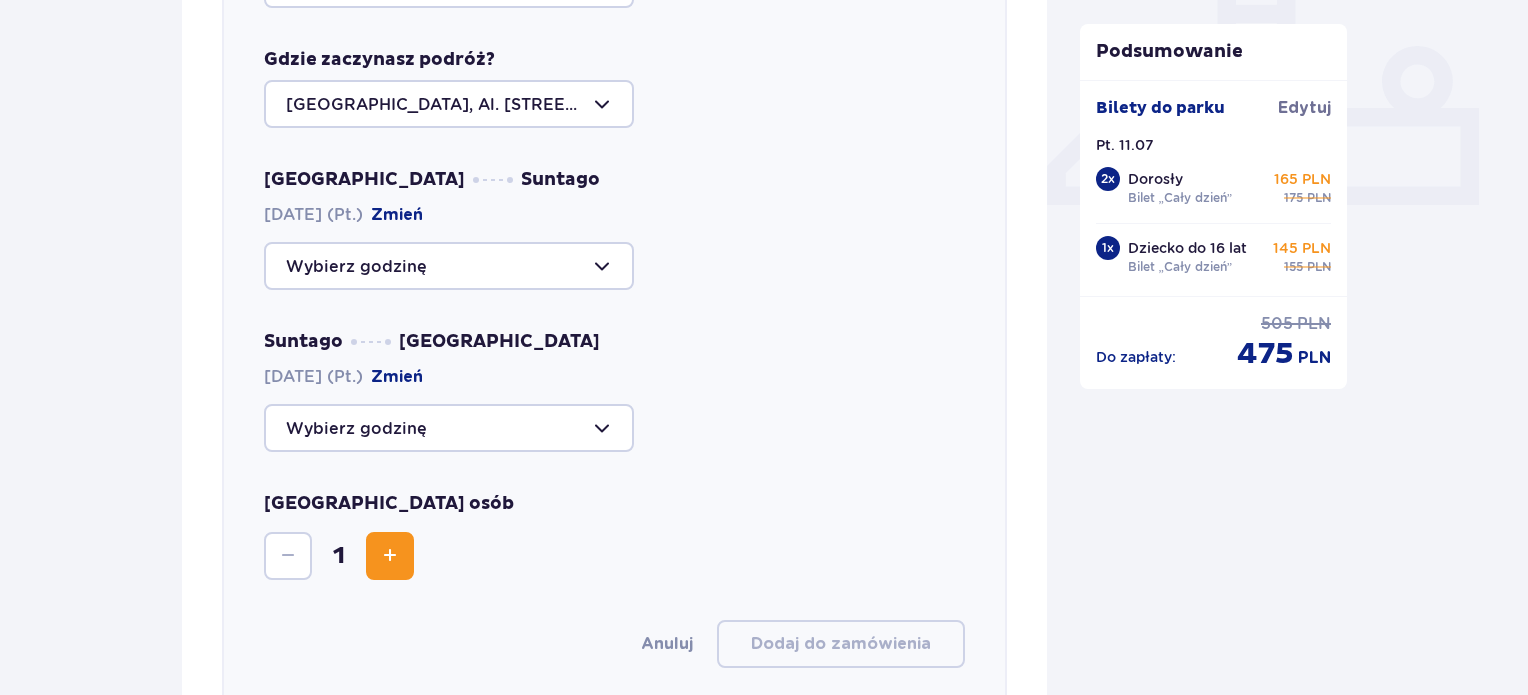 click at bounding box center (449, 266) 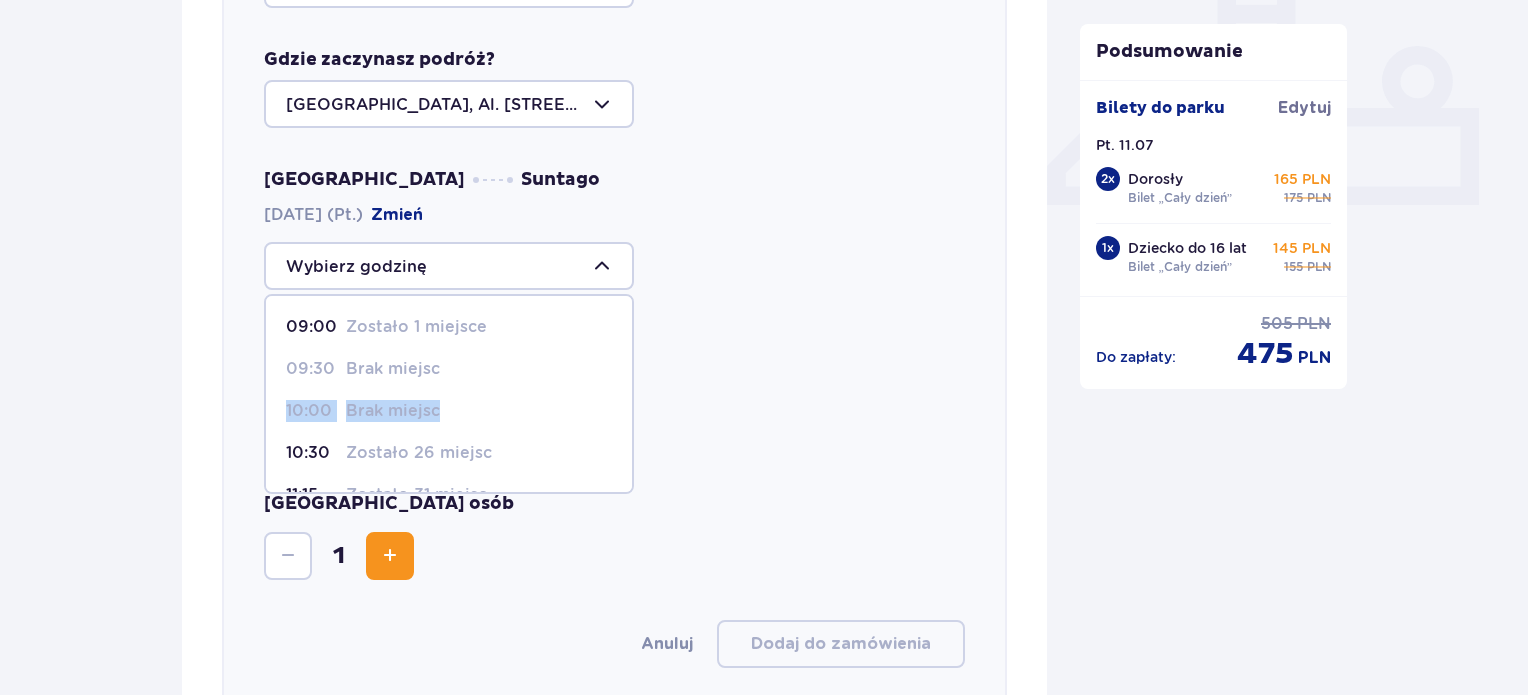 drag, startPoint x: 632, startPoint y: 349, endPoint x: 632, endPoint y: 397, distance: 48 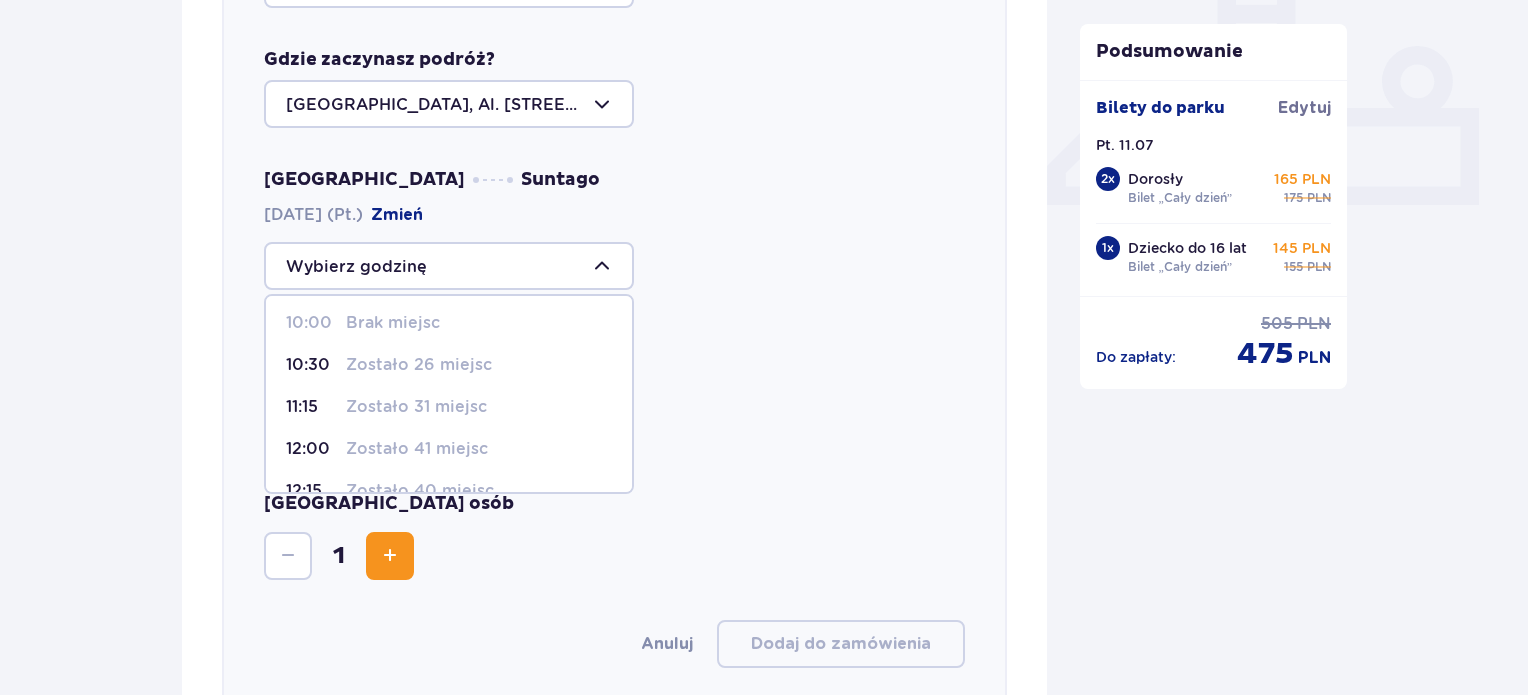 scroll, scrollTop: 90, scrollLeft: 0, axis: vertical 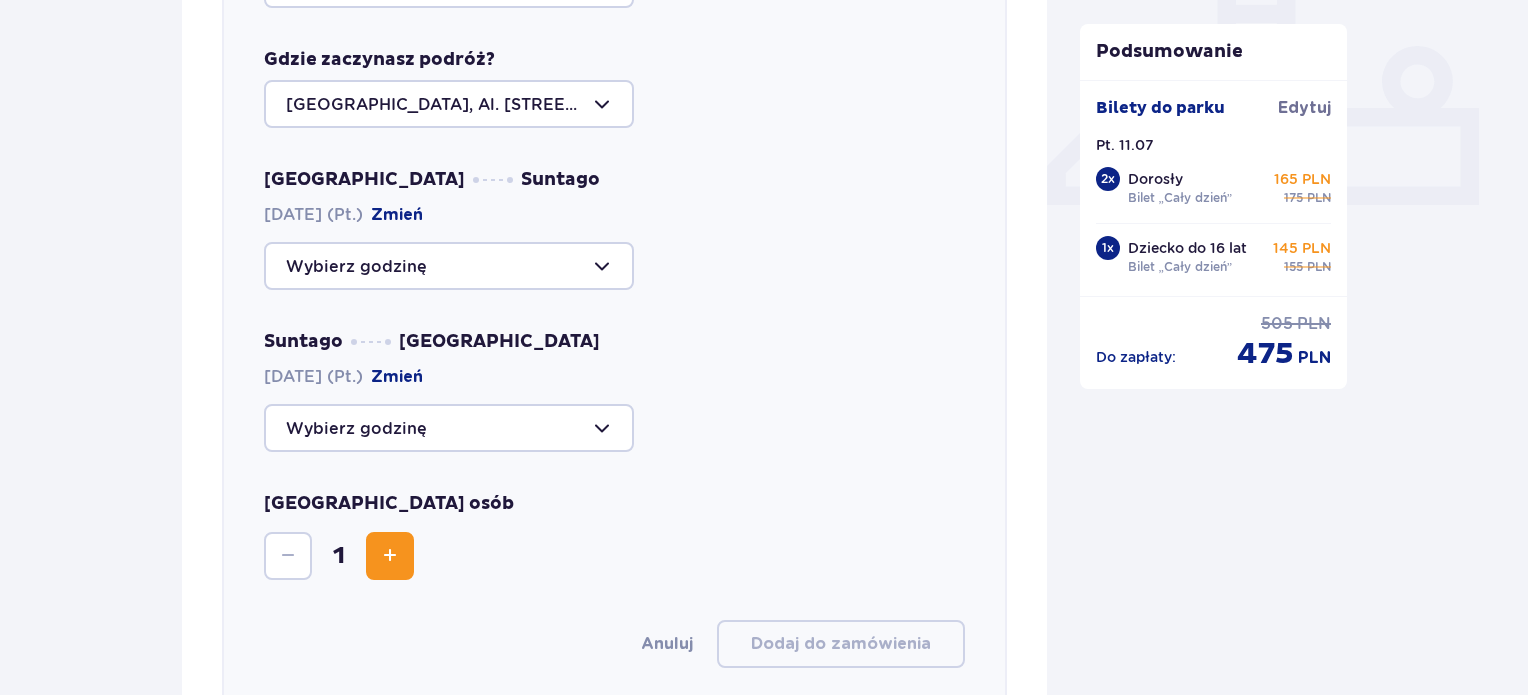 click on "Suntago [GEOGRAPHIC_DATA] [DATE] (Pt.) [GEOGRAPHIC_DATA]" at bounding box center [614, 391] 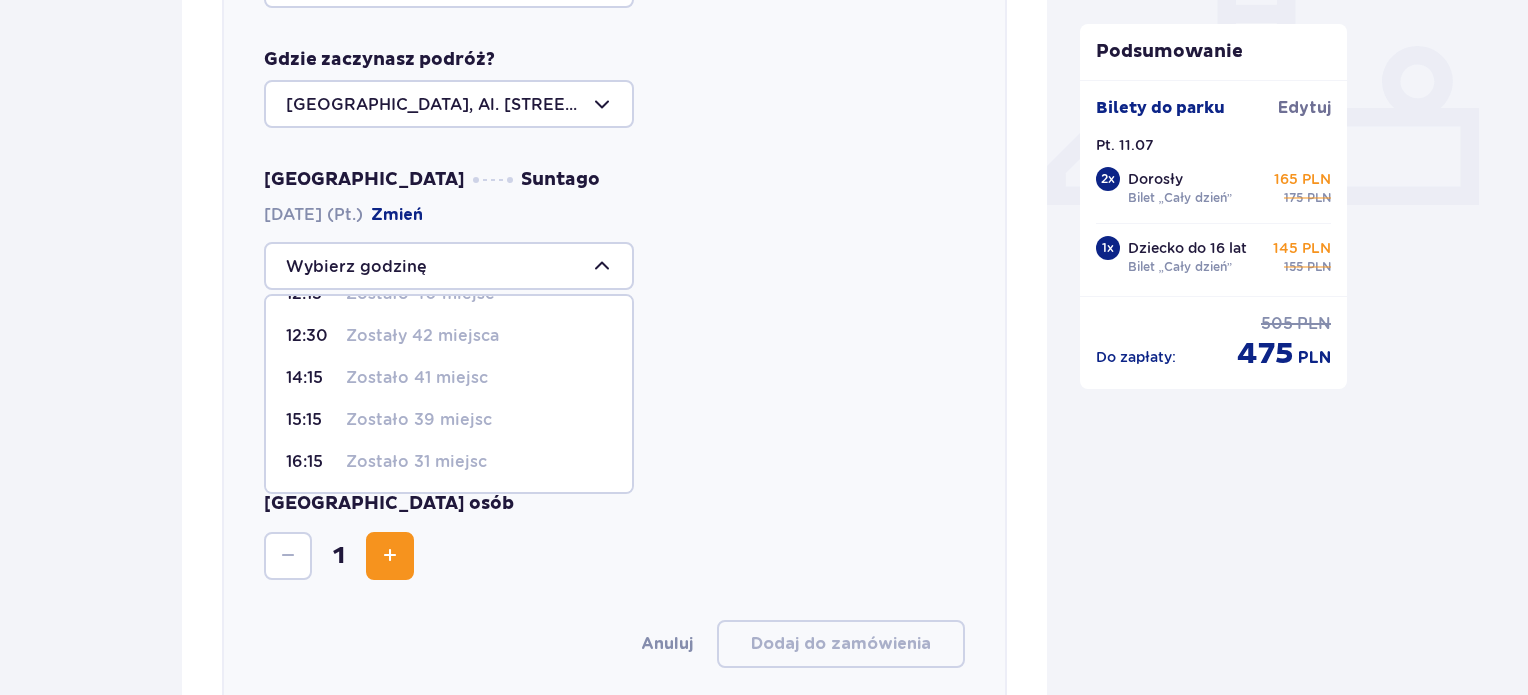 scroll, scrollTop: 0, scrollLeft: 0, axis: both 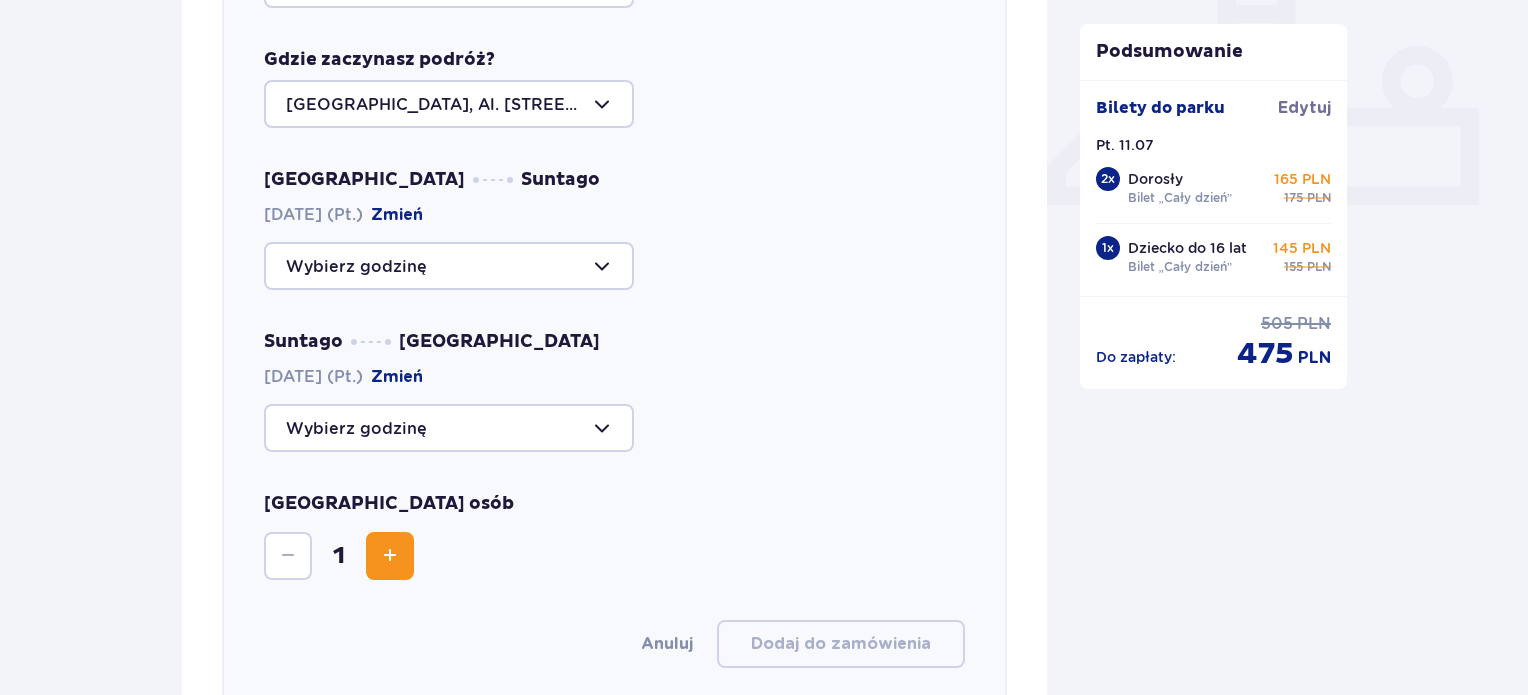 click on "Warszawa Suntago [DATE] (Pt.) Zmień Suntago [GEOGRAPHIC_DATA] [DATE] (Pt.) [GEOGRAPHIC_DATA]" at bounding box center [614, 310] 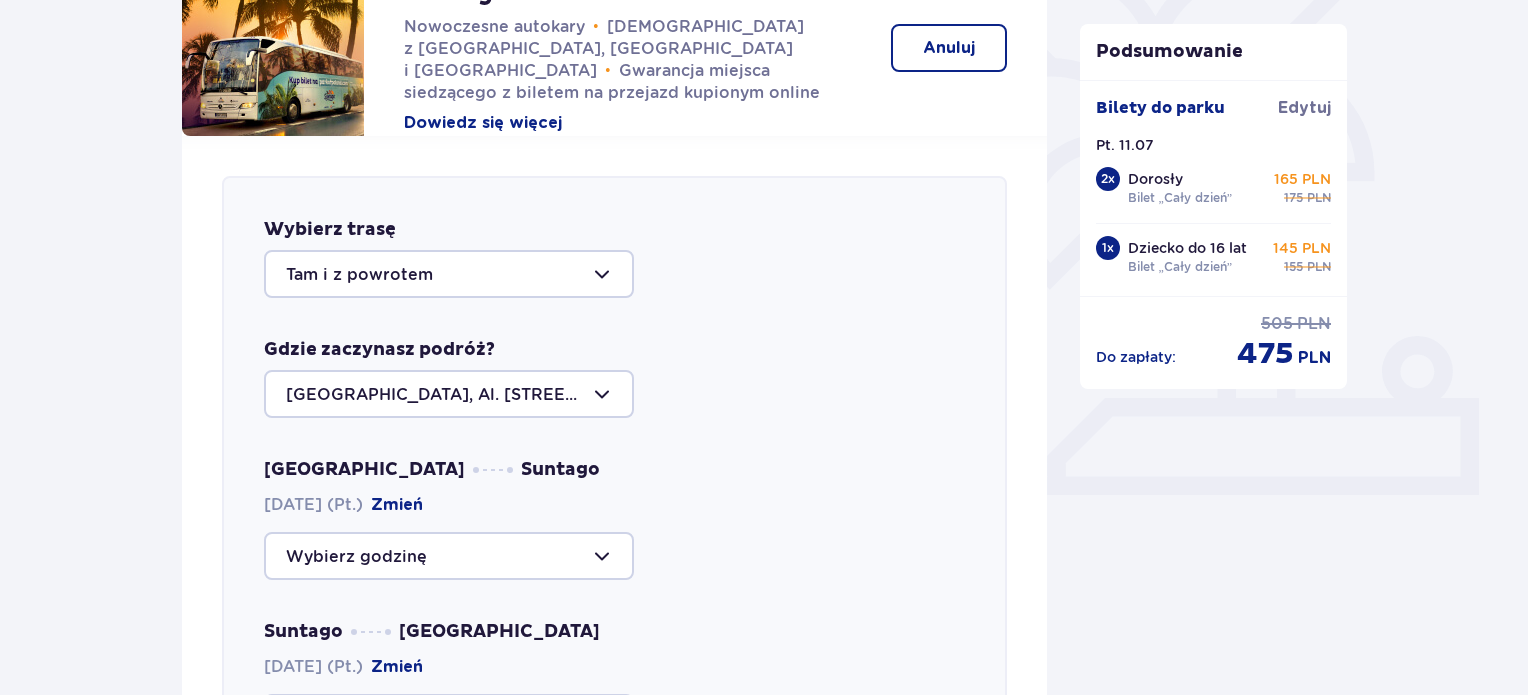 scroll, scrollTop: 540, scrollLeft: 0, axis: vertical 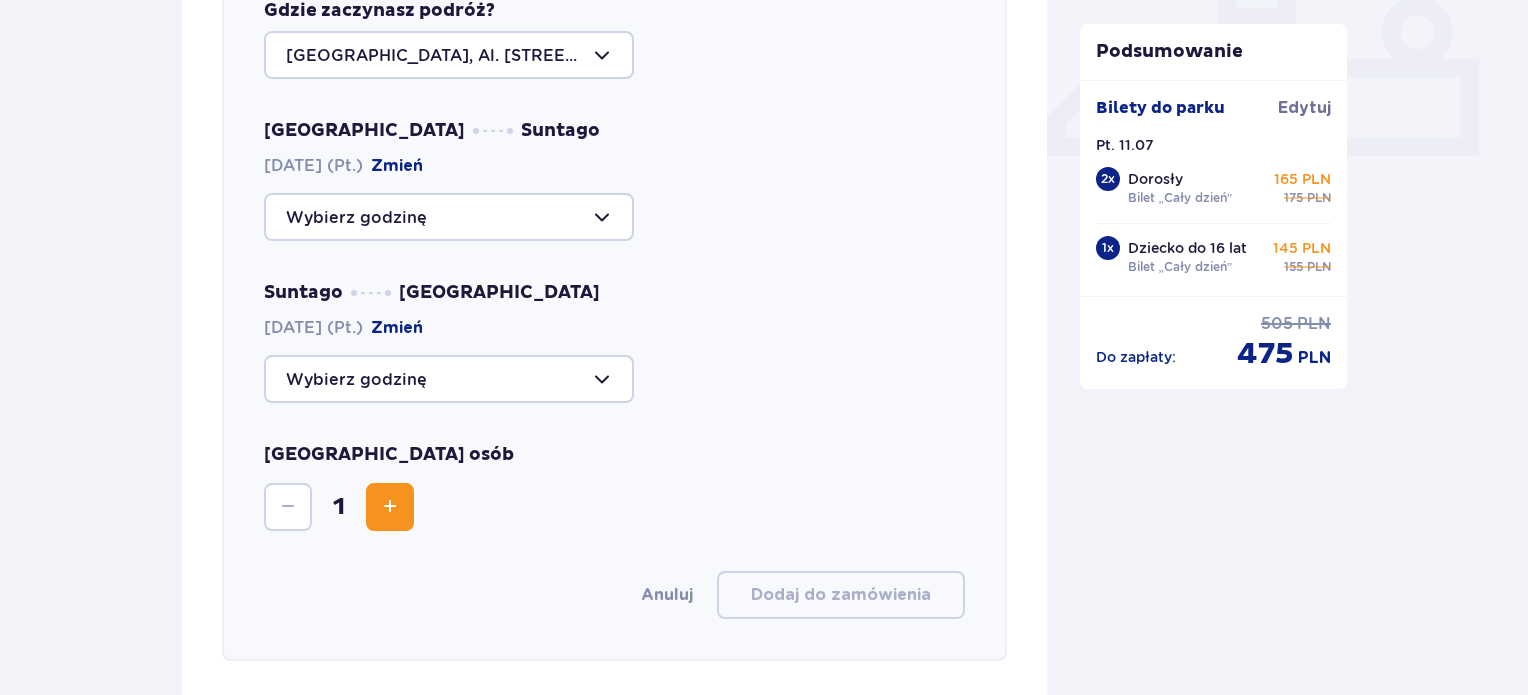 click at bounding box center [449, 217] 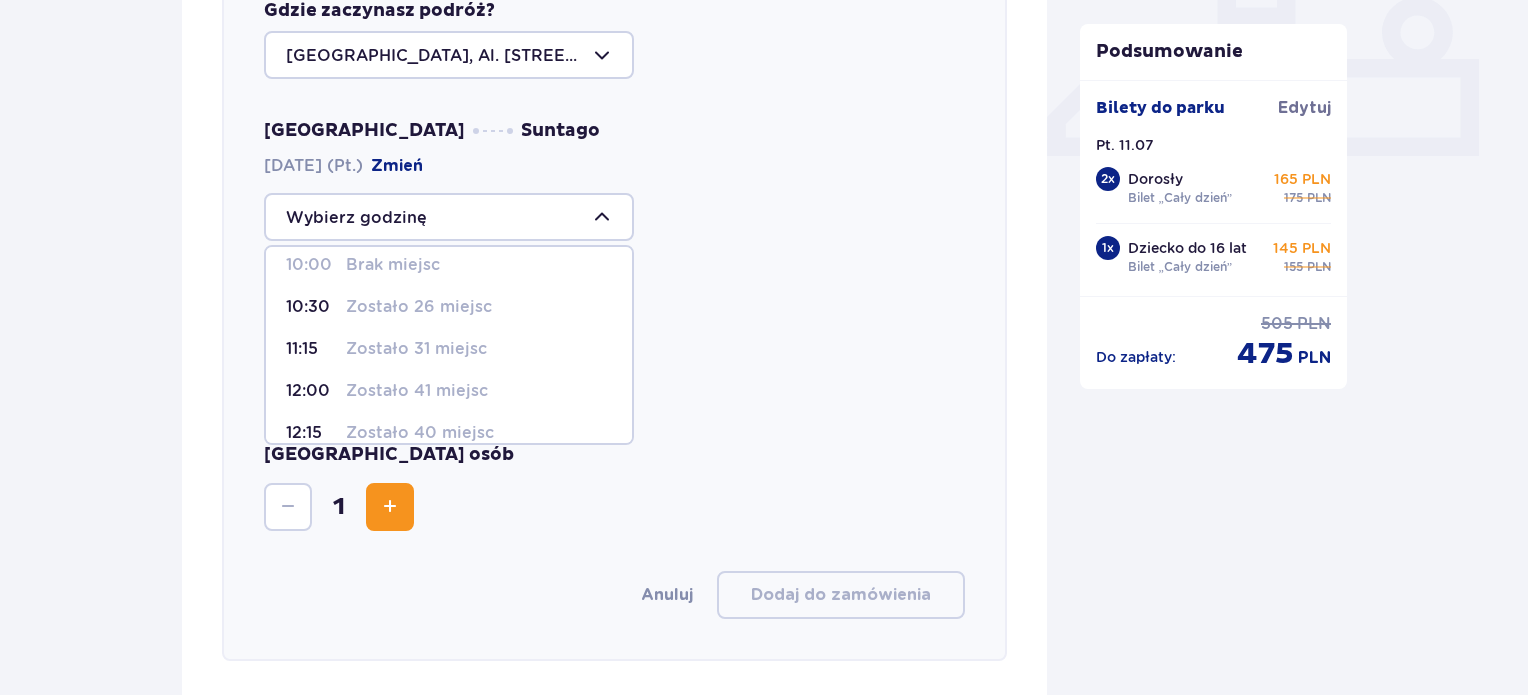 scroll, scrollTop: 0, scrollLeft: 0, axis: both 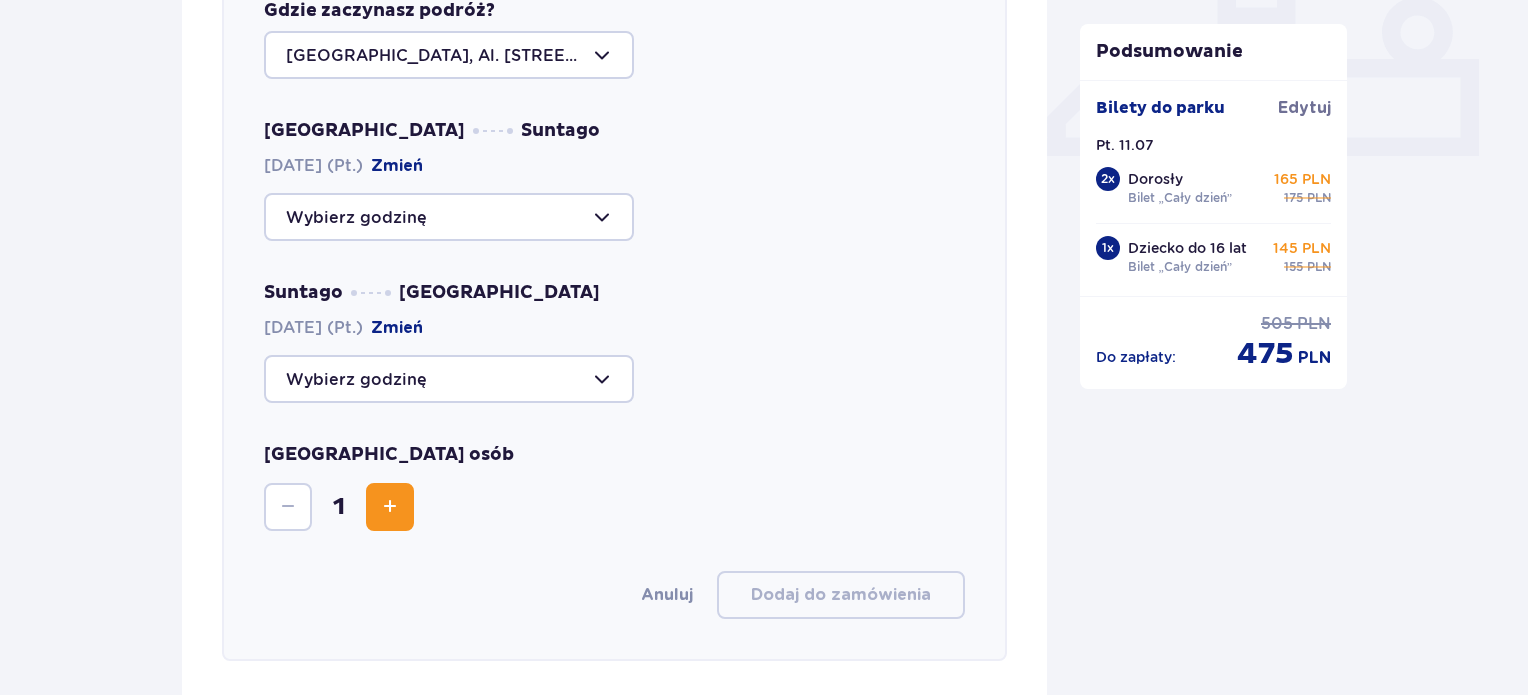 click on "Suntago Warszawa 11.07.2025 (Pt.) Zmień" at bounding box center [614, 342] 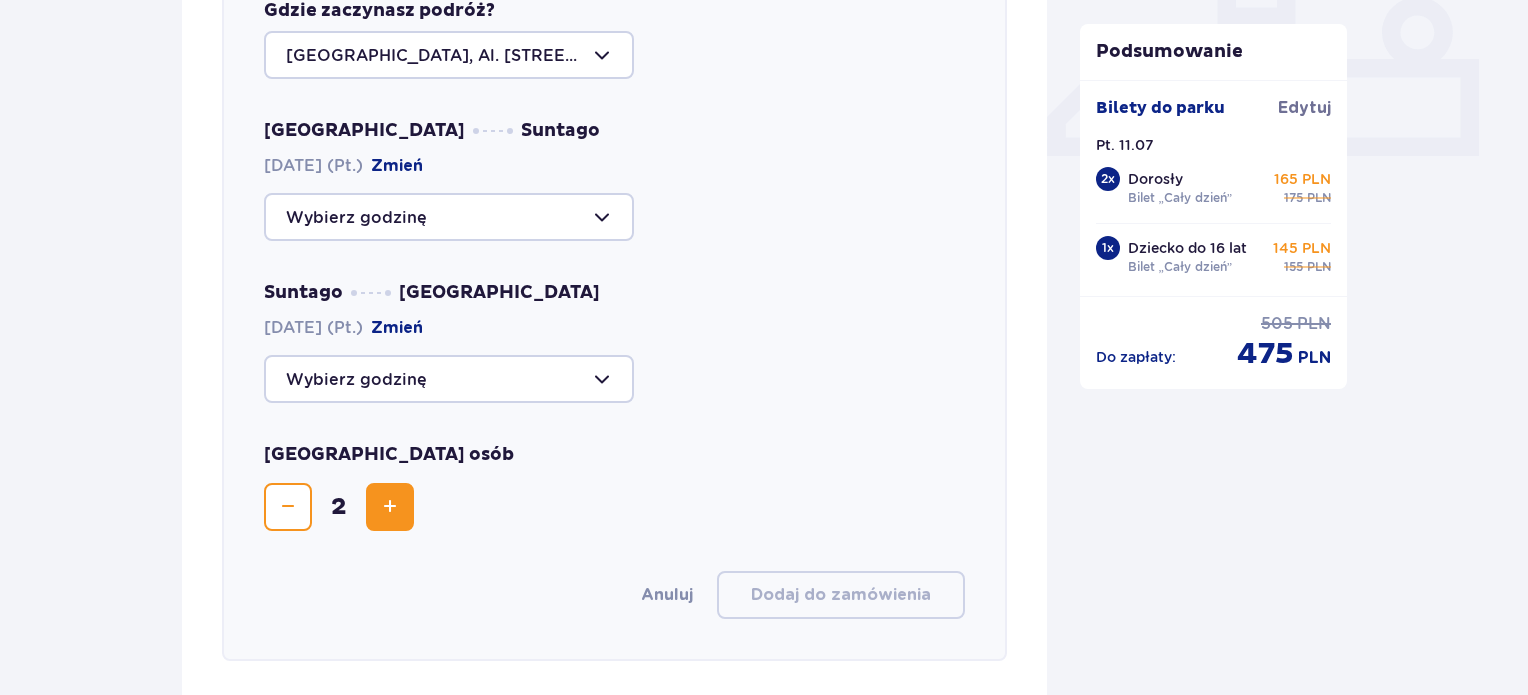 click at bounding box center (390, 507) 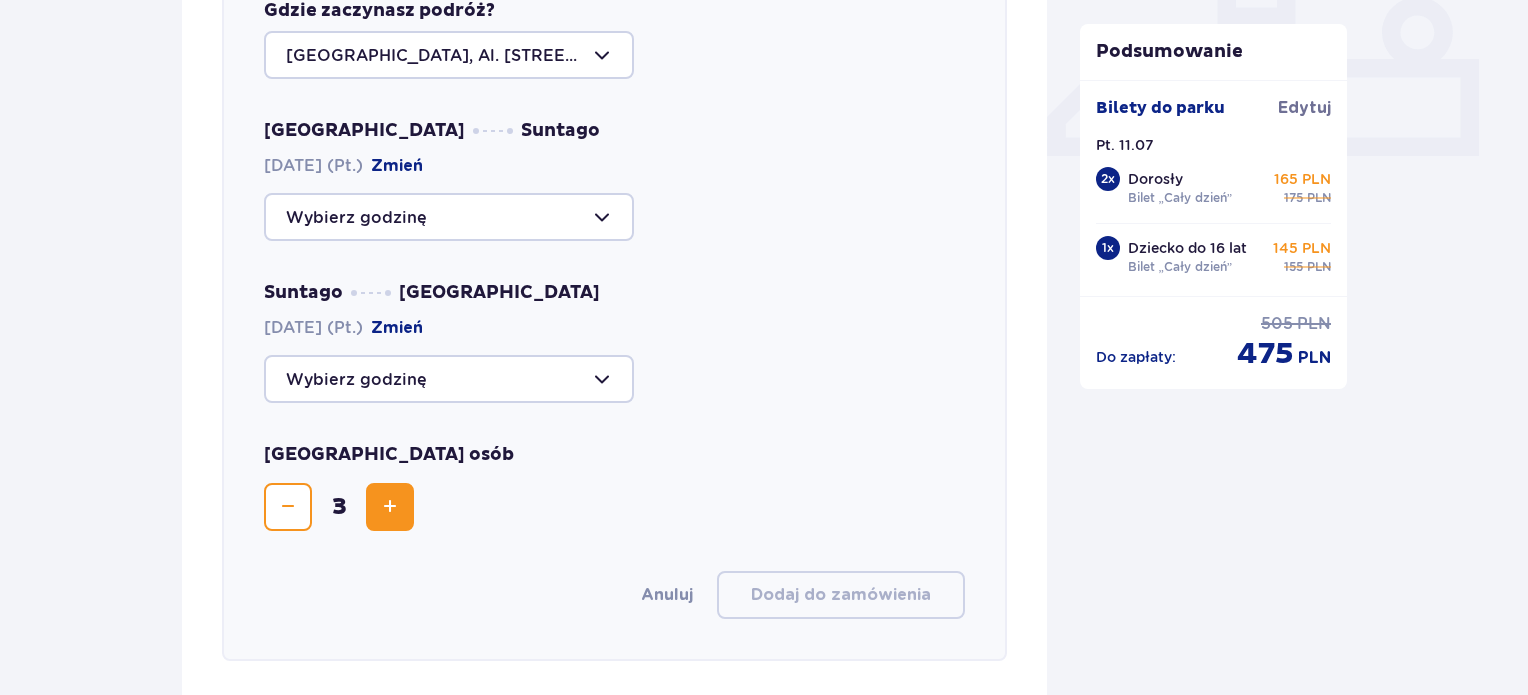 click at bounding box center [449, 379] 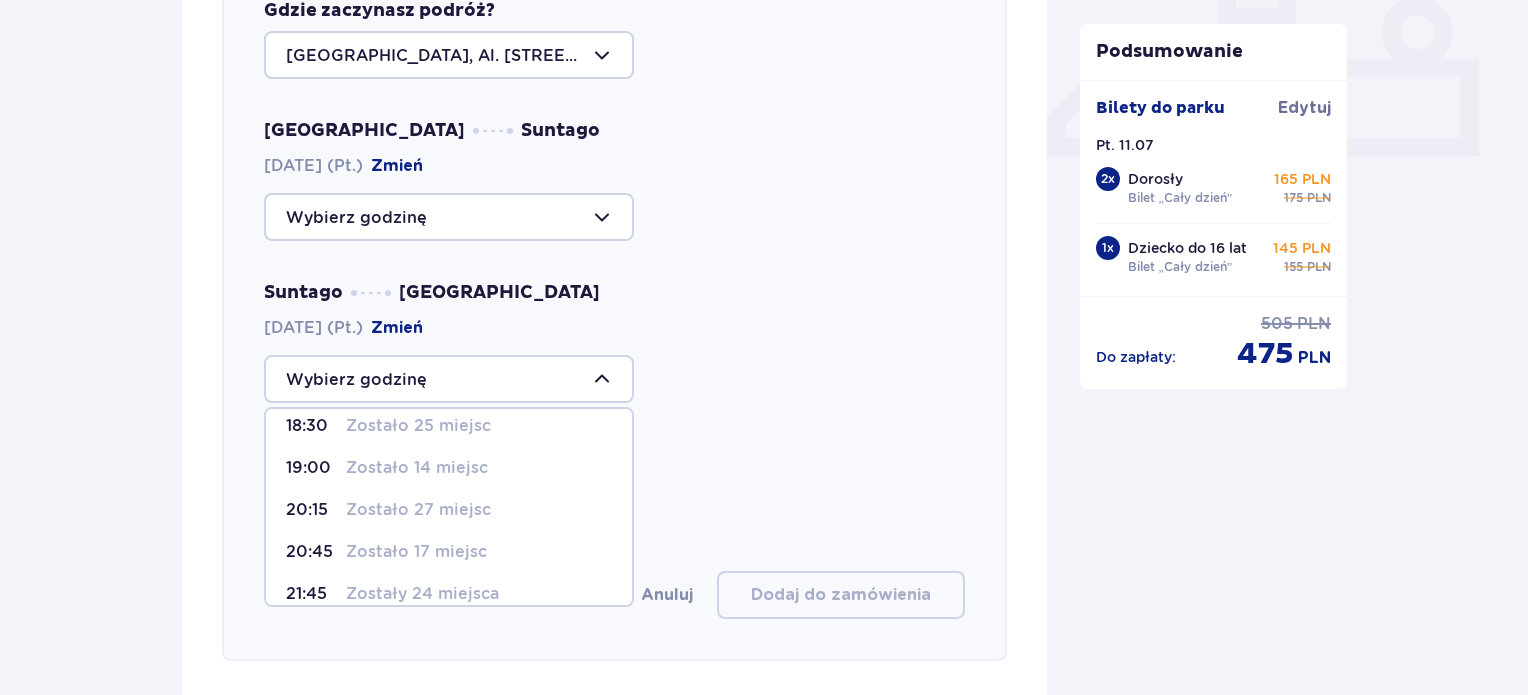 scroll, scrollTop: 184, scrollLeft: 0, axis: vertical 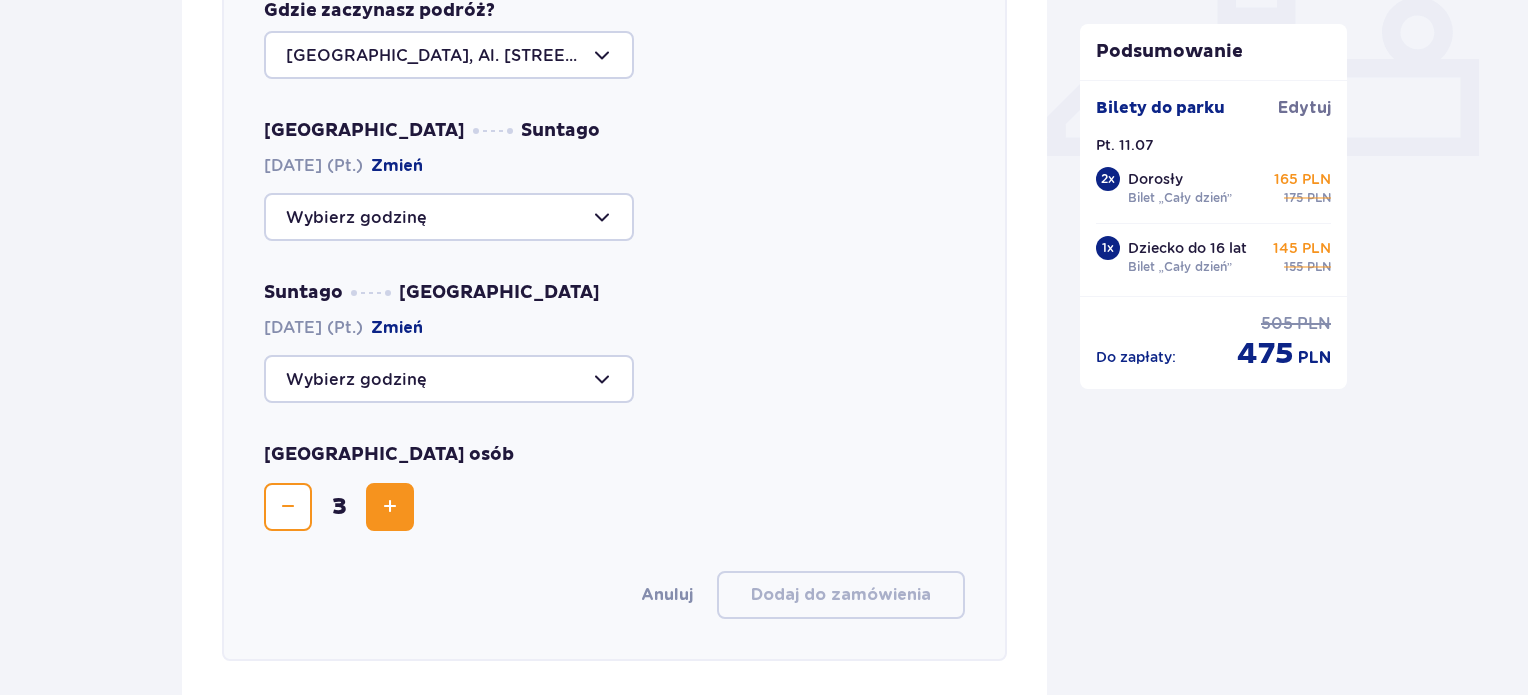 click at bounding box center (449, 217) 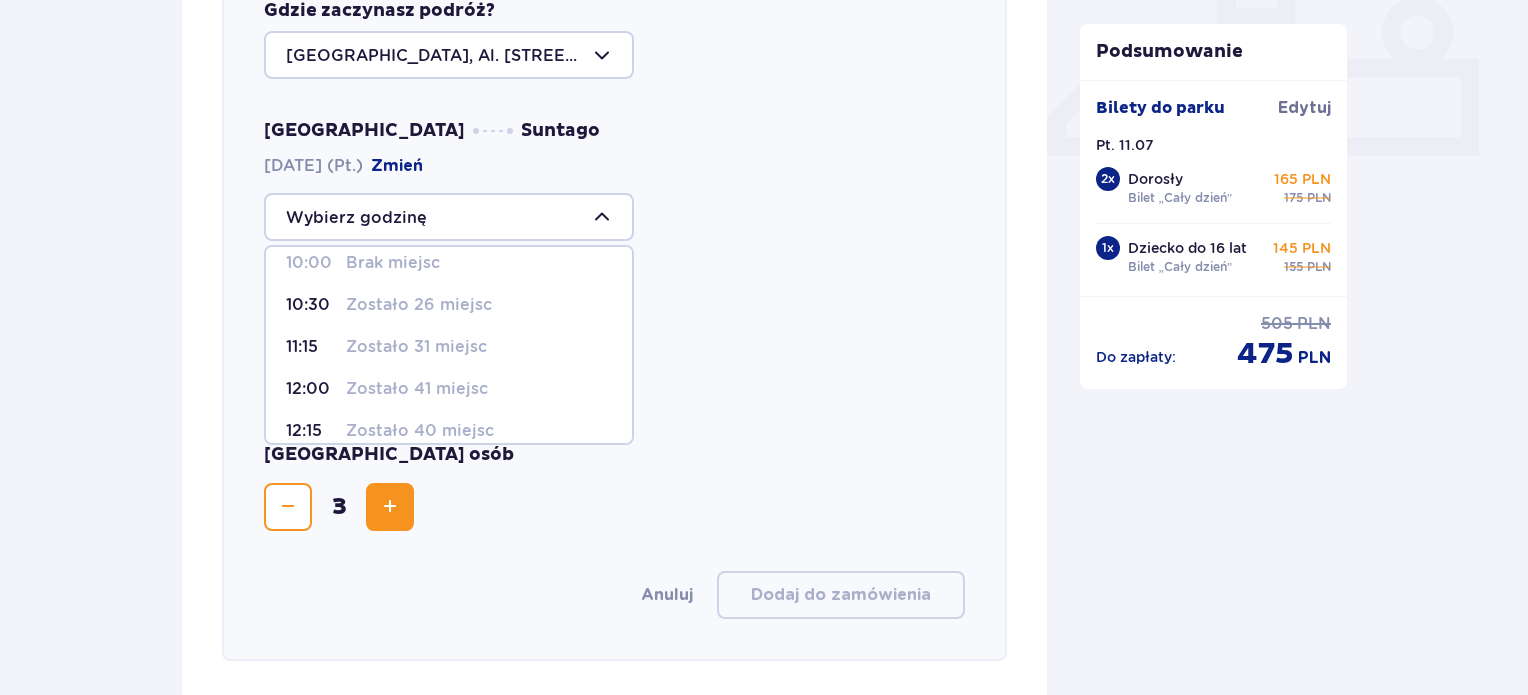 scroll, scrollTop: 101, scrollLeft: 0, axis: vertical 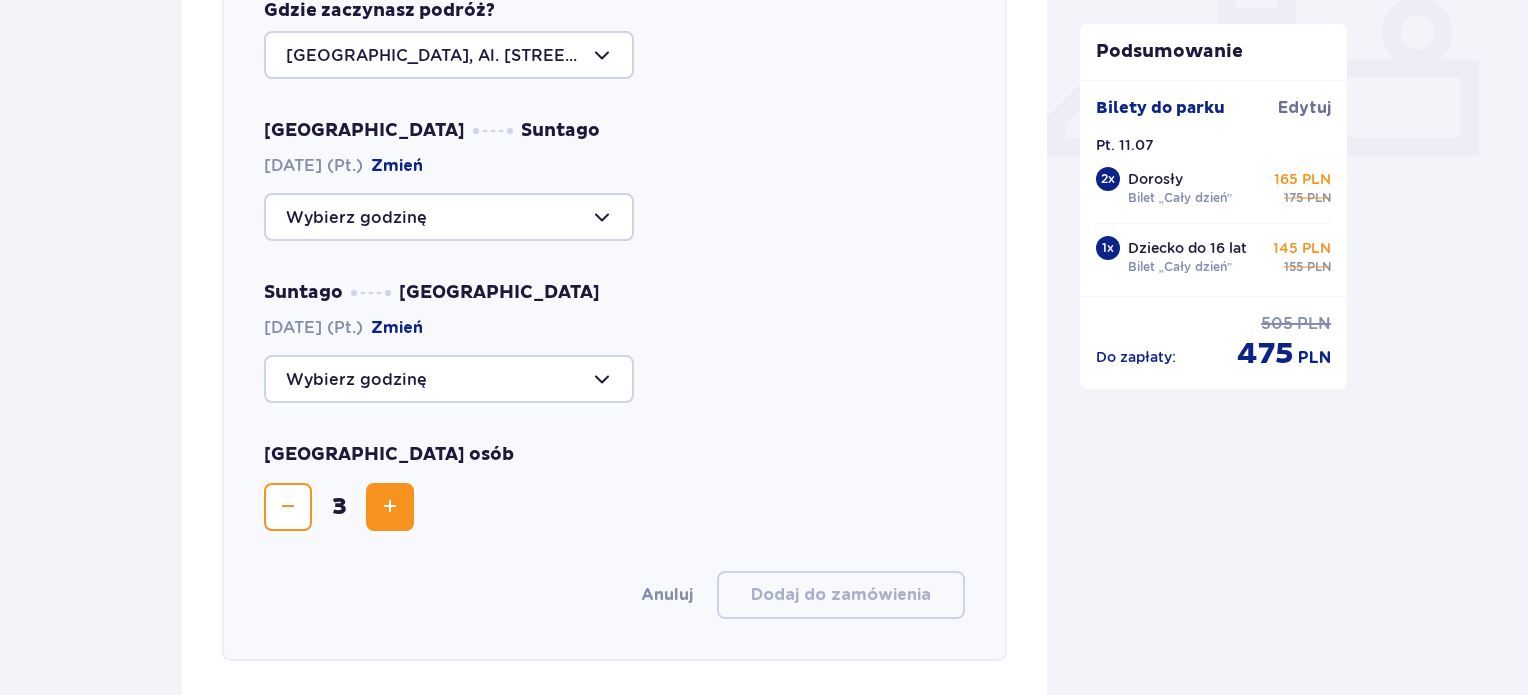 click at bounding box center (288, 507) 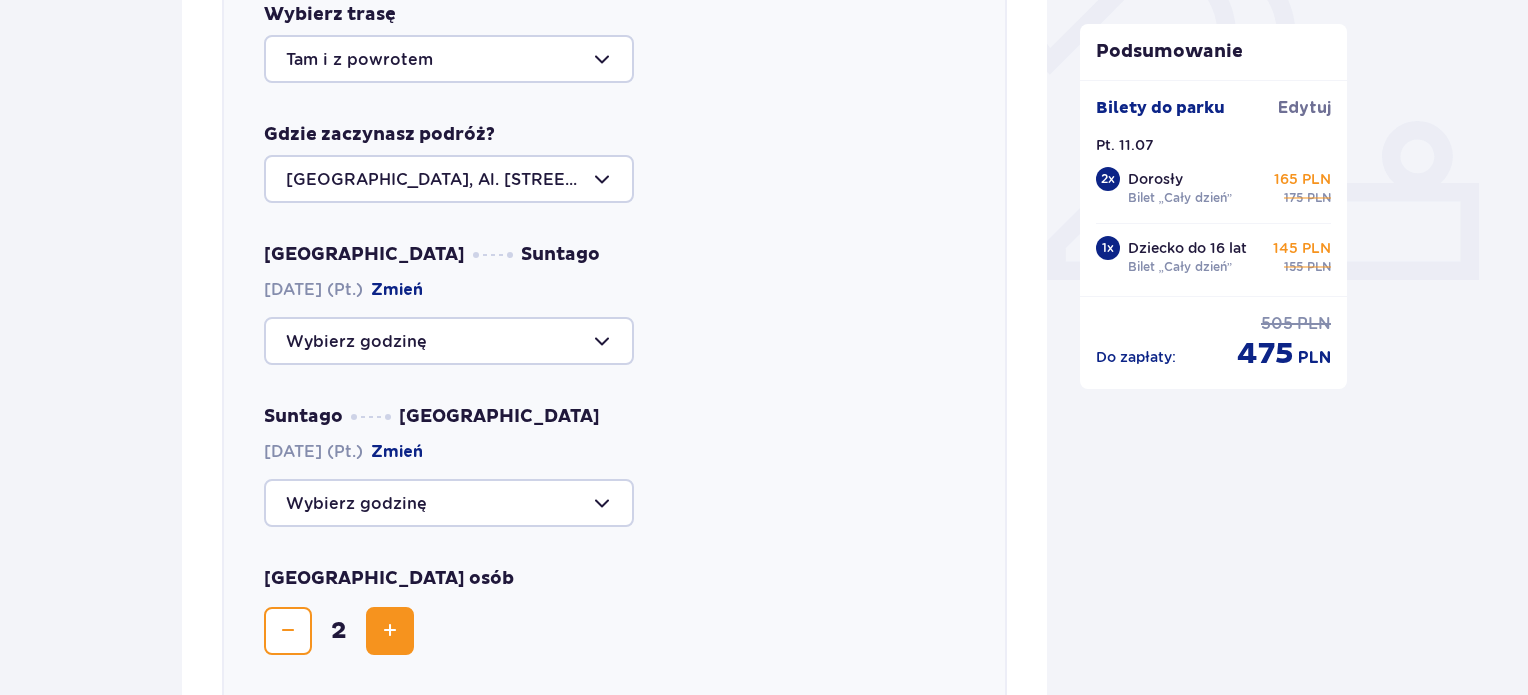 scroll, scrollTop: 769, scrollLeft: 0, axis: vertical 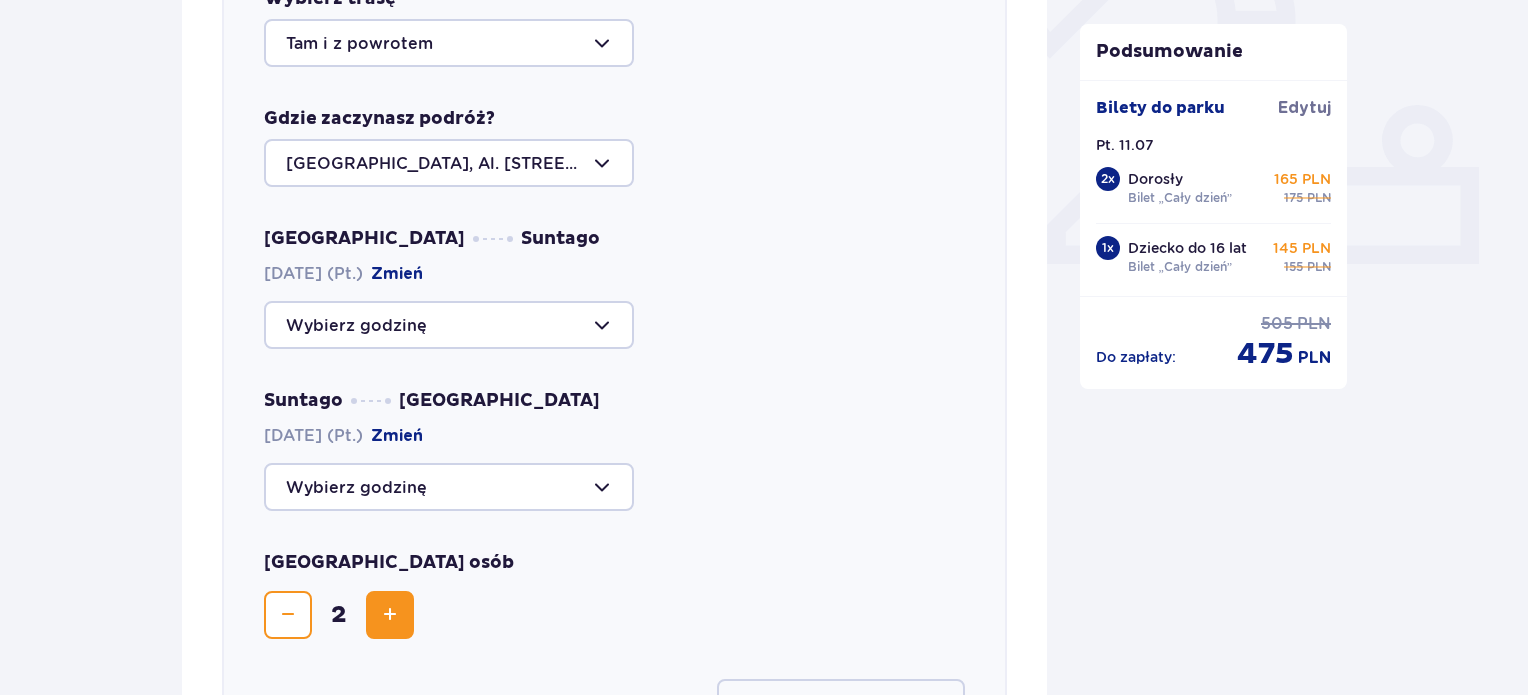 click at bounding box center (449, 325) 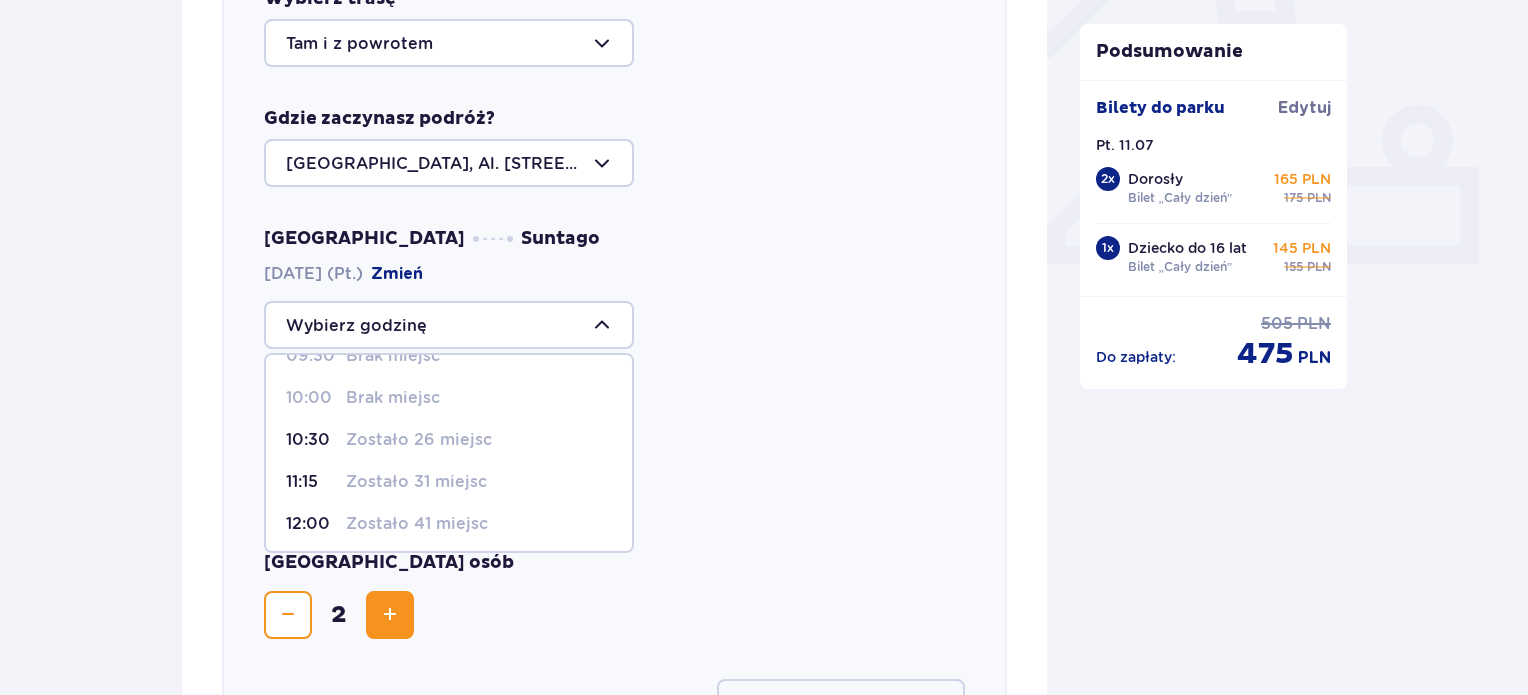 scroll, scrollTop: 74, scrollLeft: 0, axis: vertical 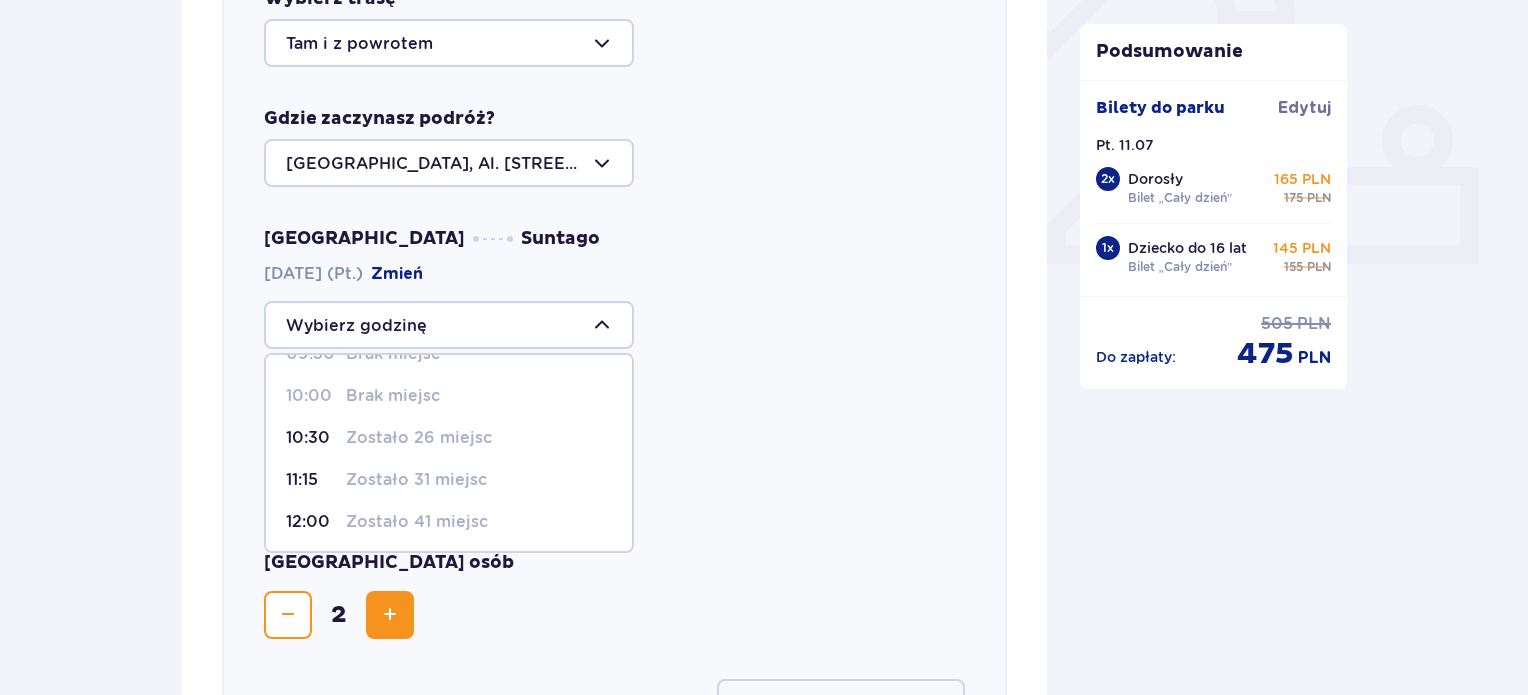 click on "Zostało 41 miejsc" at bounding box center (417, 522) 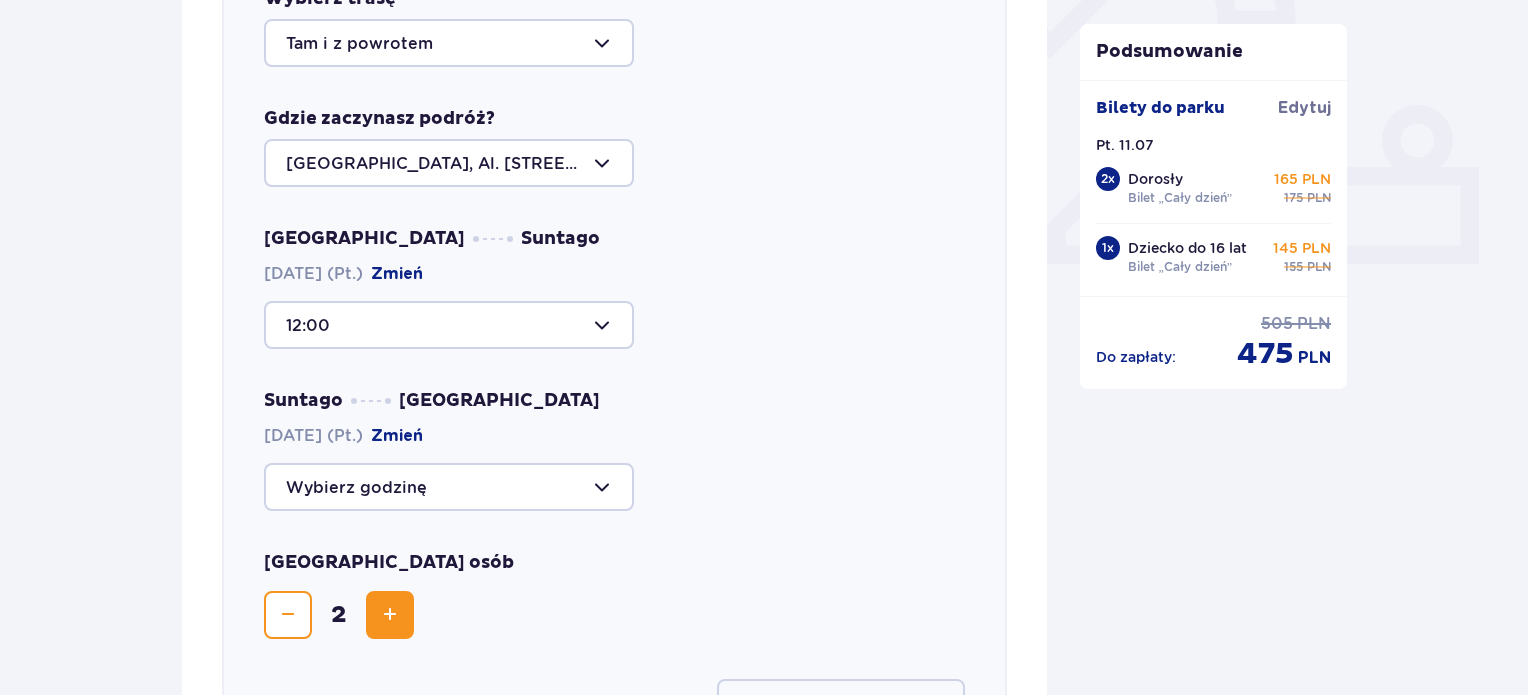 click at bounding box center [449, 487] 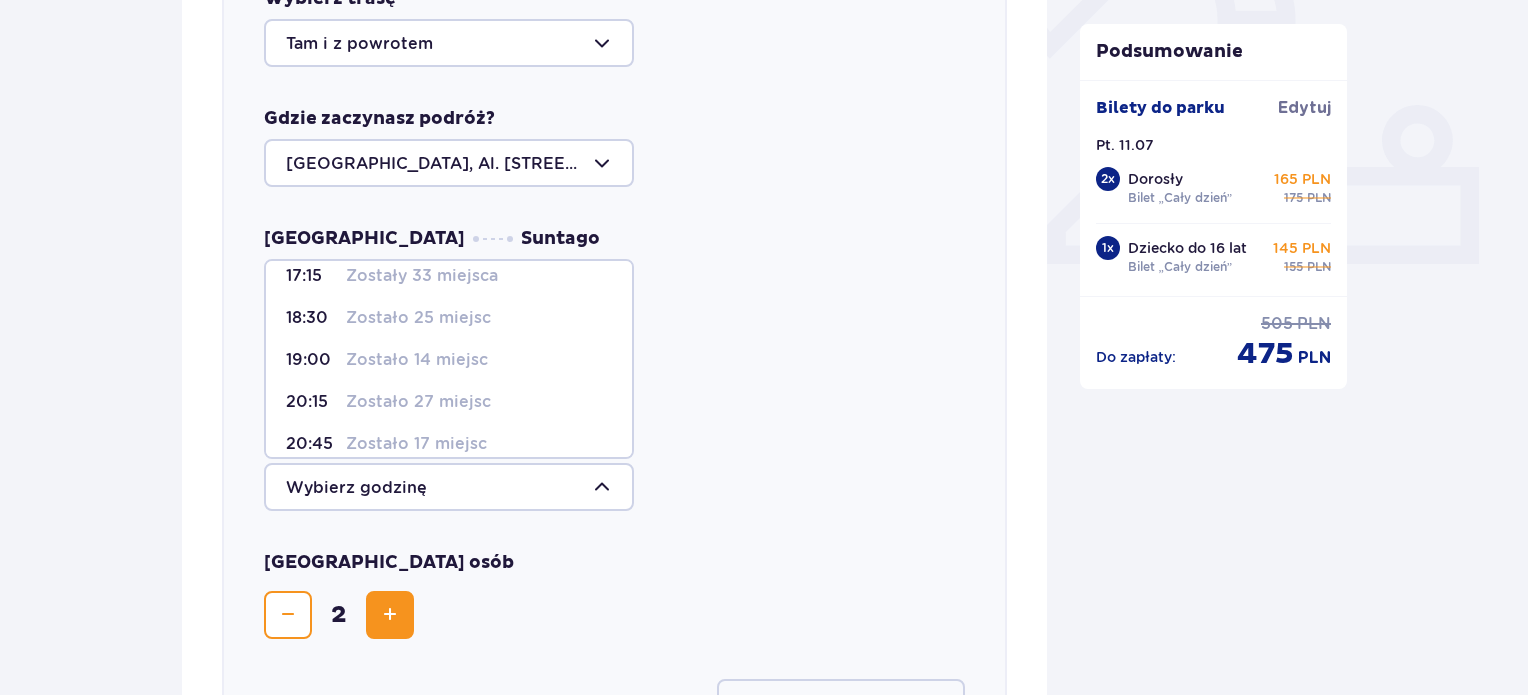 scroll, scrollTop: 104, scrollLeft: 0, axis: vertical 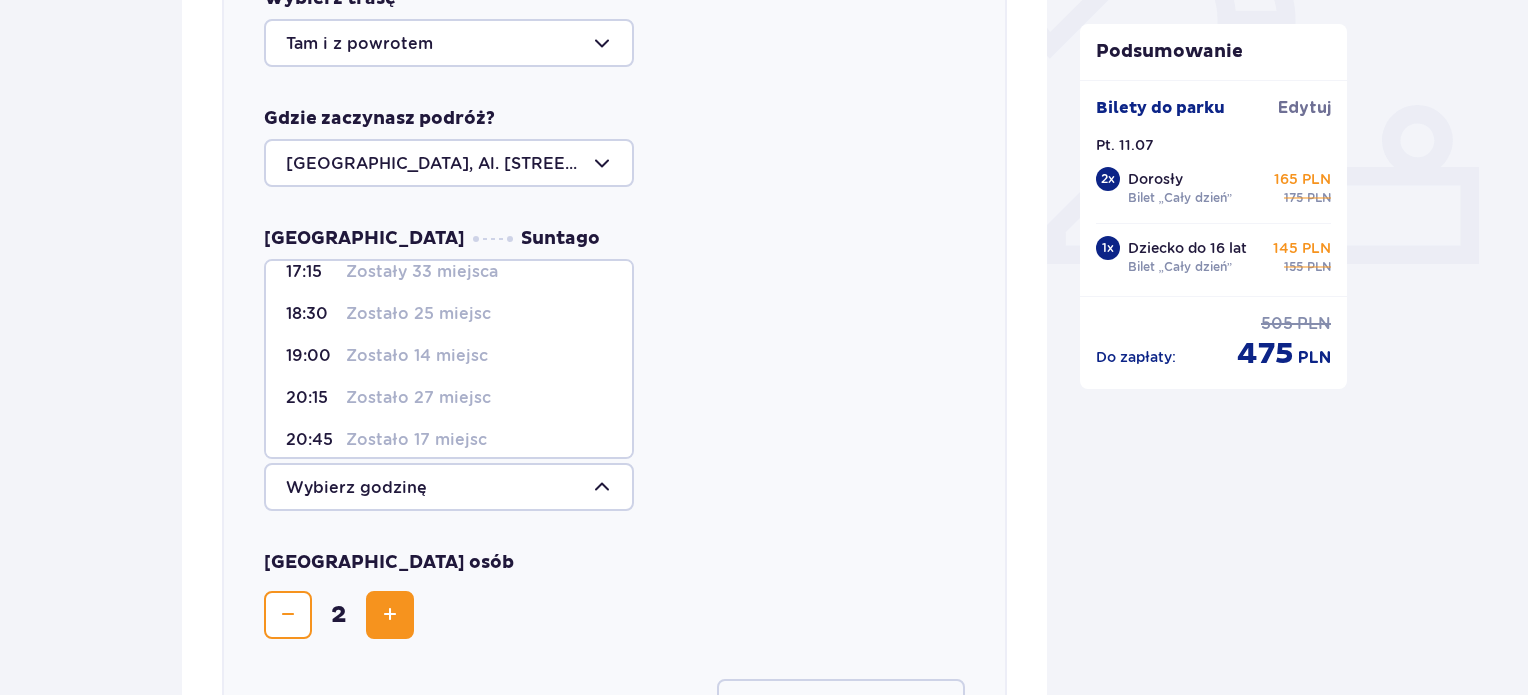 click on "20:15 Zostało 27 miejsc" at bounding box center (449, 398) 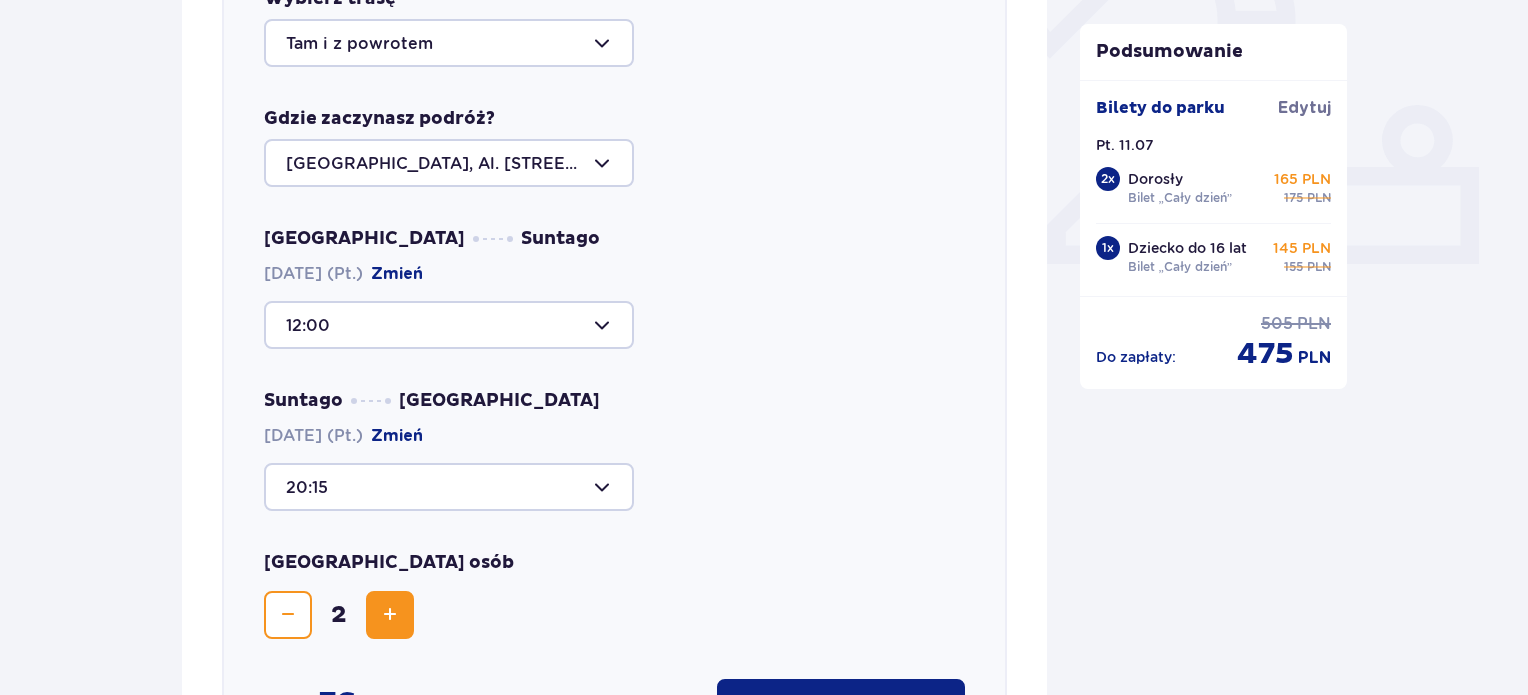 scroll, scrollTop: 1055, scrollLeft: 0, axis: vertical 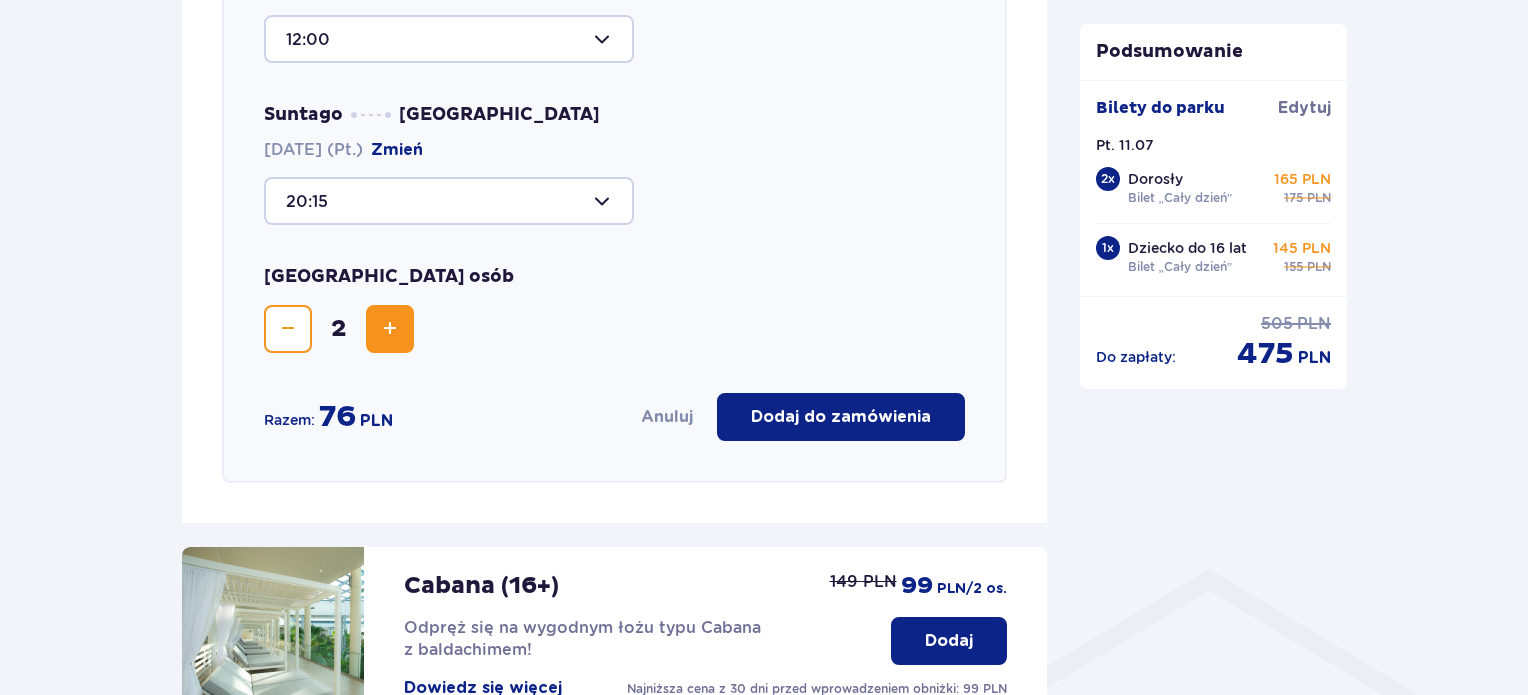 click at bounding box center [390, 329] 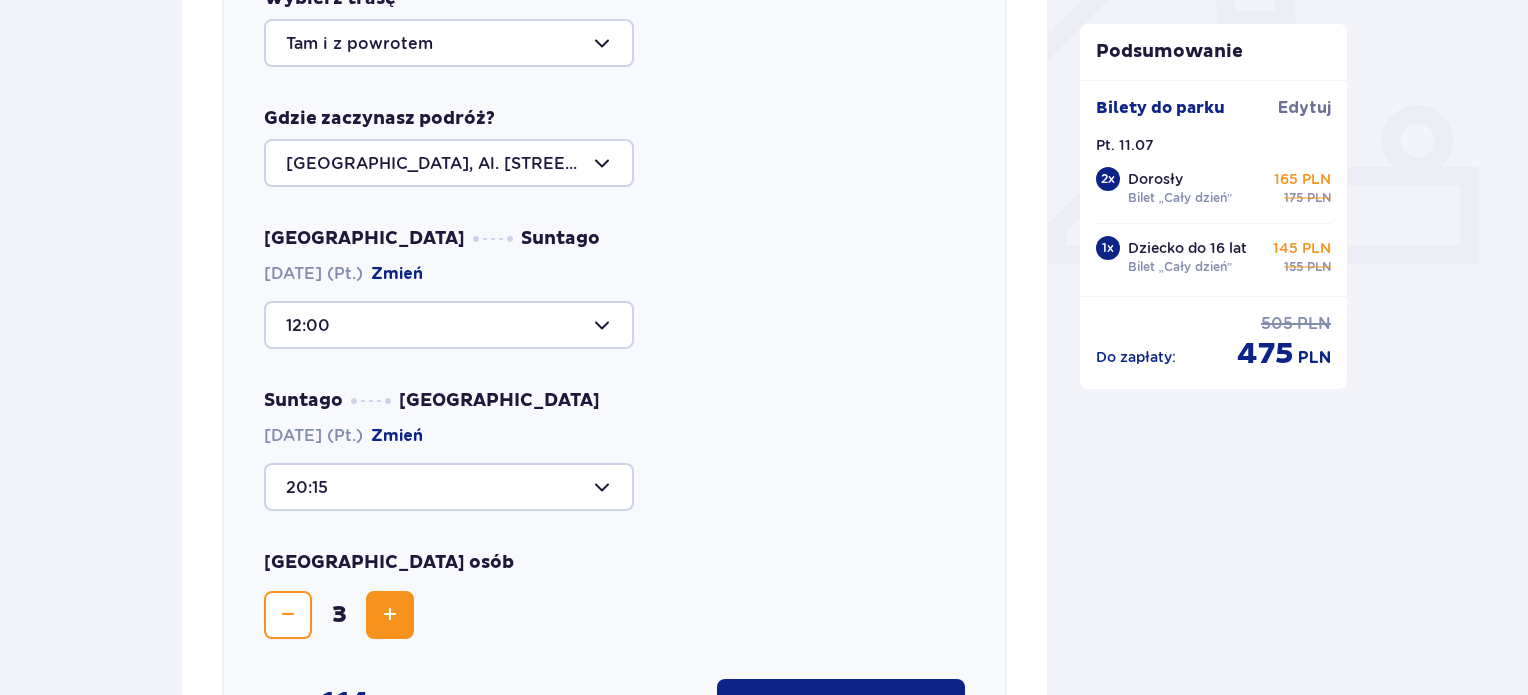 scroll, scrollTop: 772, scrollLeft: 0, axis: vertical 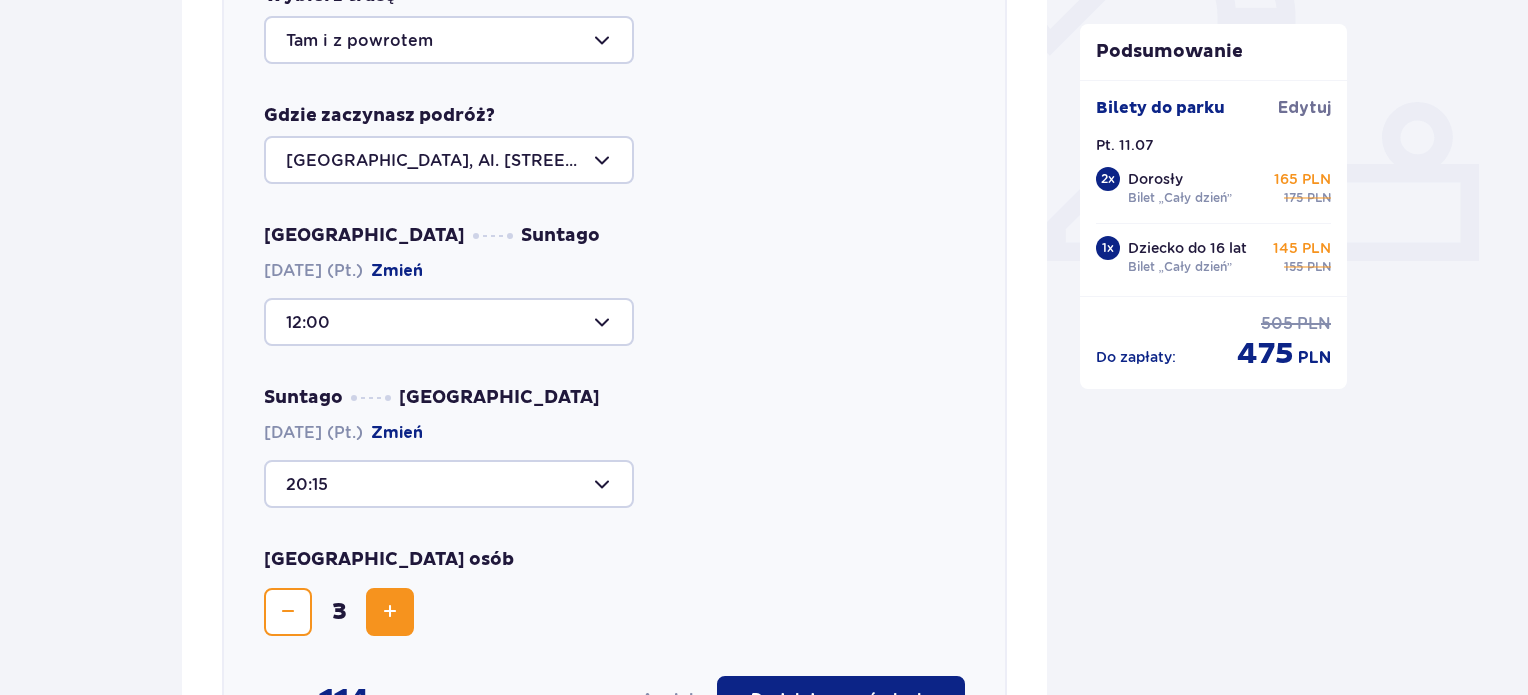click at bounding box center (449, 322) 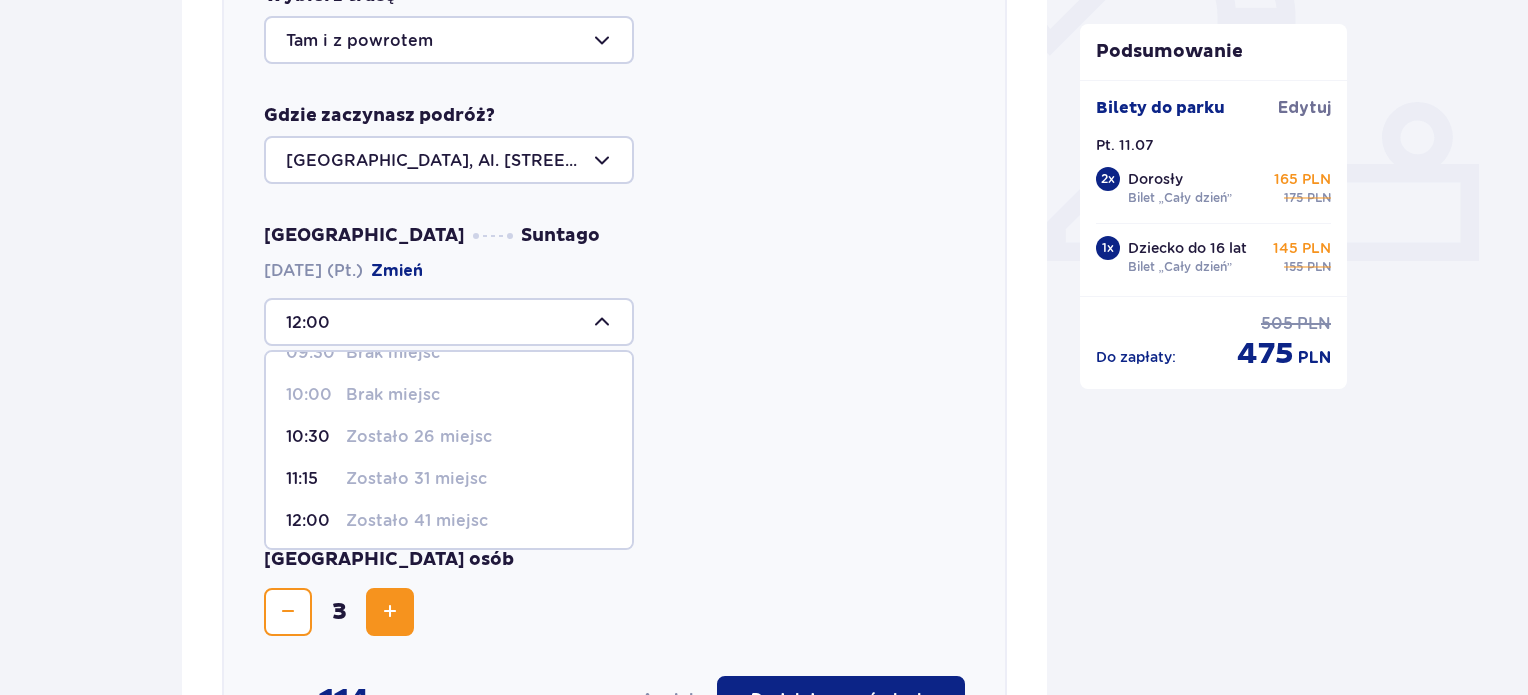 scroll, scrollTop: 78, scrollLeft: 0, axis: vertical 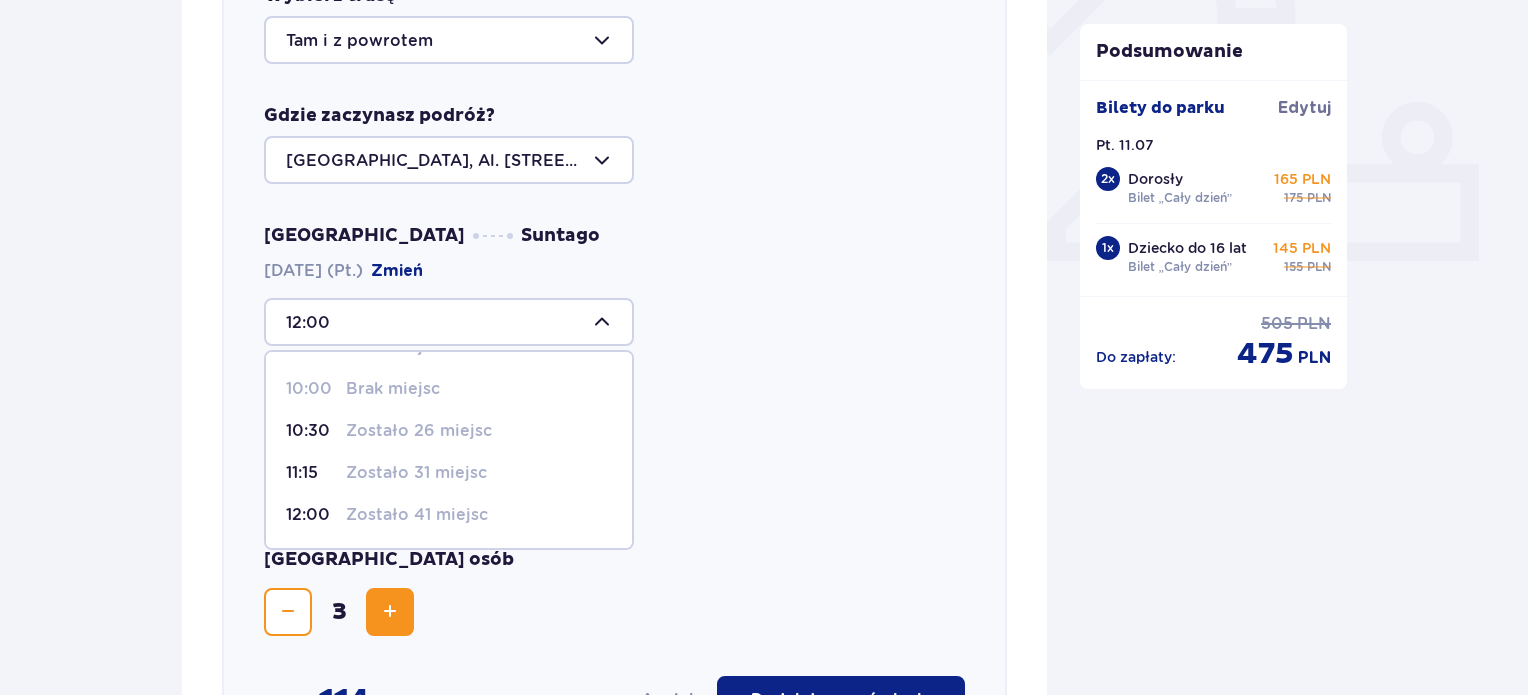 click on "Zostało 31 miejsc" at bounding box center (416, 473) 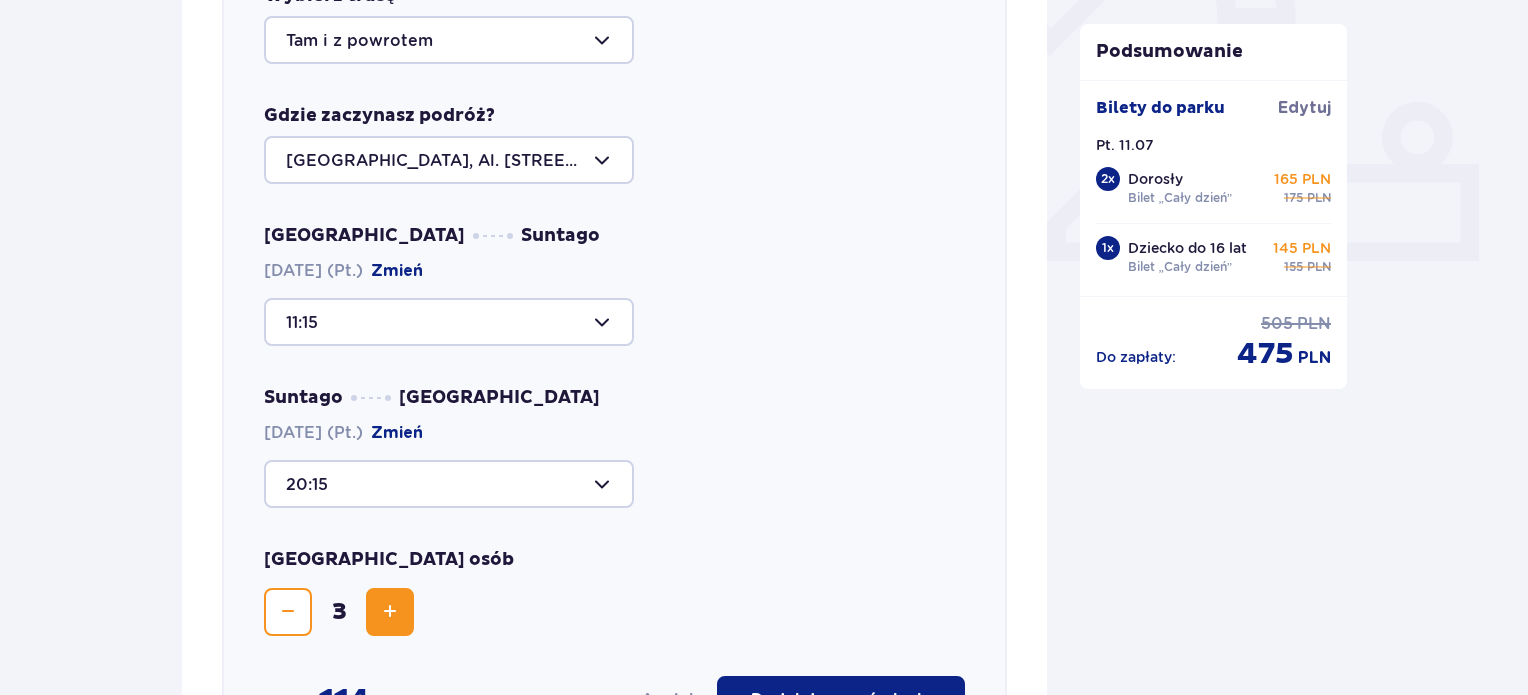 click at bounding box center (449, 484) 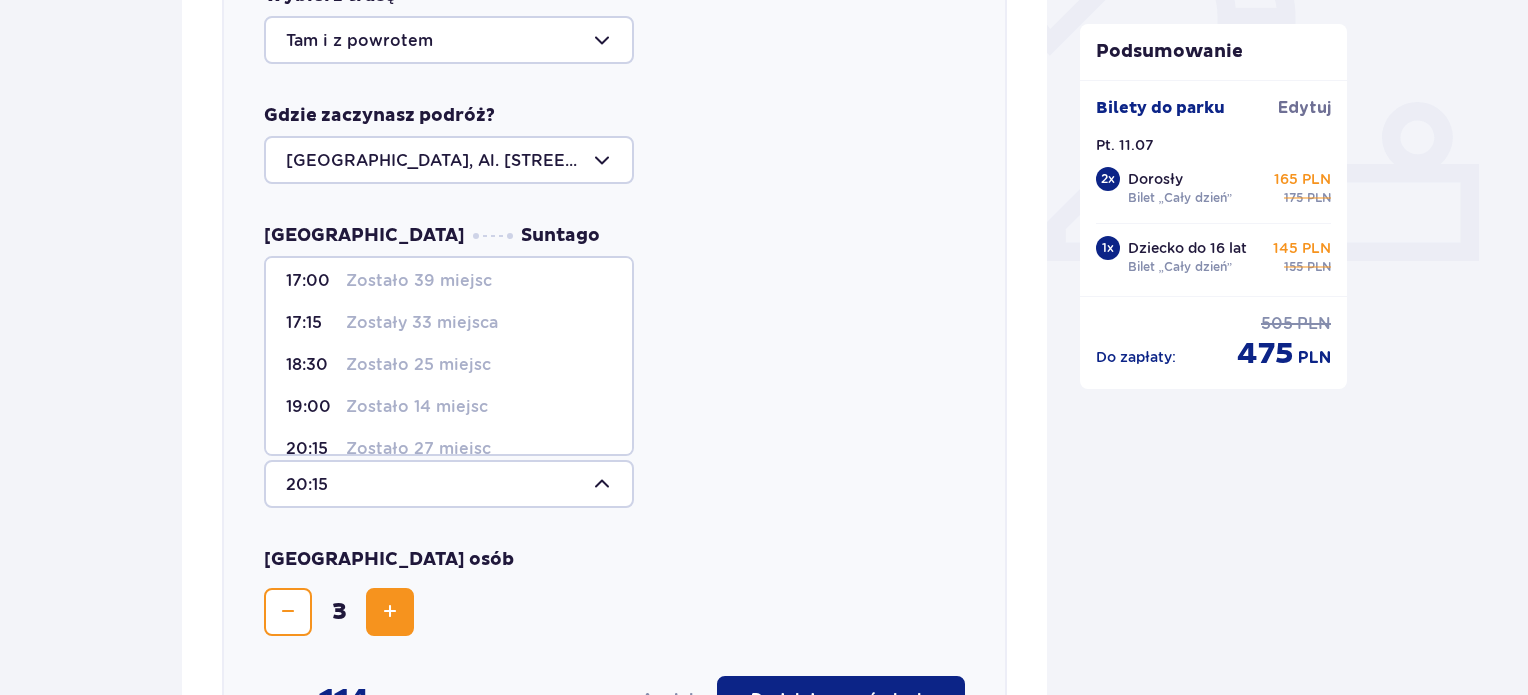 scroll, scrollTop: 114, scrollLeft: 0, axis: vertical 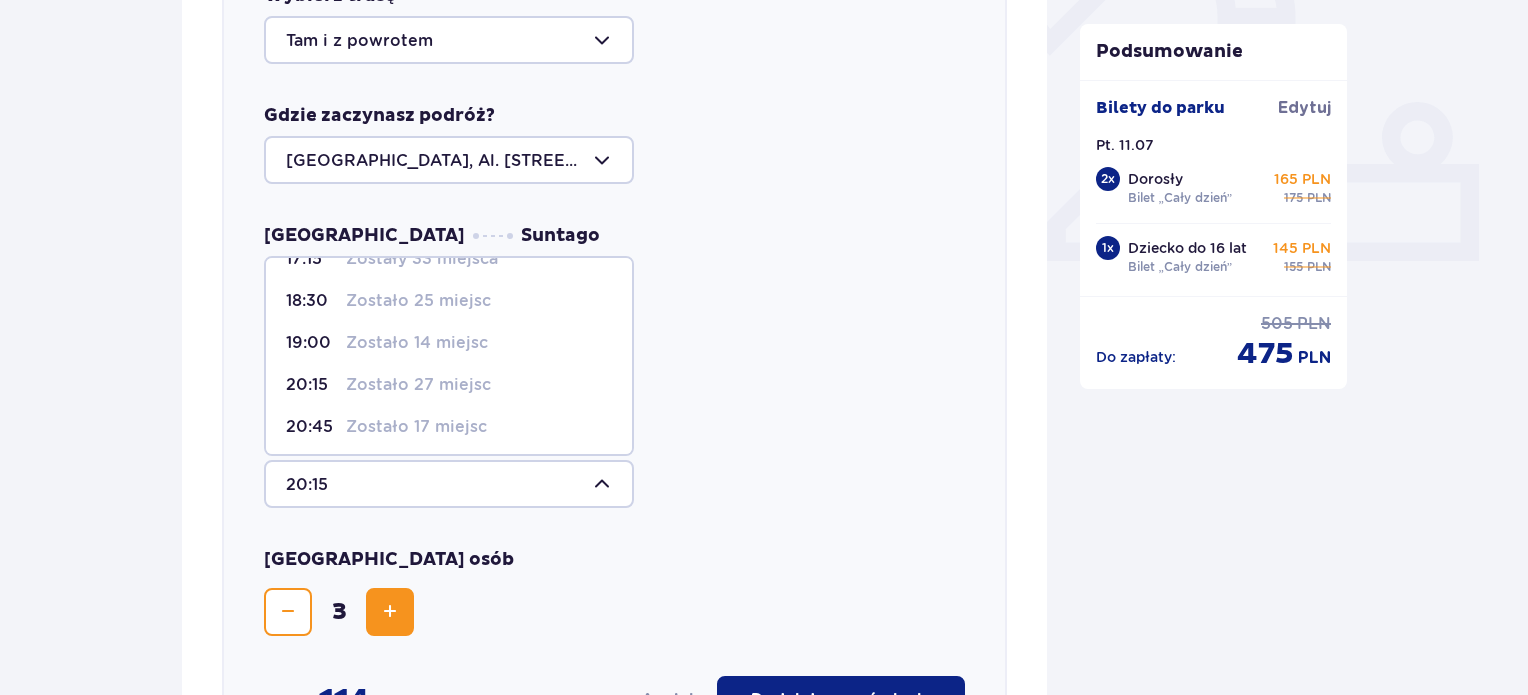 click on "Zostało 14 miejsc" at bounding box center [417, 343] 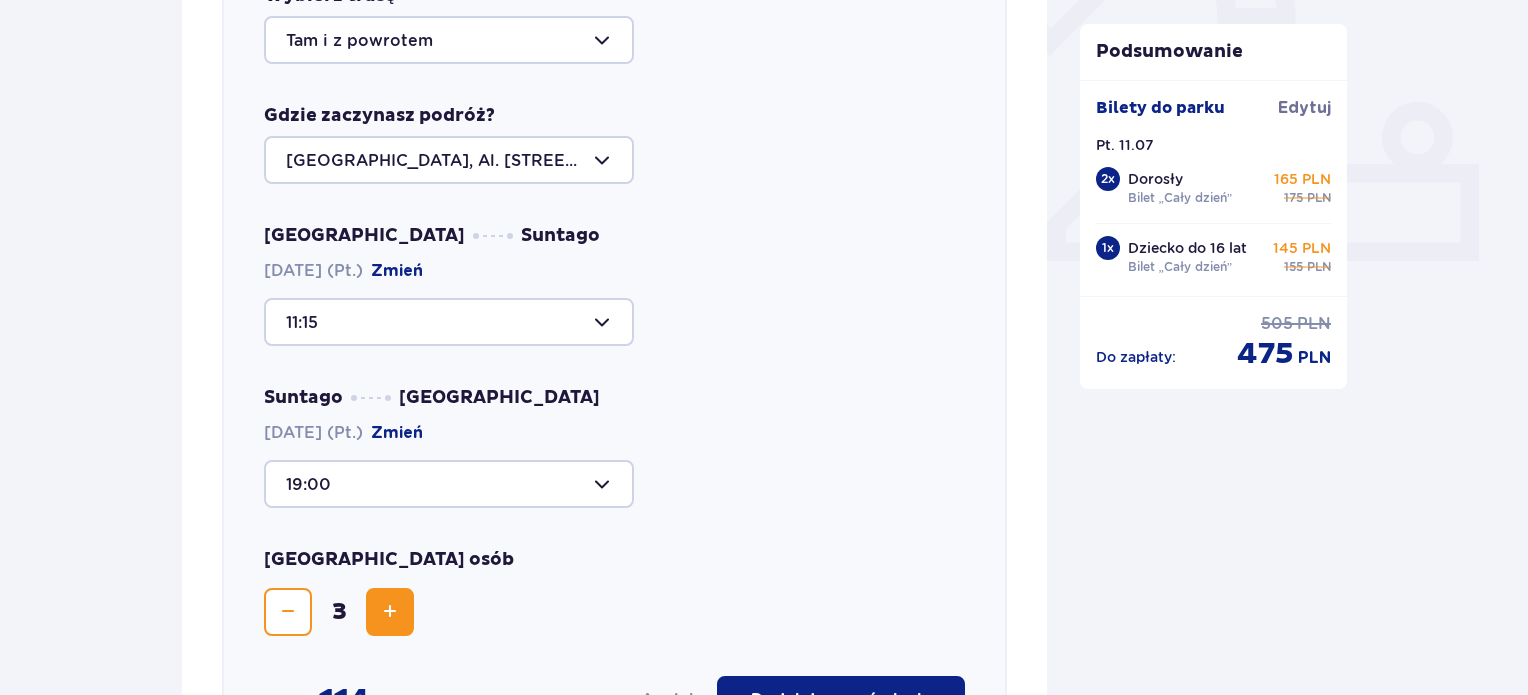 click at bounding box center [449, 322] 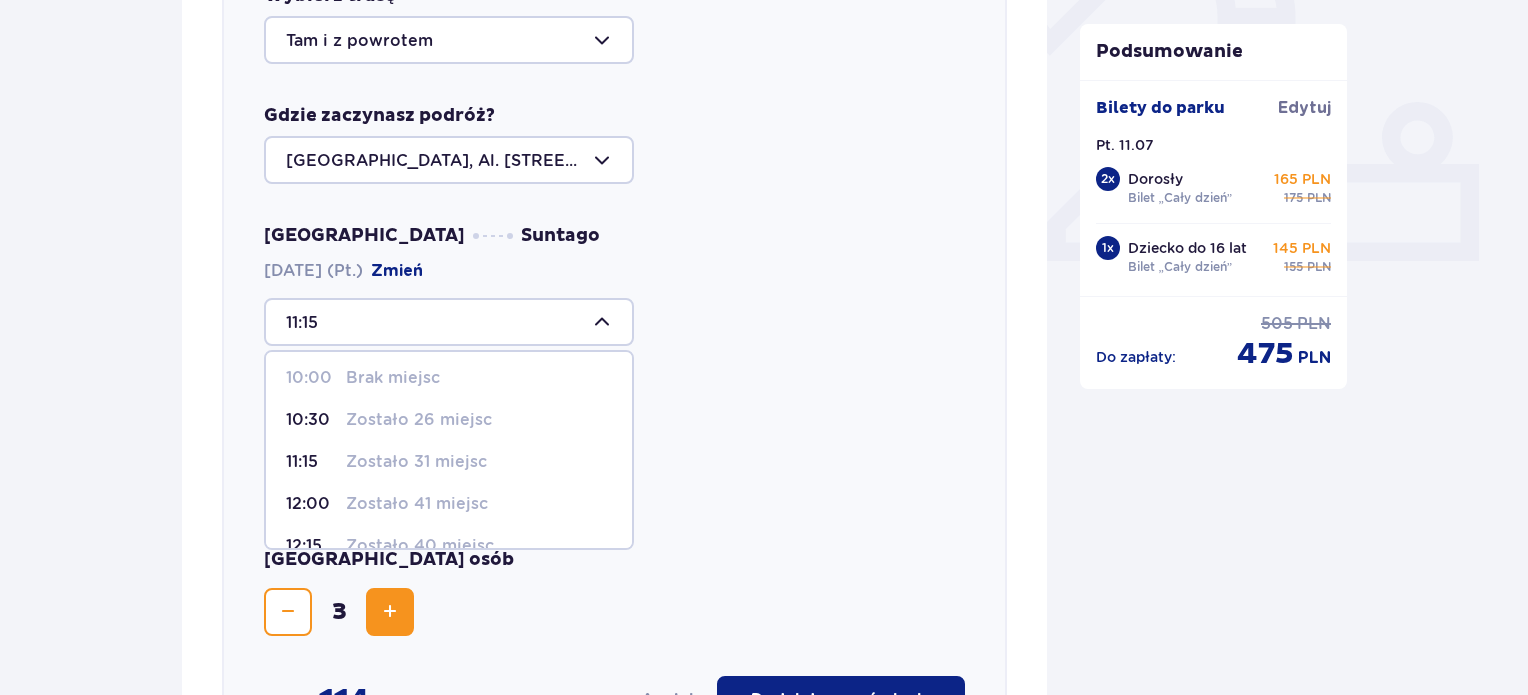 scroll, scrollTop: 96, scrollLeft: 0, axis: vertical 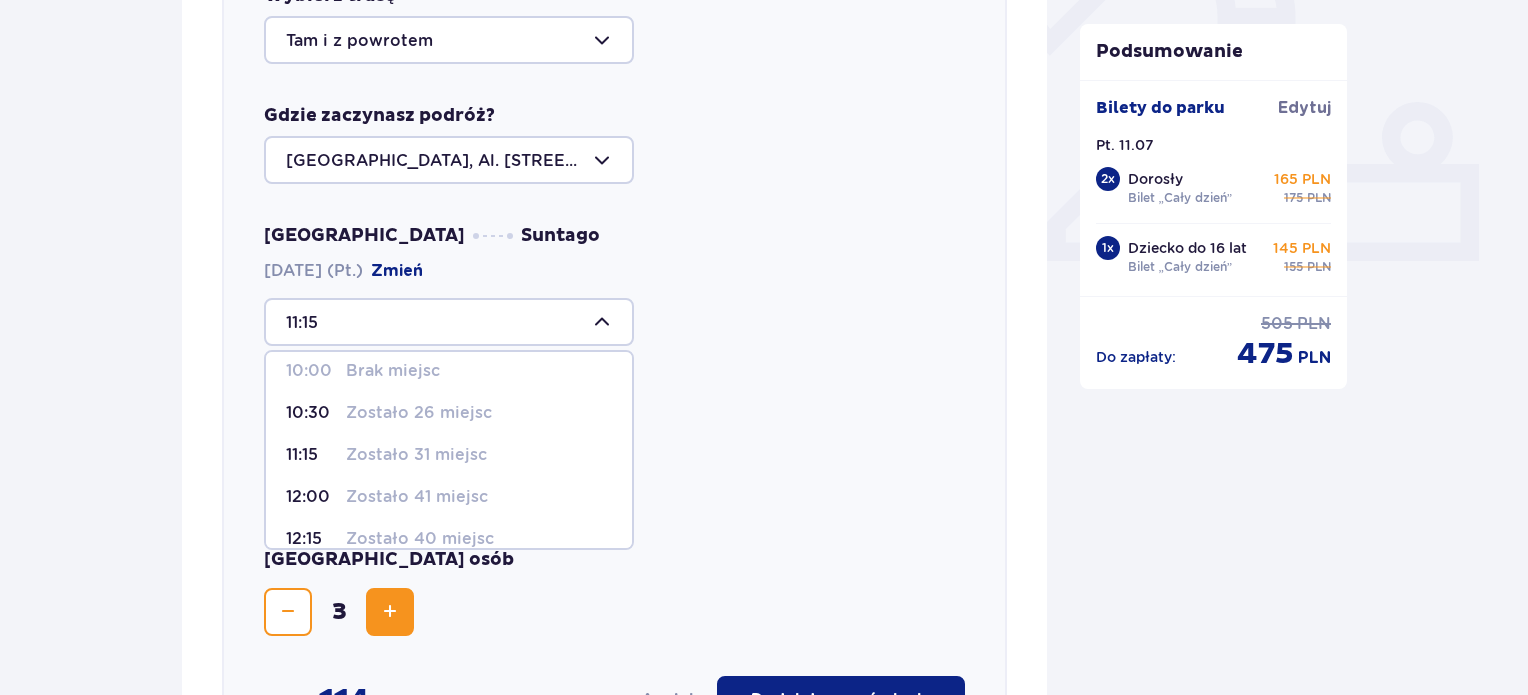 click on "Zostało 41 miejsc" at bounding box center (417, 497) 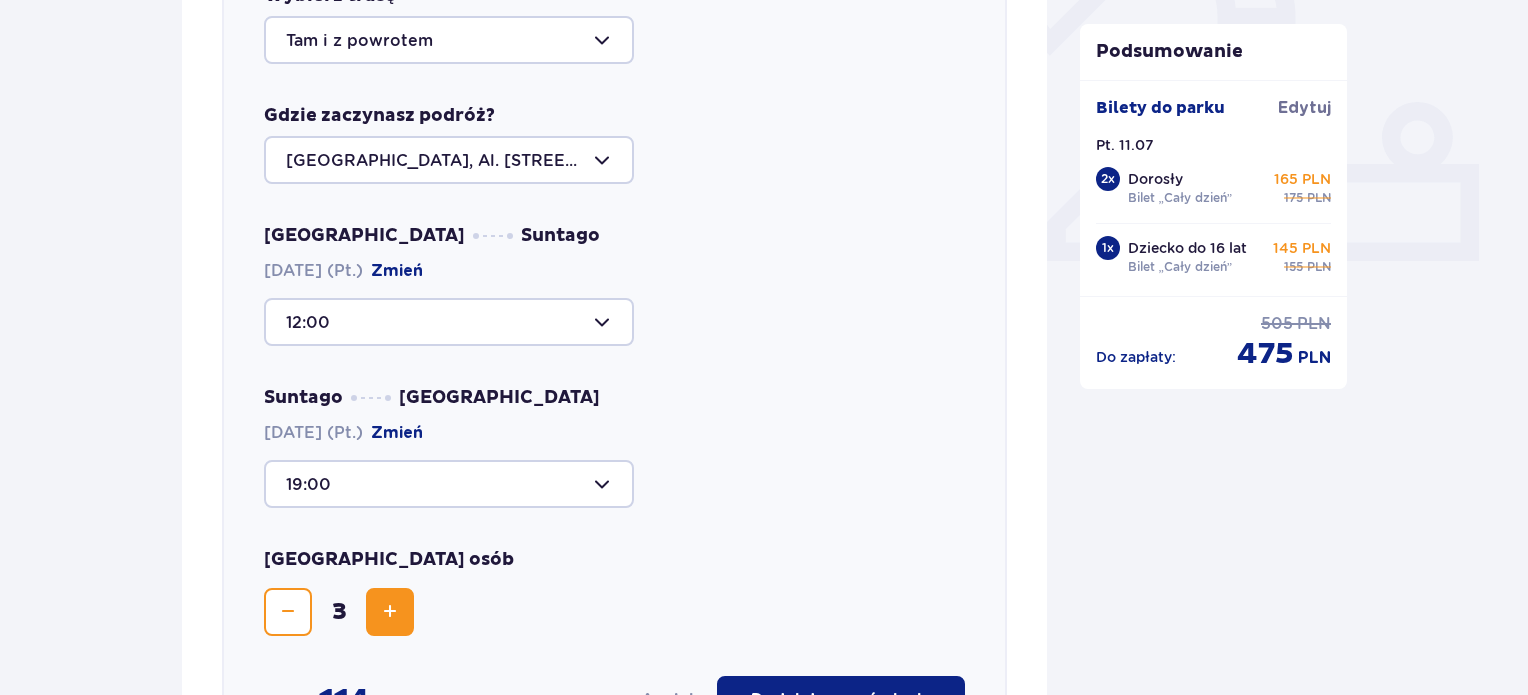 click on "Suntago Warszawa 11.07.2025 (Pt.) Zmień 19:00" at bounding box center [614, 447] 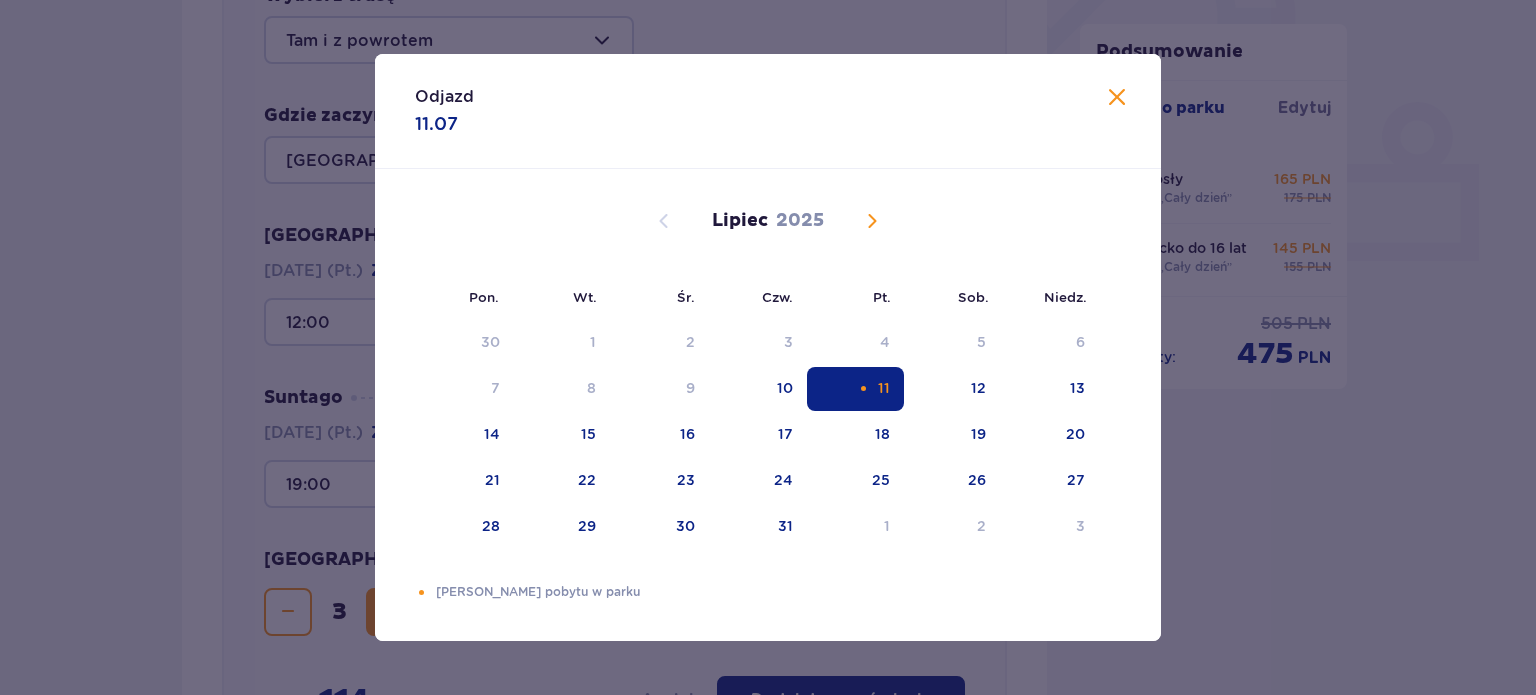 click at bounding box center [1117, 98] 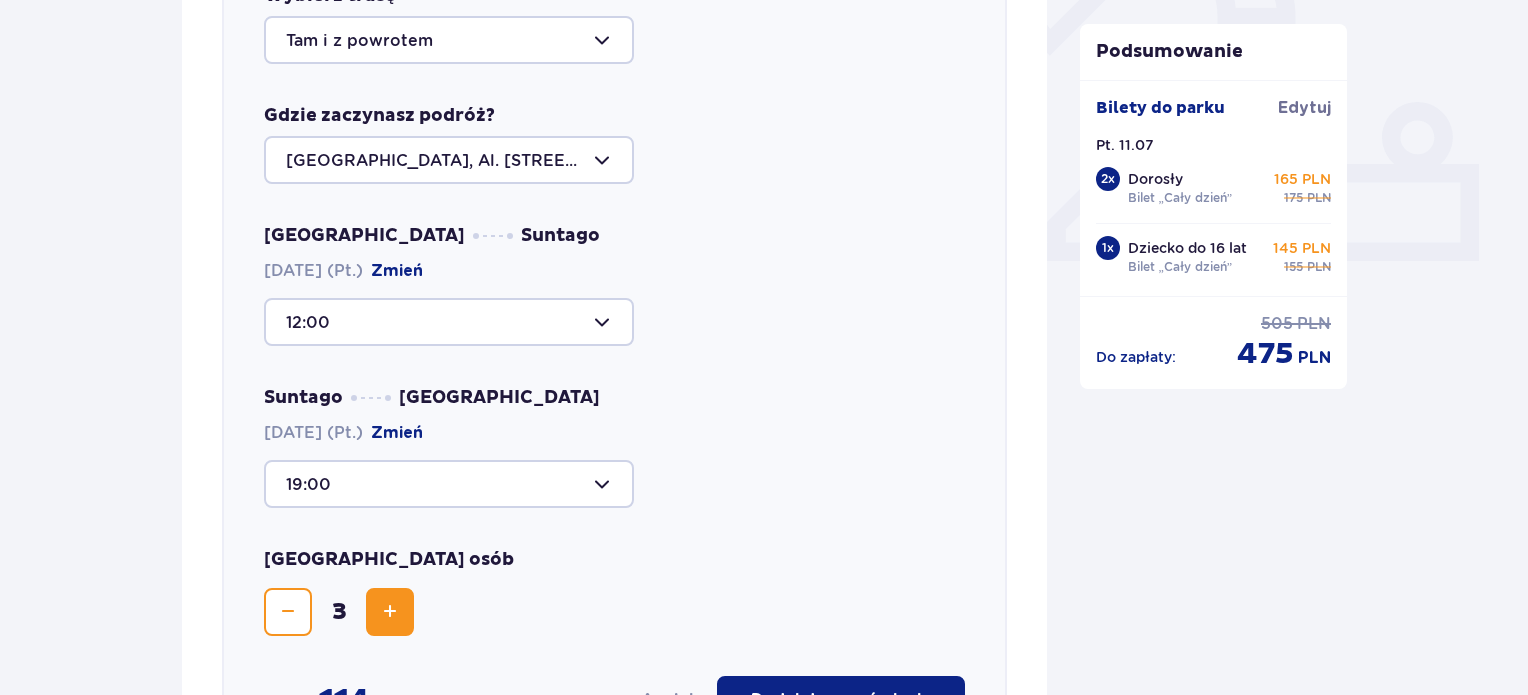 click at bounding box center [449, 484] 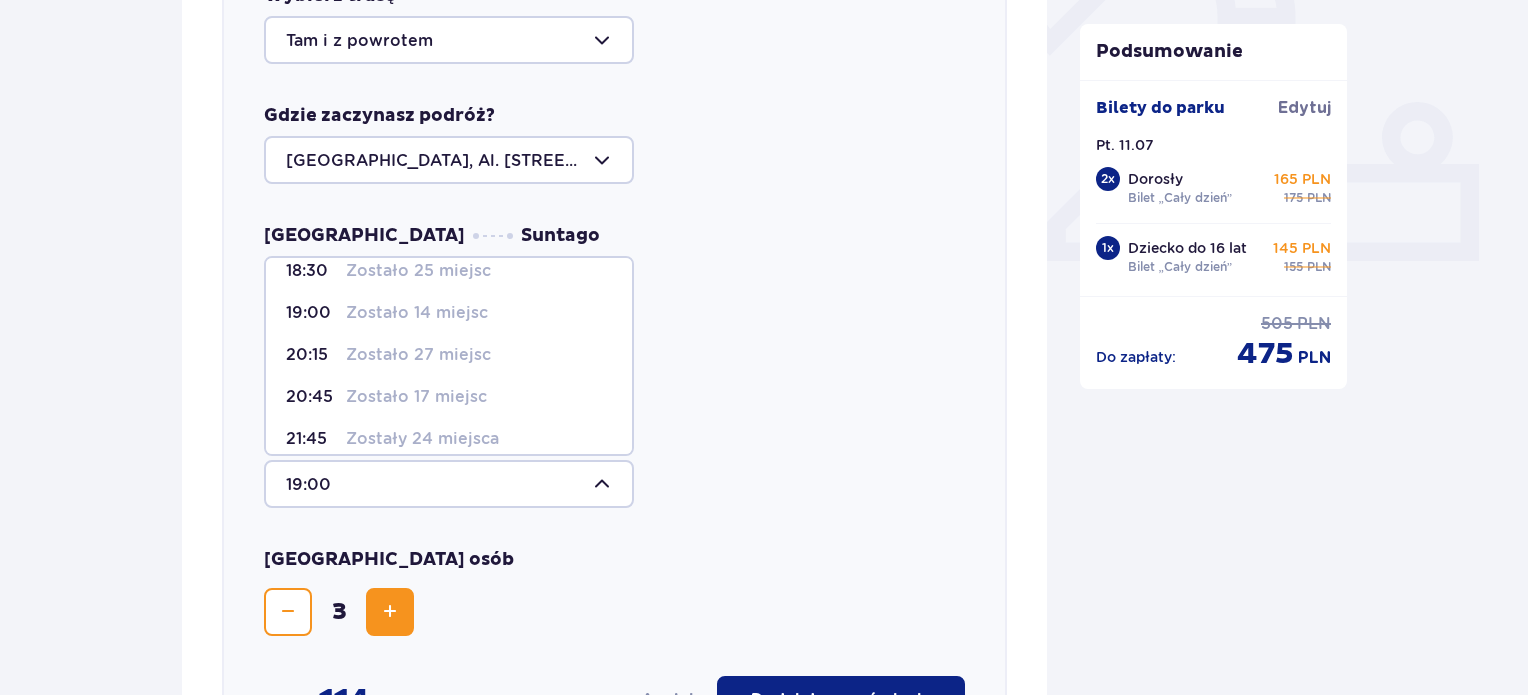 scroll, scrollTop: 172, scrollLeft: 0, axis: vertical 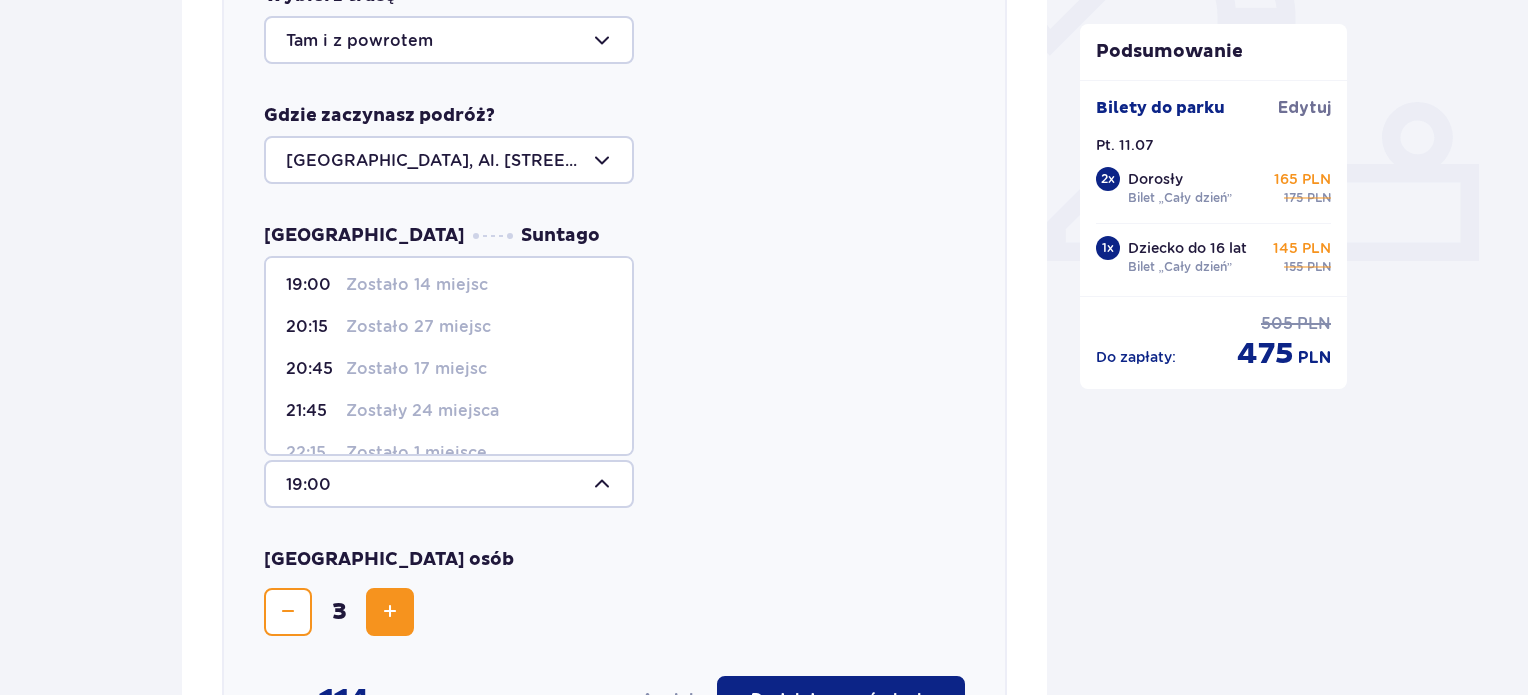 click on "Zostało 14 miejsc" at bounding box center [417, 285] 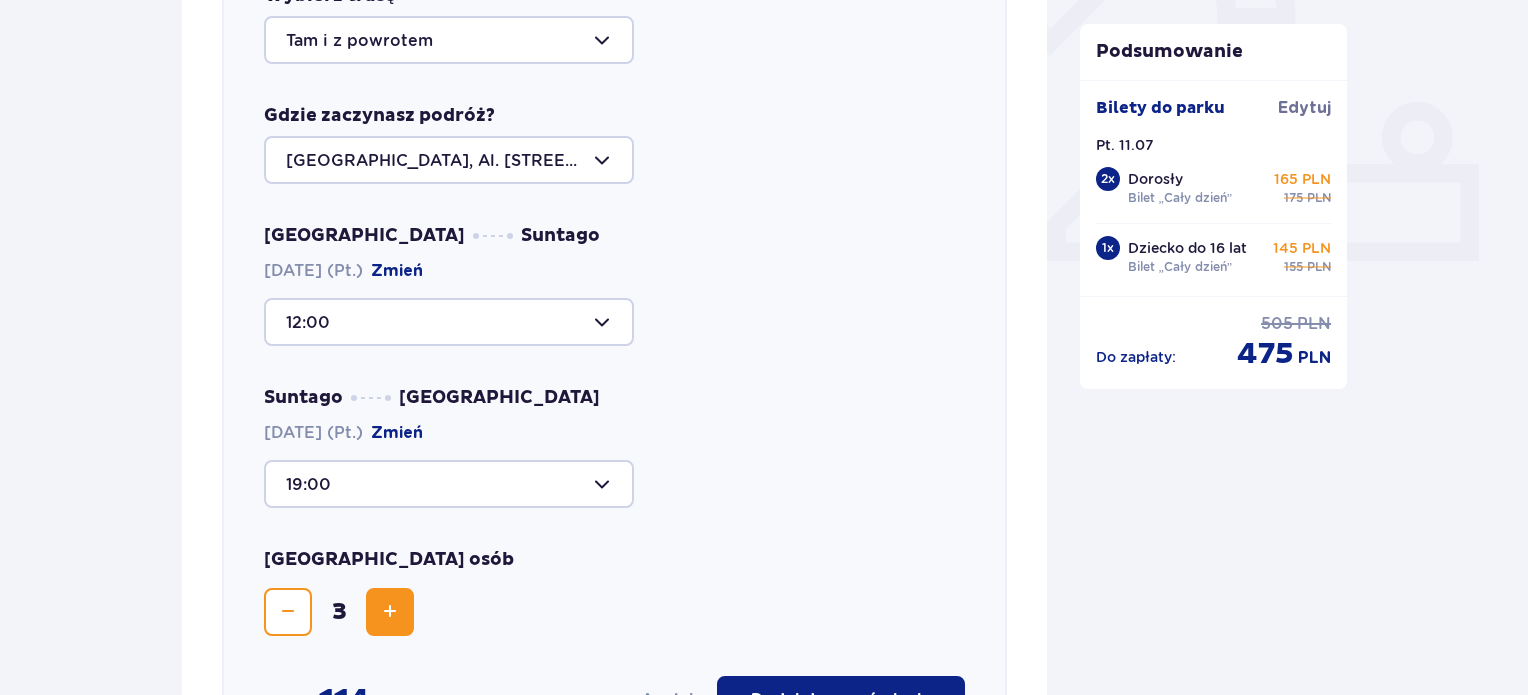 click on "12:00" at bounding box center (614, 322) 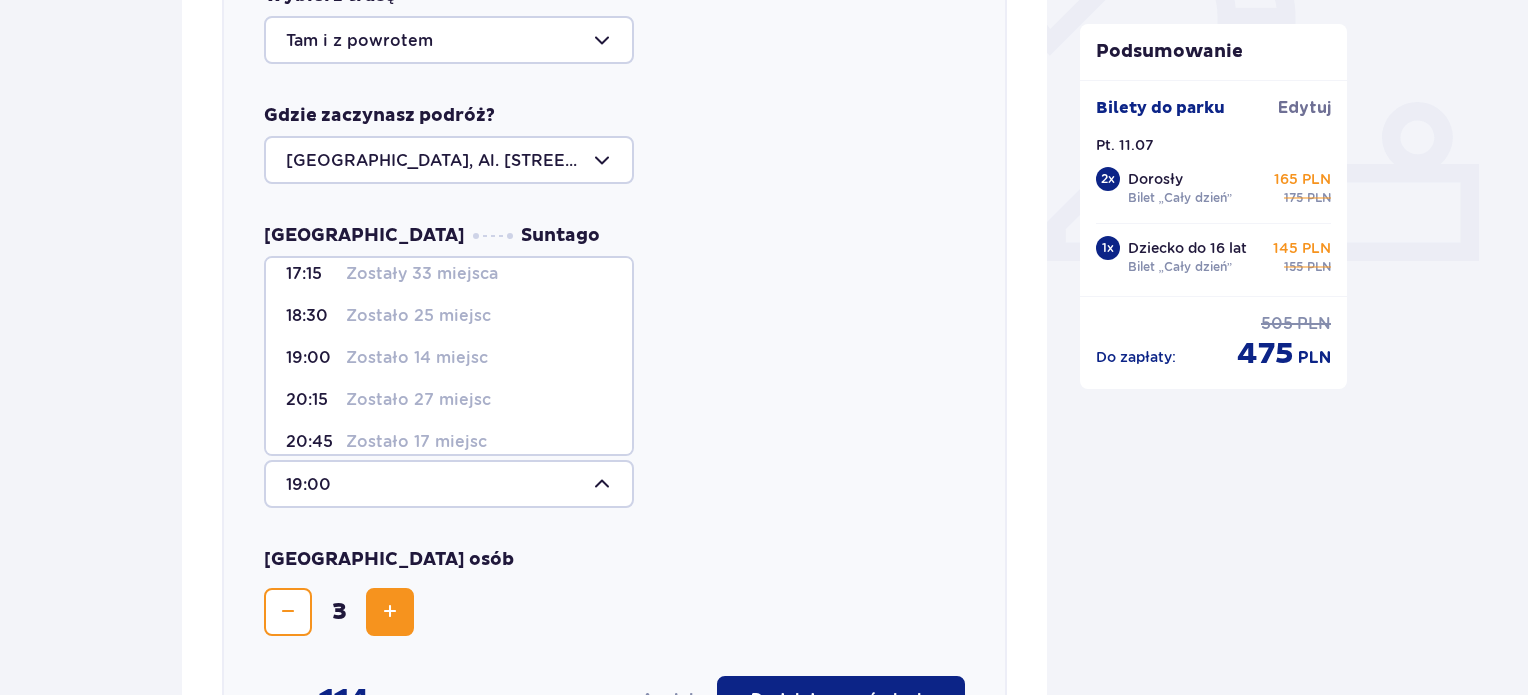 scroll, scrollTop: 102, scrollLeft: 0, axis: vertical 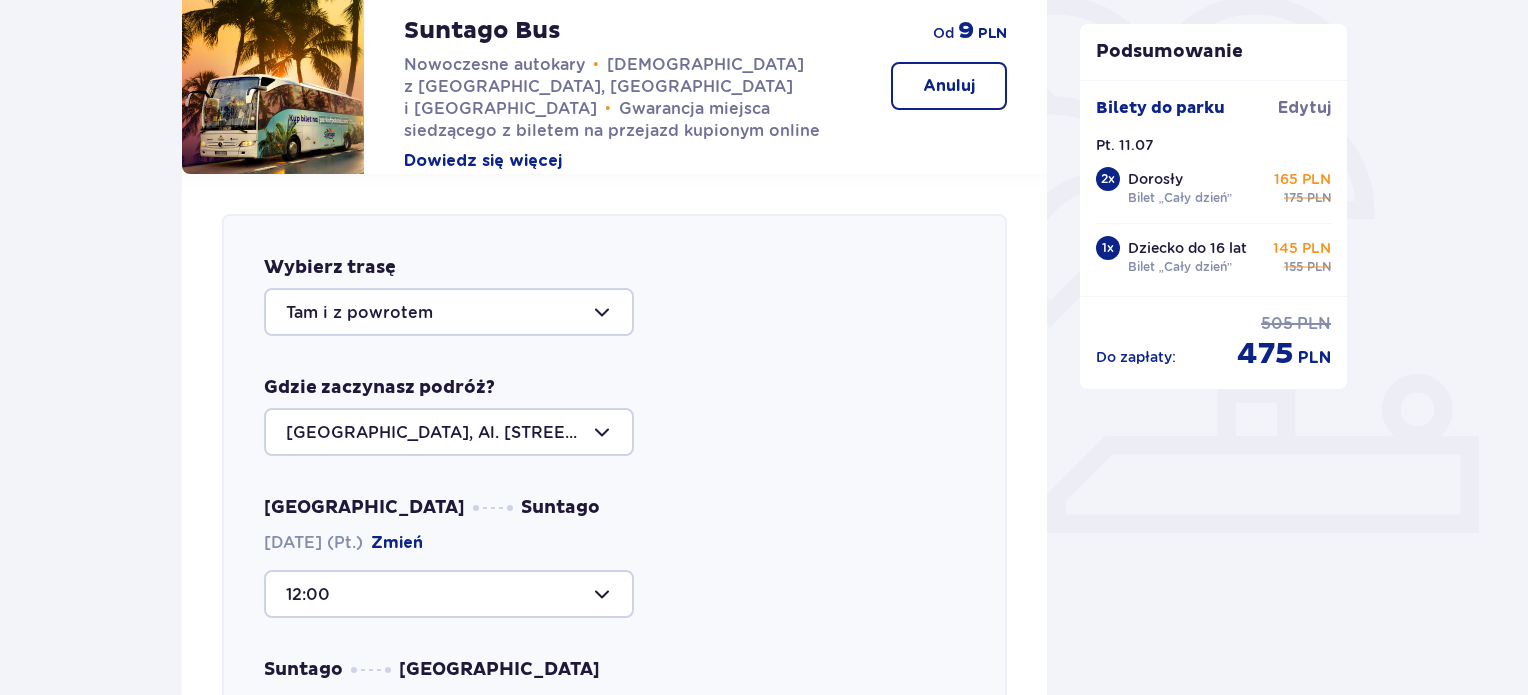 click at bounding box center [449, 594] 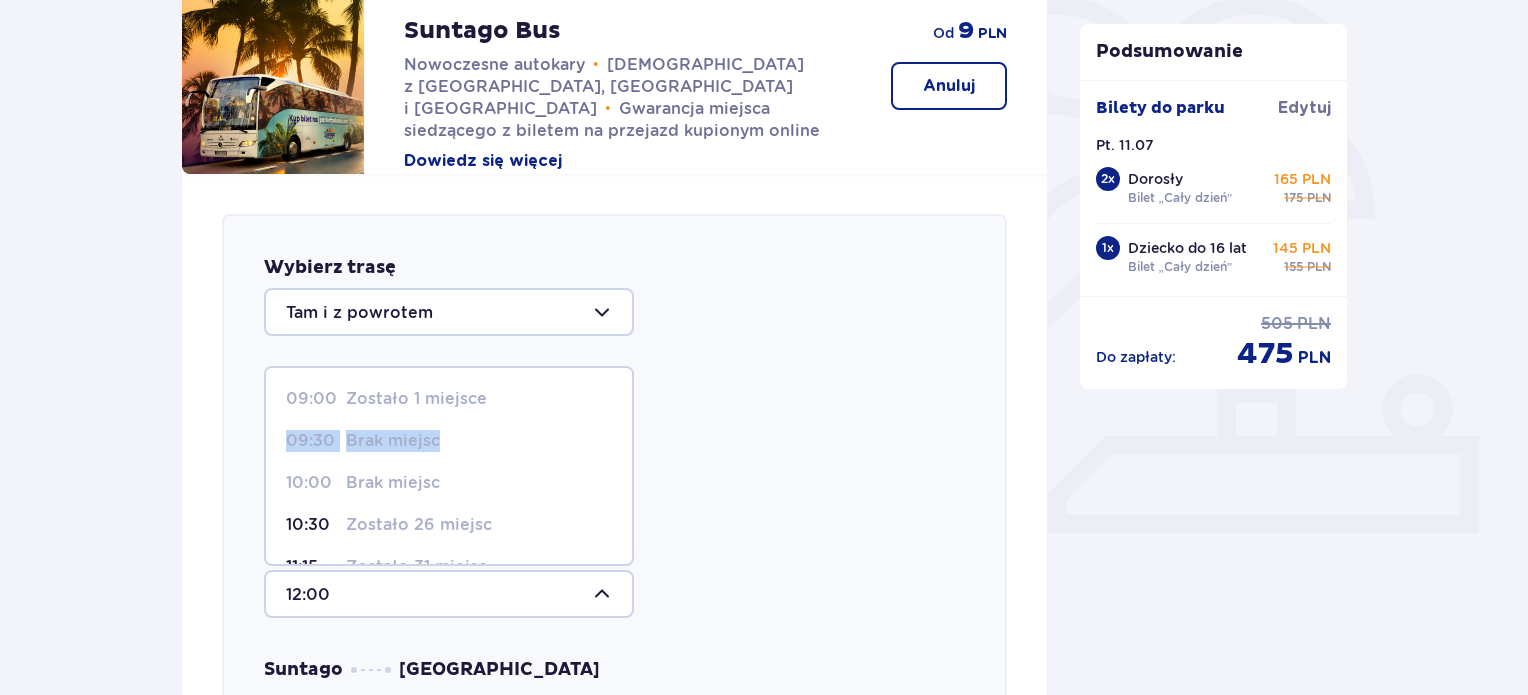 drag, startPoint x: 631, startPoint y: 408, endPoint x: 631, endPoint y: 435, distance: 27 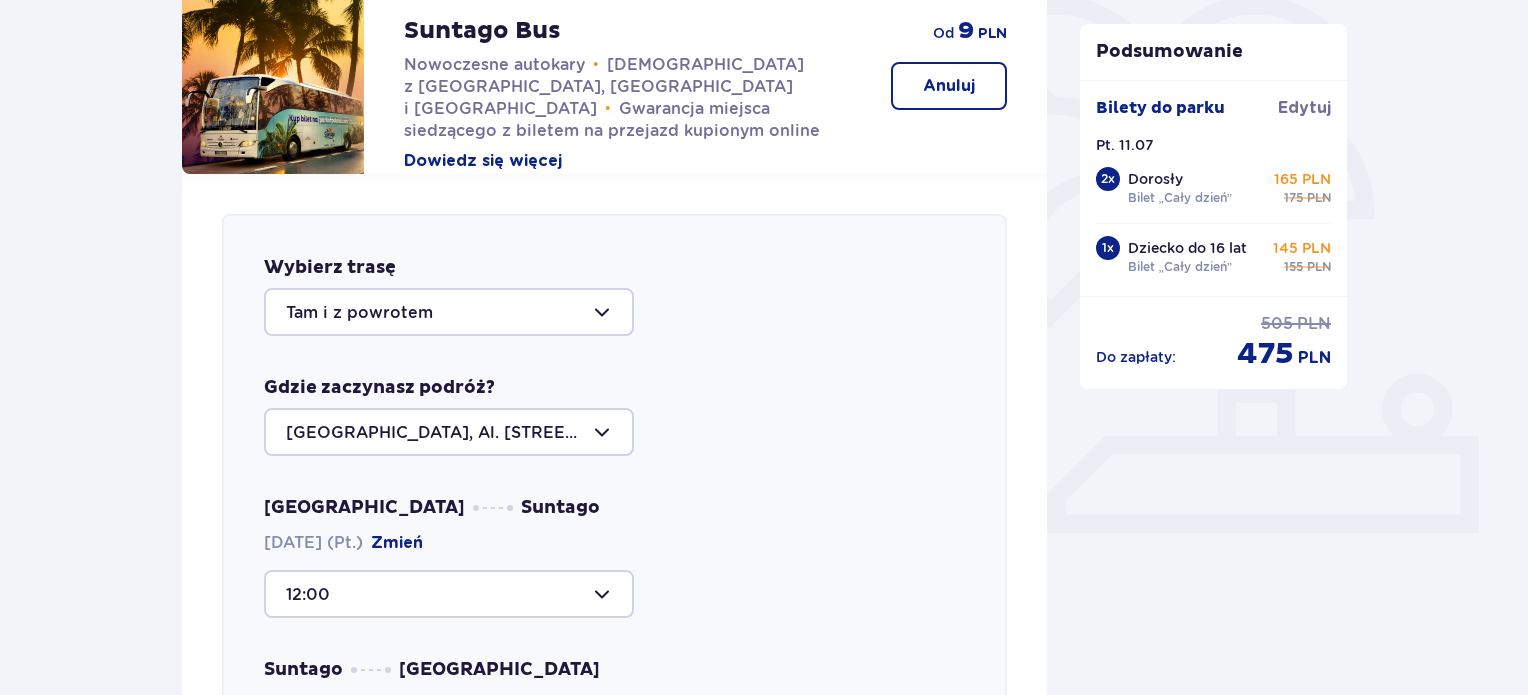 click on "Warszawa, Al. Jerozolimskie 56" at bounding box center (614, 432) 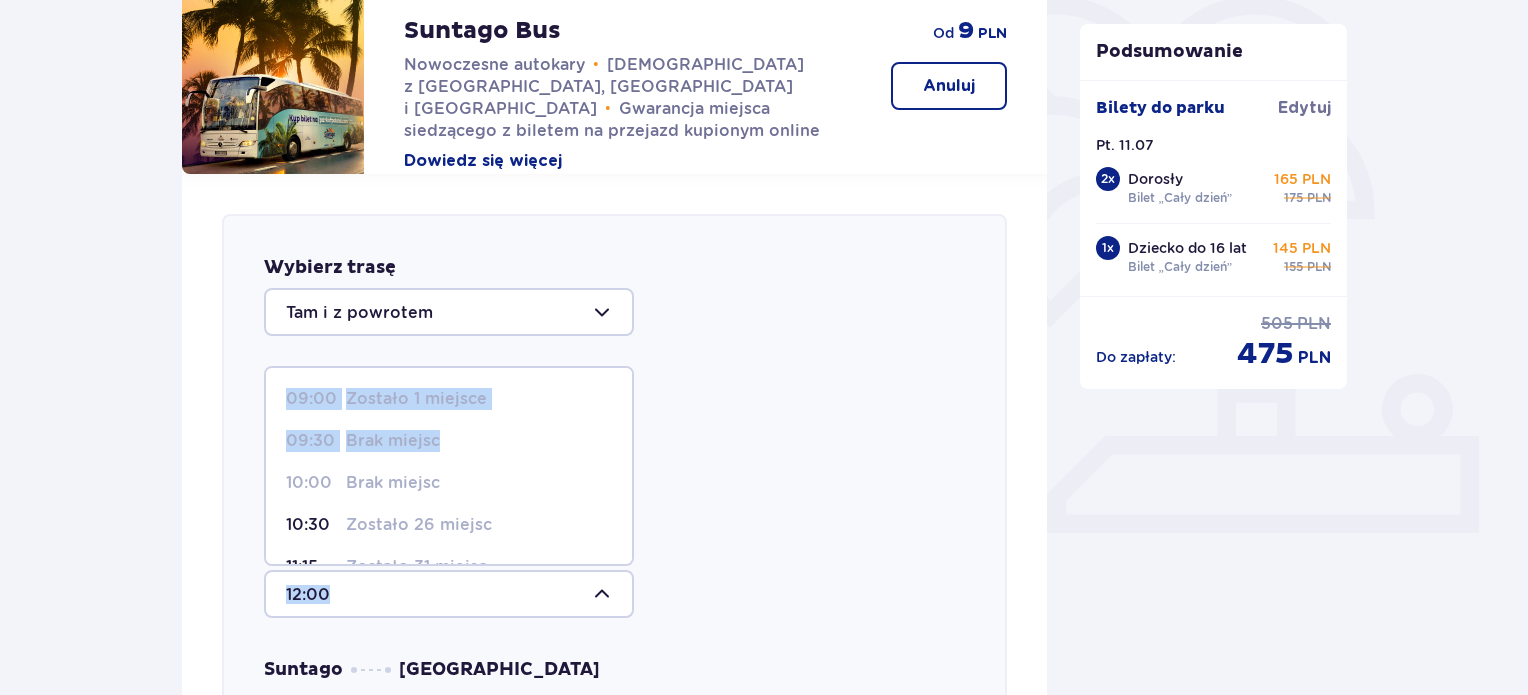 drag, startPoint x: 632, startPoint y: 432, endPoint x: 634, endPoint y: 464, distance: 32.06244 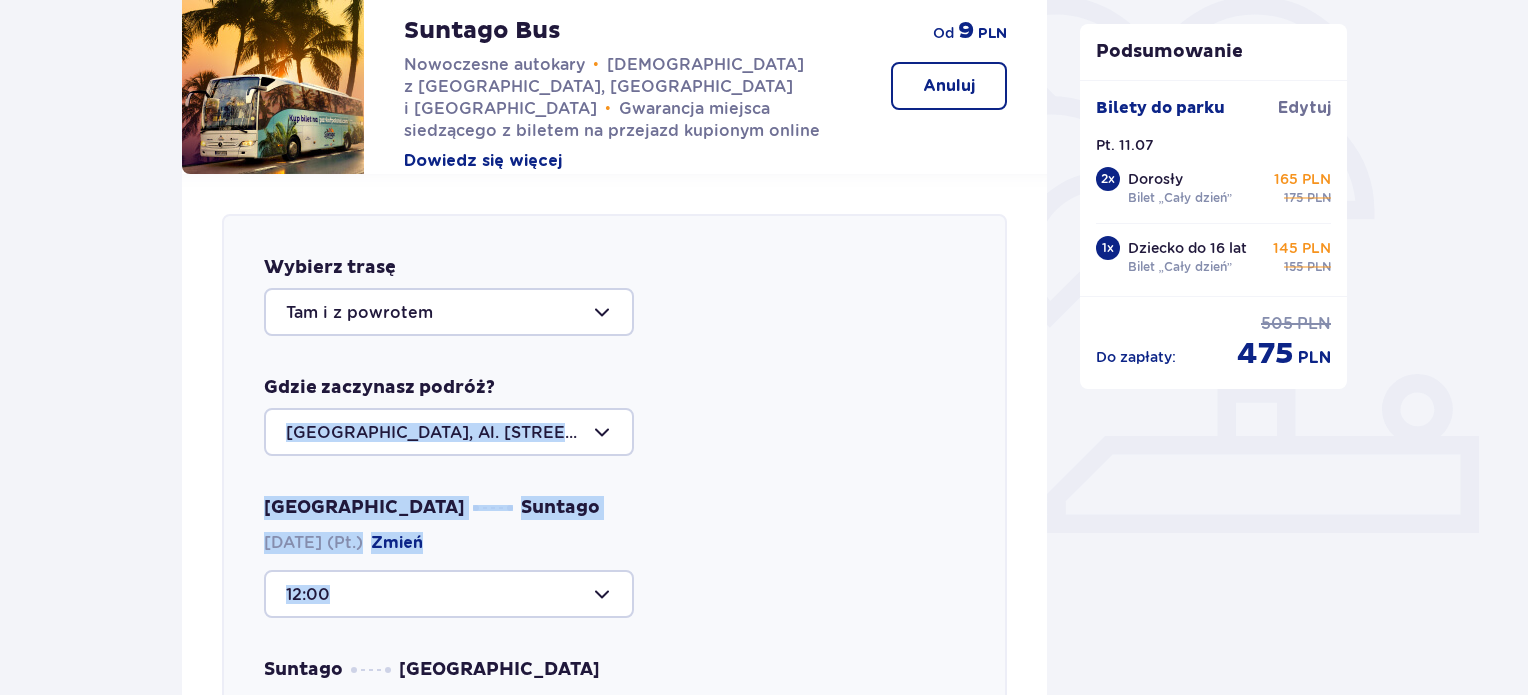 click on "Wybierz trasę Tam i z powrotem Gdzie zaczynasz podróż? Warszawa, Al. Jerozolimskie 56 Warszawa Suntago 11.07.2025 (Pt.) Zmień 12:00 Suntago Warszawa 11.07.2025 (Pt.) Zmień 19:00 Liczba osób 3 Razem: 114 PLN Anuluj Dodaj do zamówienia" at bounding box center [614, 626] 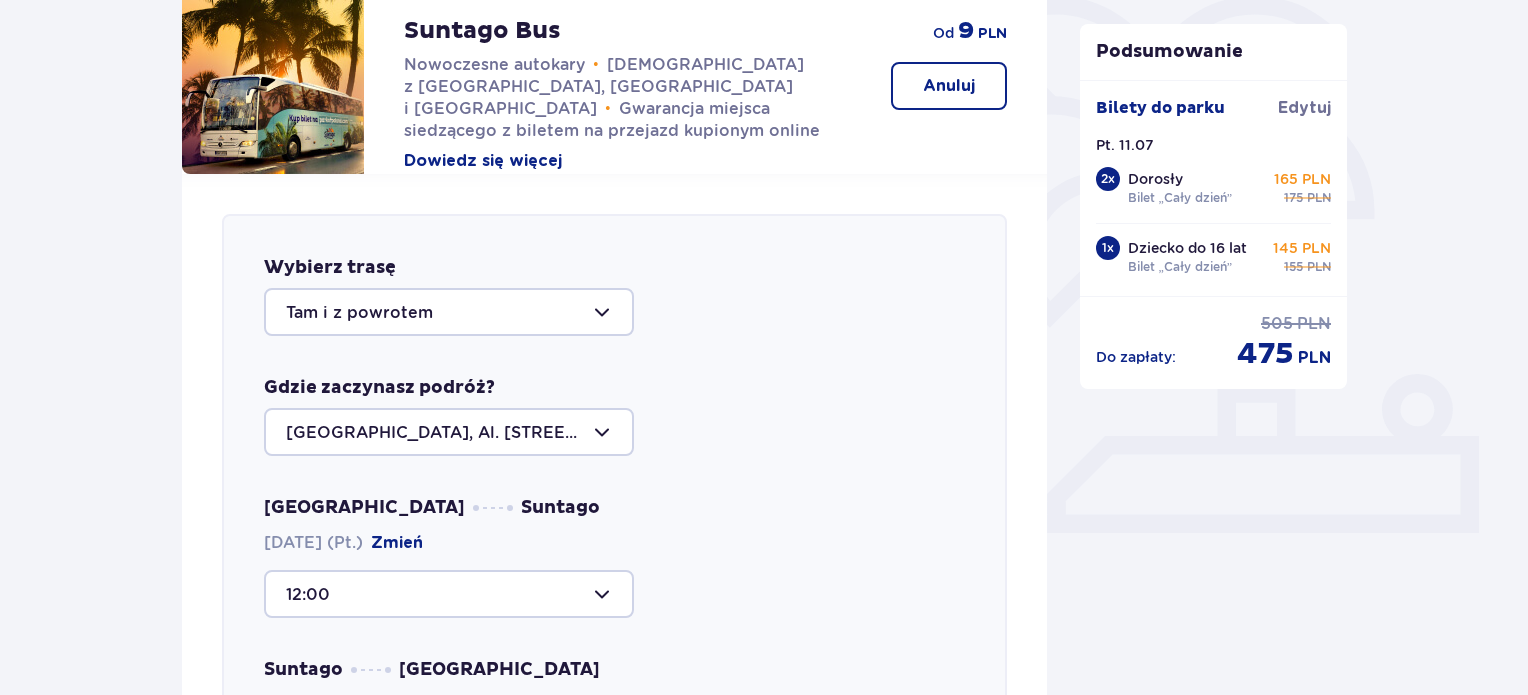 click at bounding box center (449, 594) 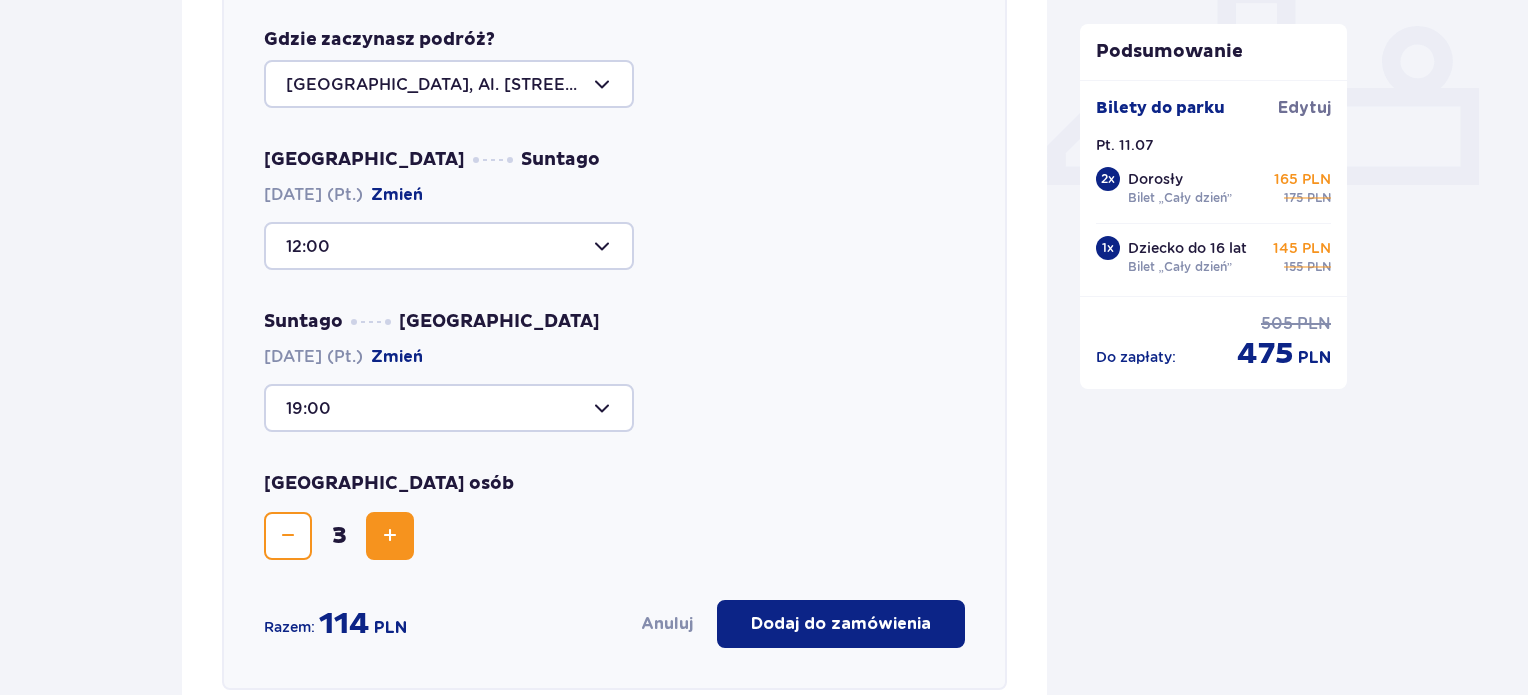 scroll, scrollTop: 860, scrollLeft: 0, axis: vertical 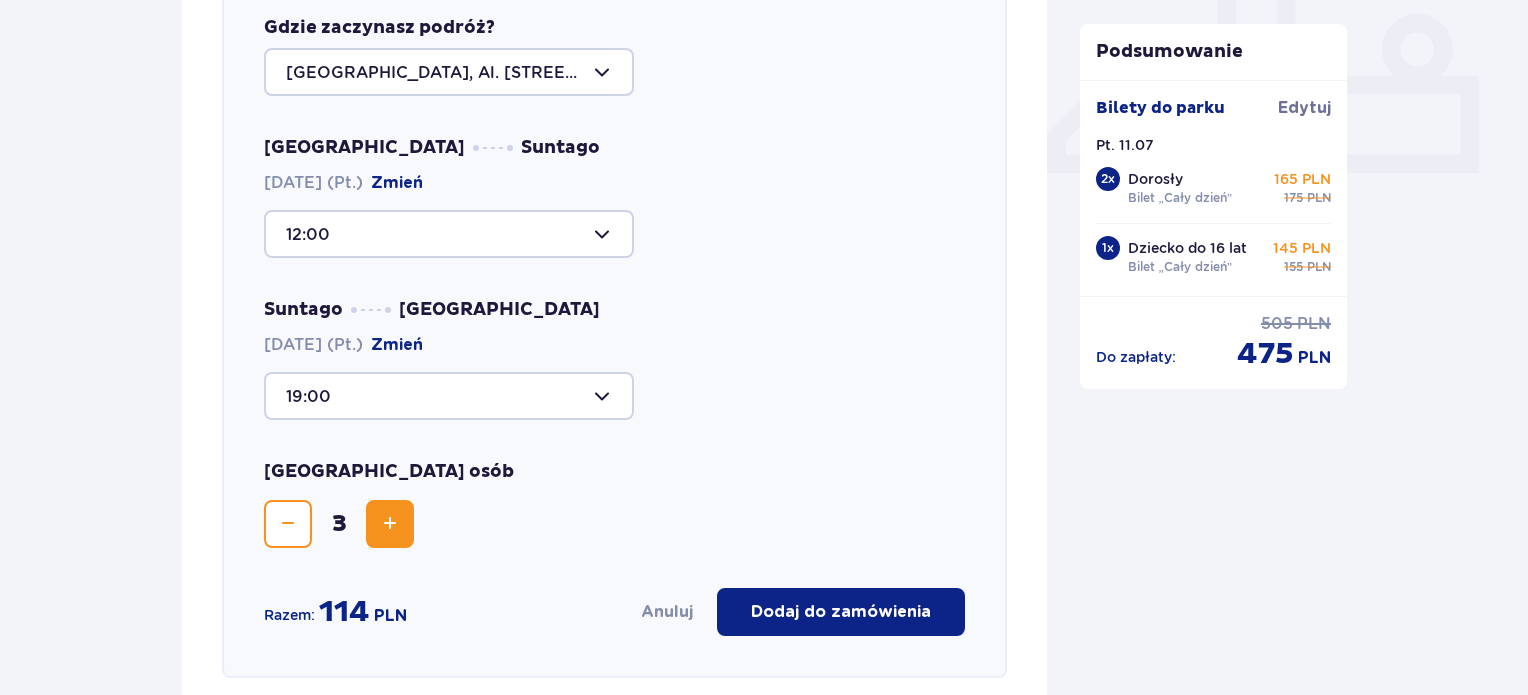 click at bounding box center (449, 234) 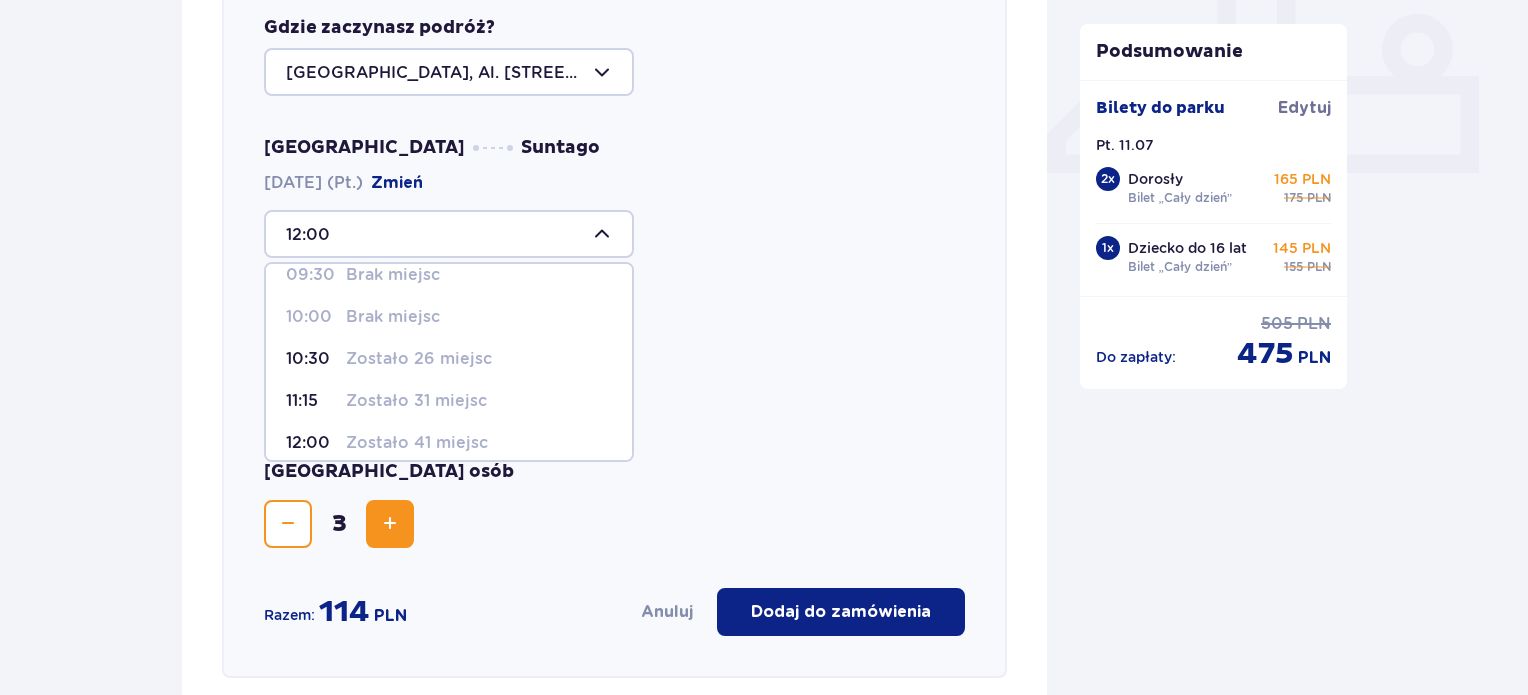 scroll, scrollTop: 89, scrollLeft: 0, axis: vertical 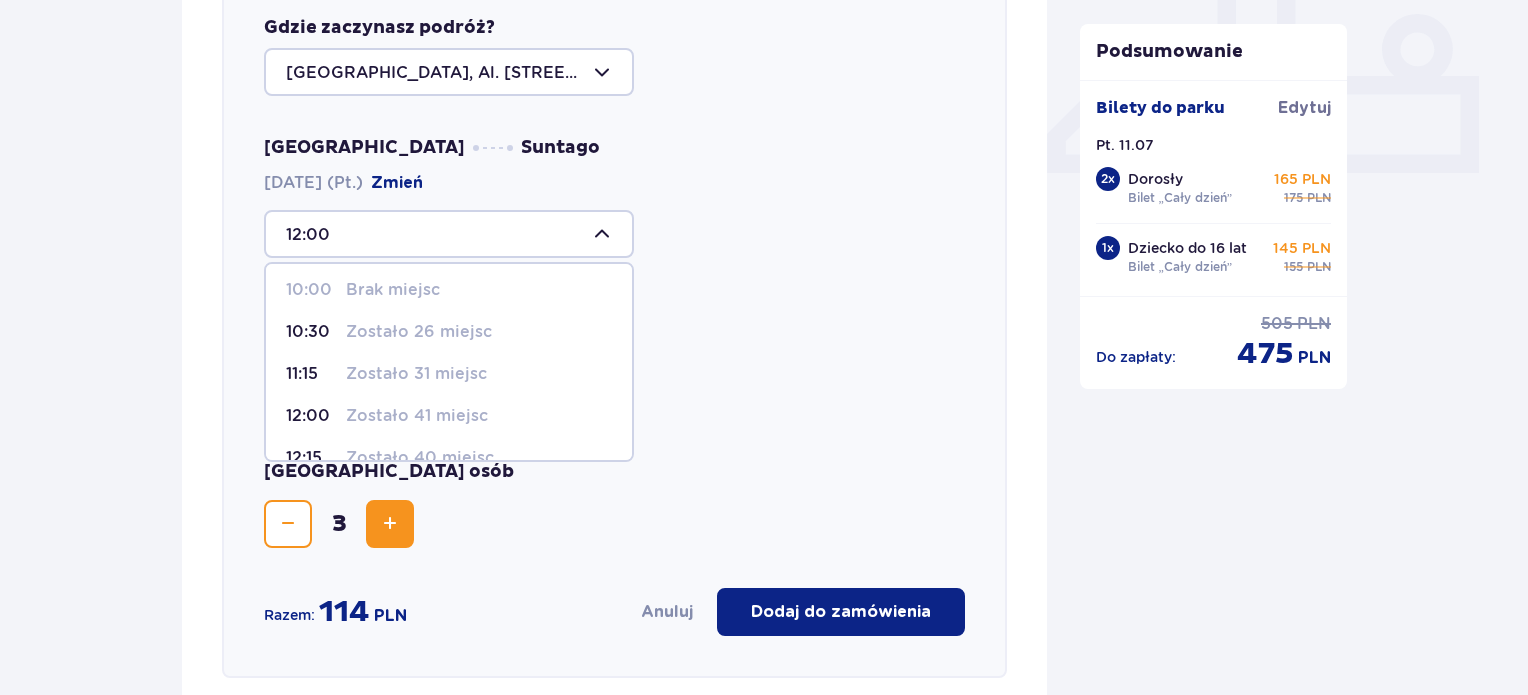 click on "Zostało 31 miejsc" at bounding box center [416, 374] 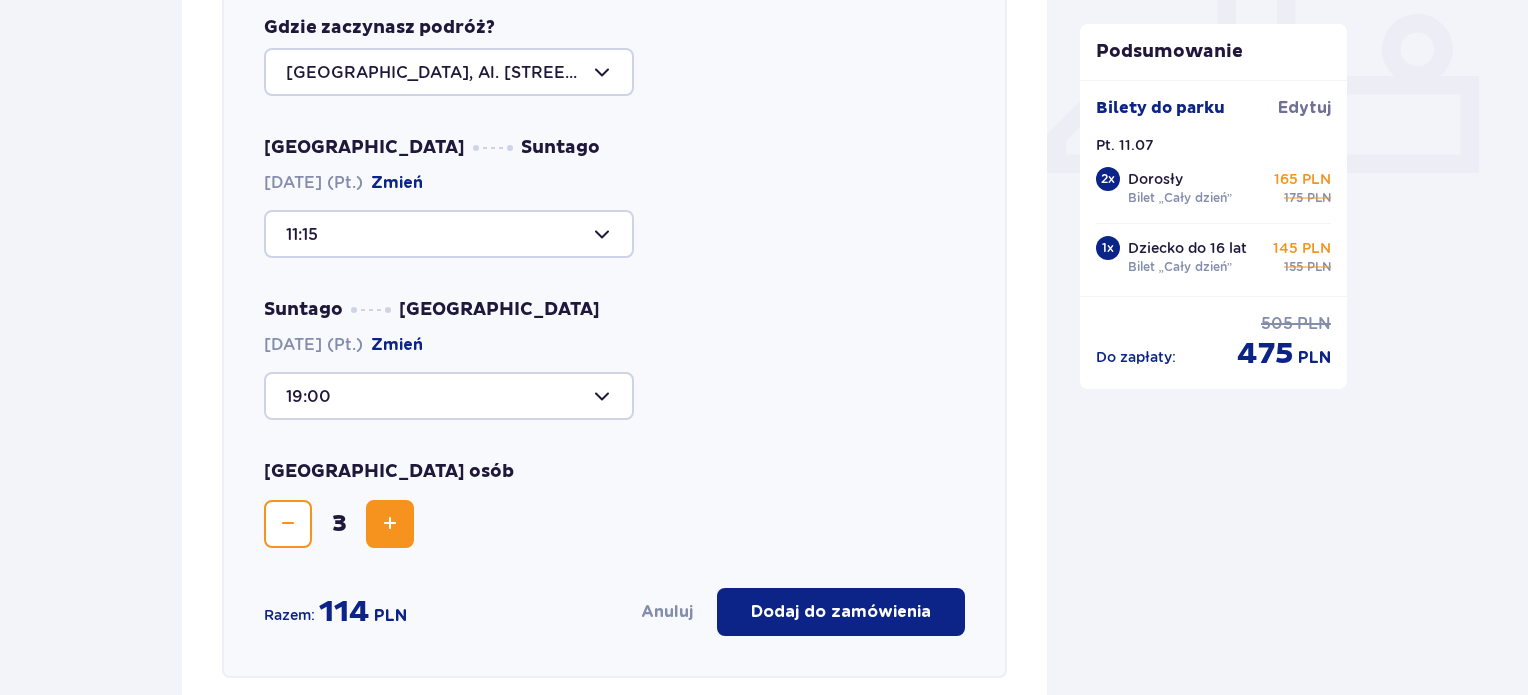 click at bounding box center (449, 234) 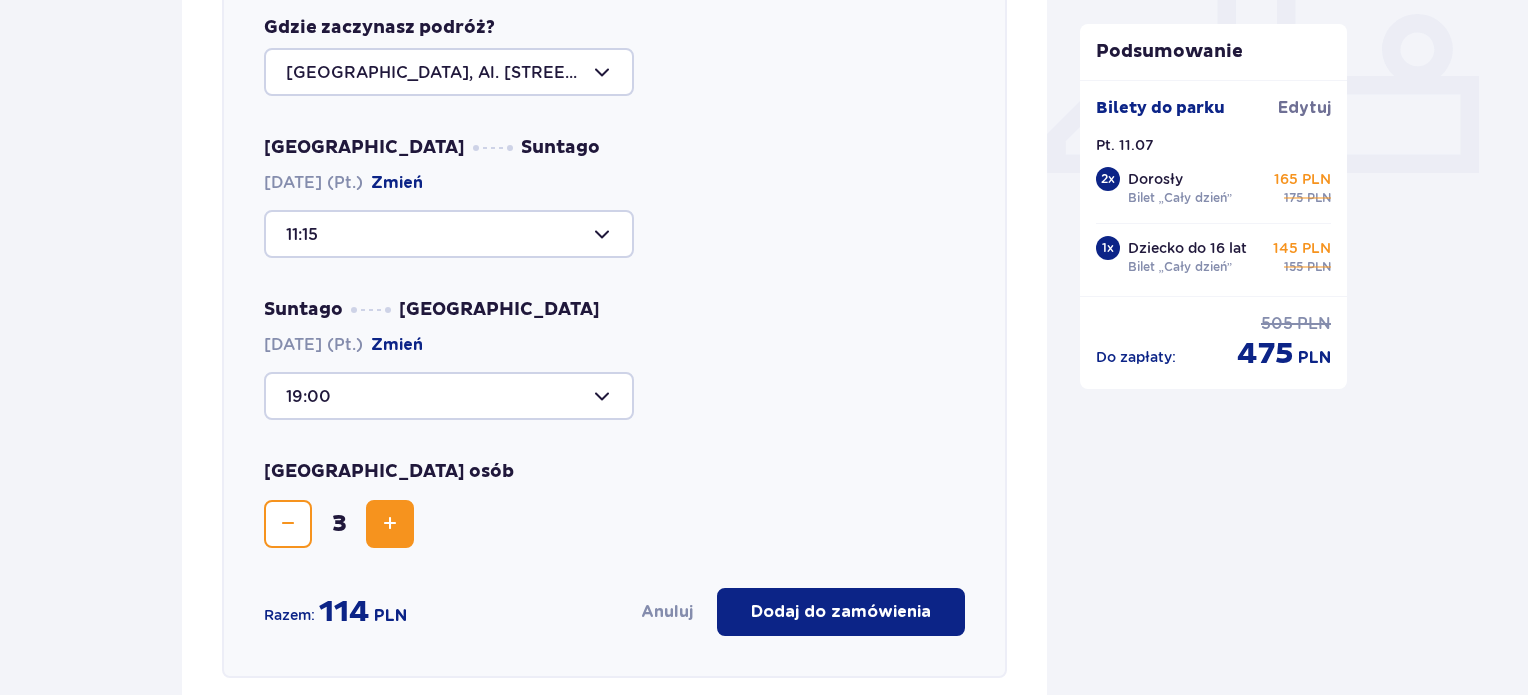 click on "Suntago Warszawa 11.07.2025 (Pt.) Zmień 19:00" at bounding box center (614, 359) 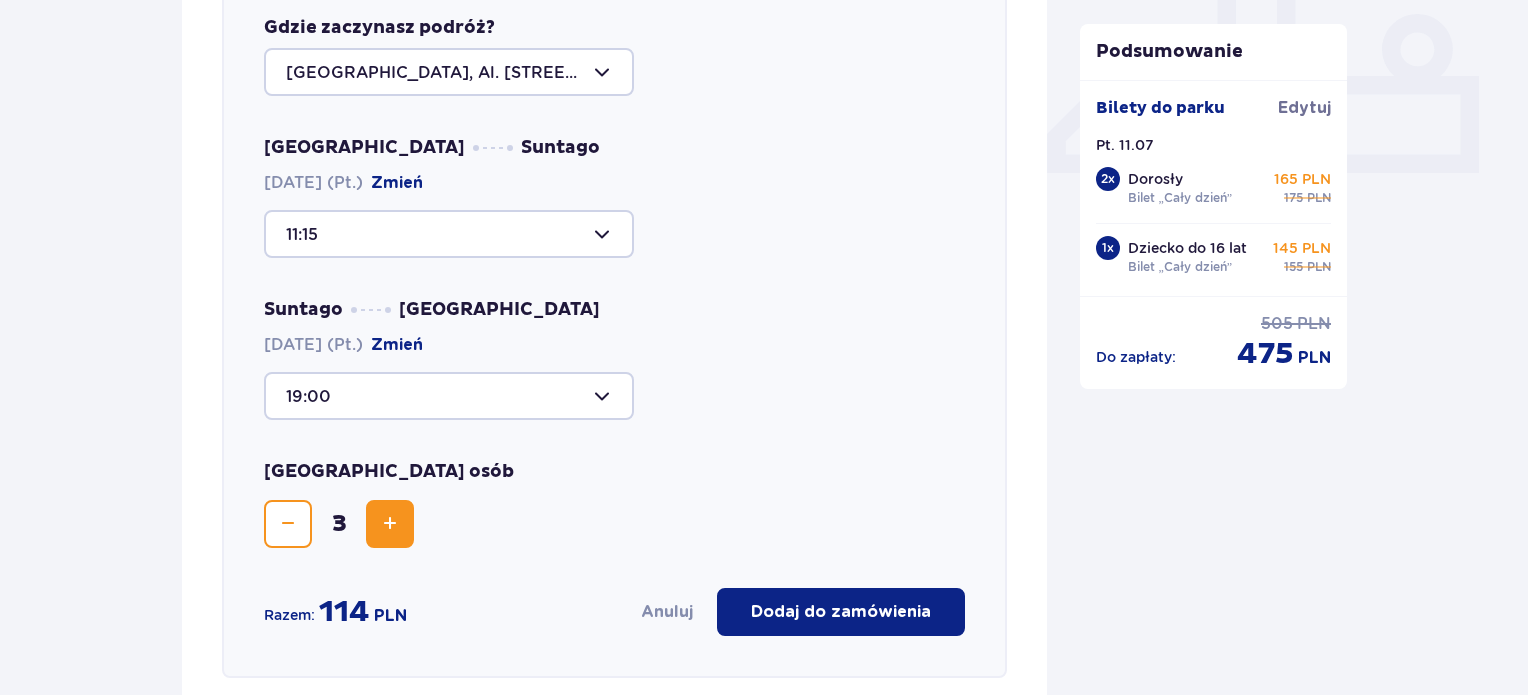 click at bounding box center (449, 396) 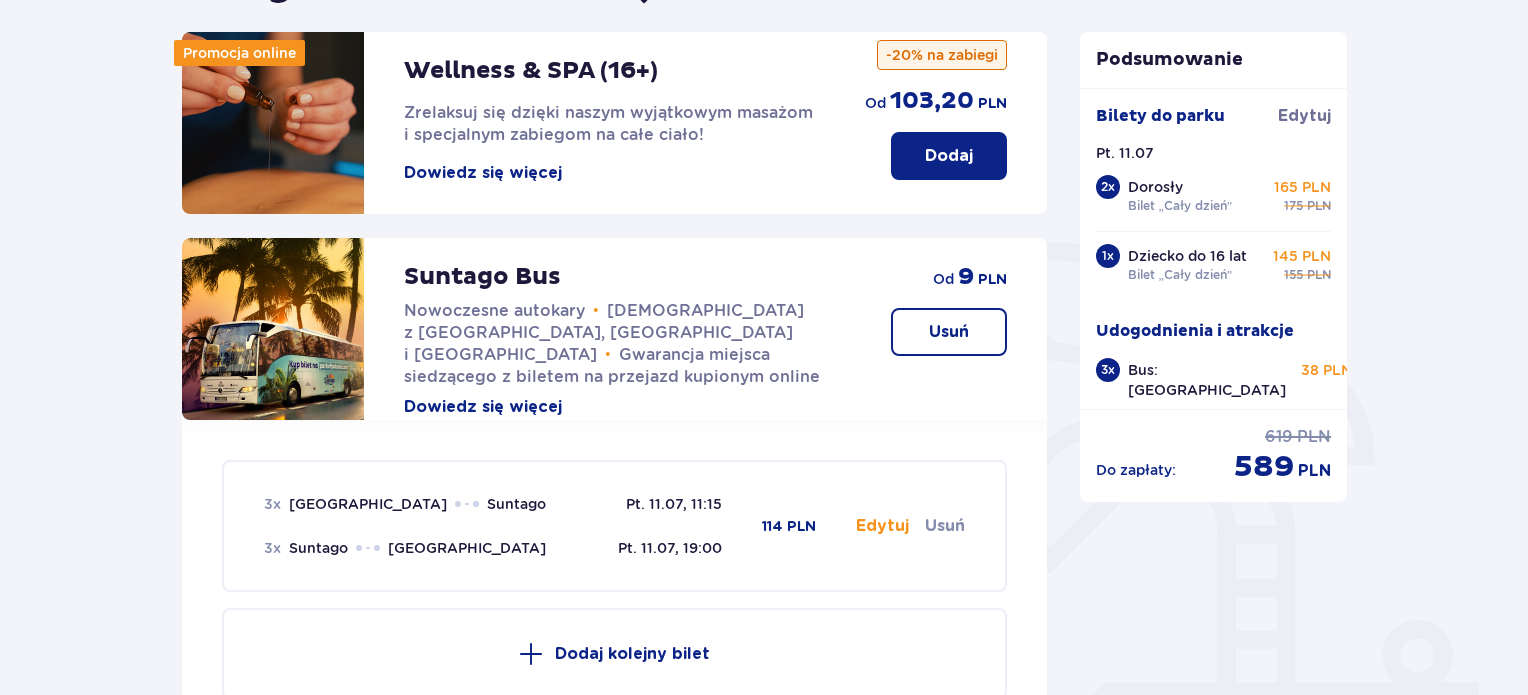 scroll, scrollTop: 258, scrollLeft: 0, axis: vertical 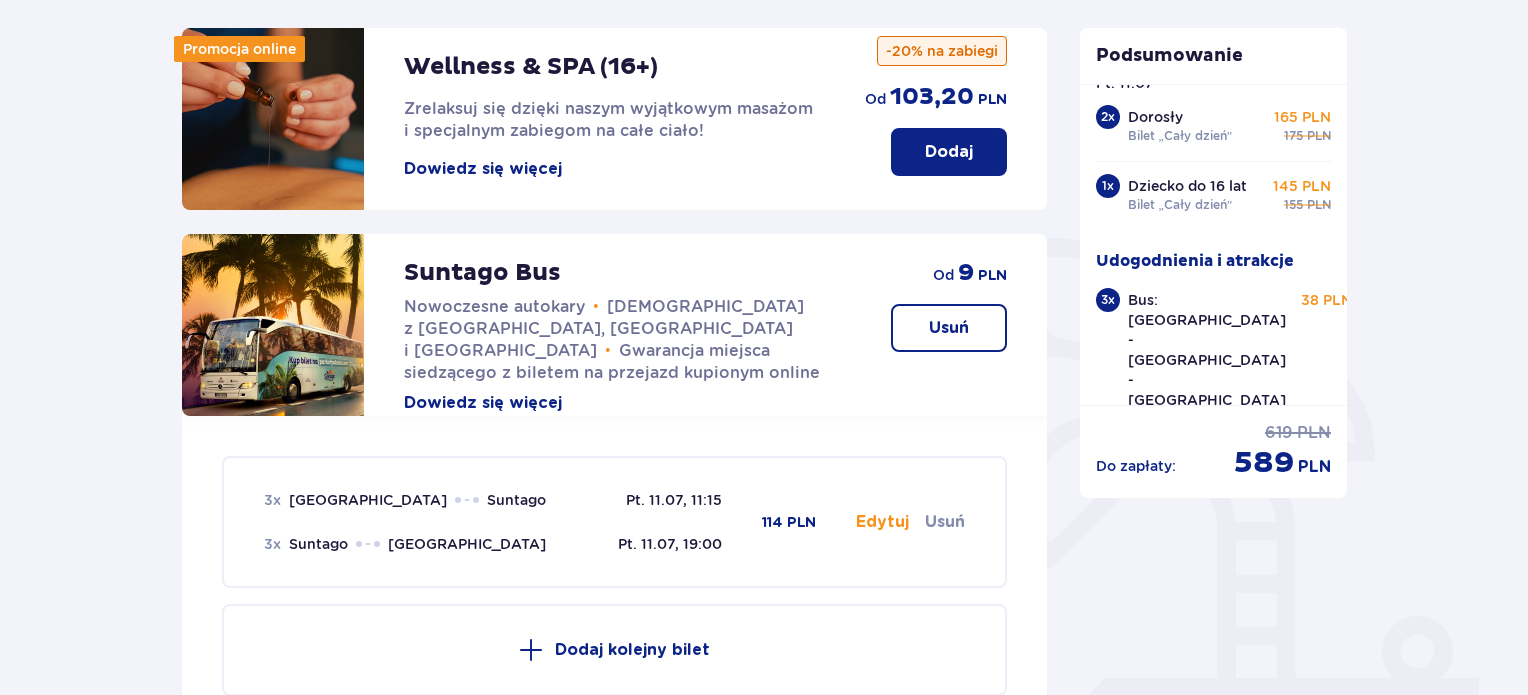 click on "Edytuj" at bounding box center [882, 522] 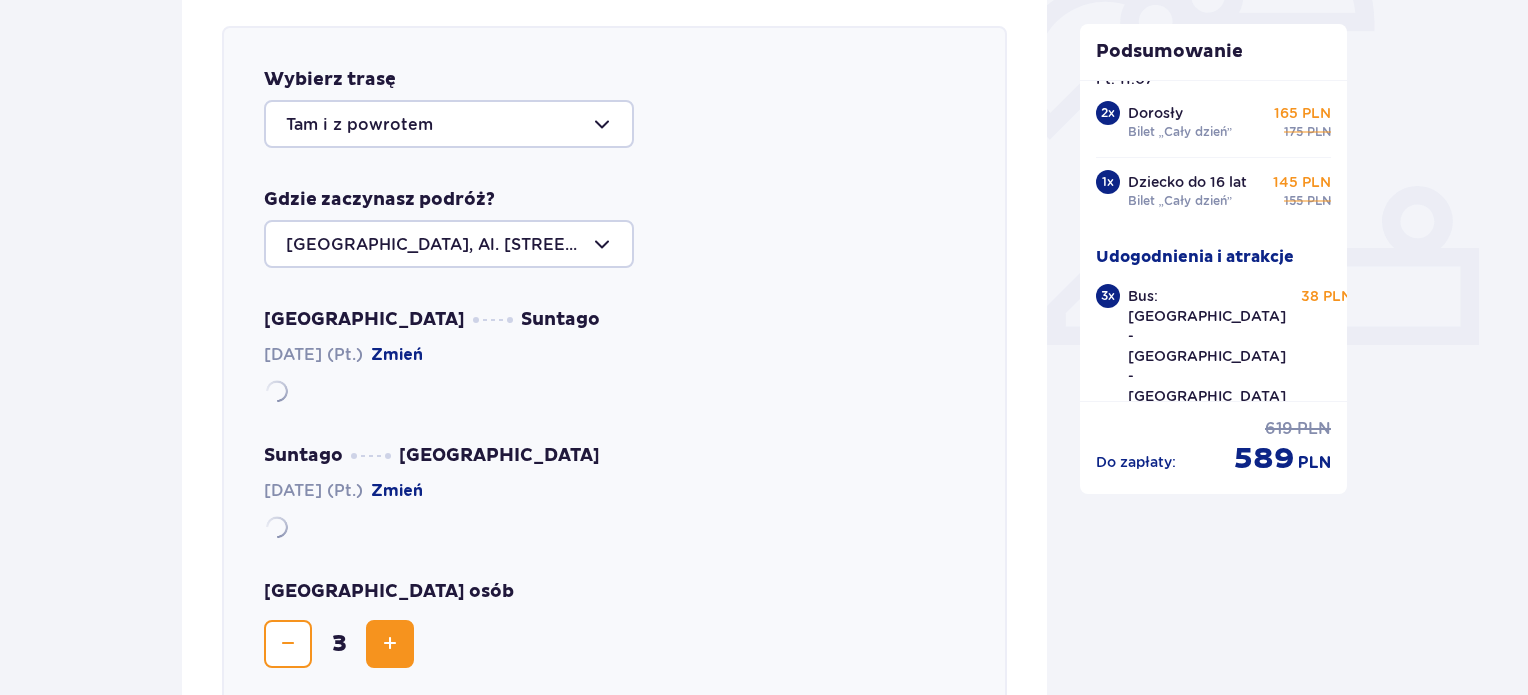 scroll, scrollTop: 690, scrollLeft: 0, axis: vertical 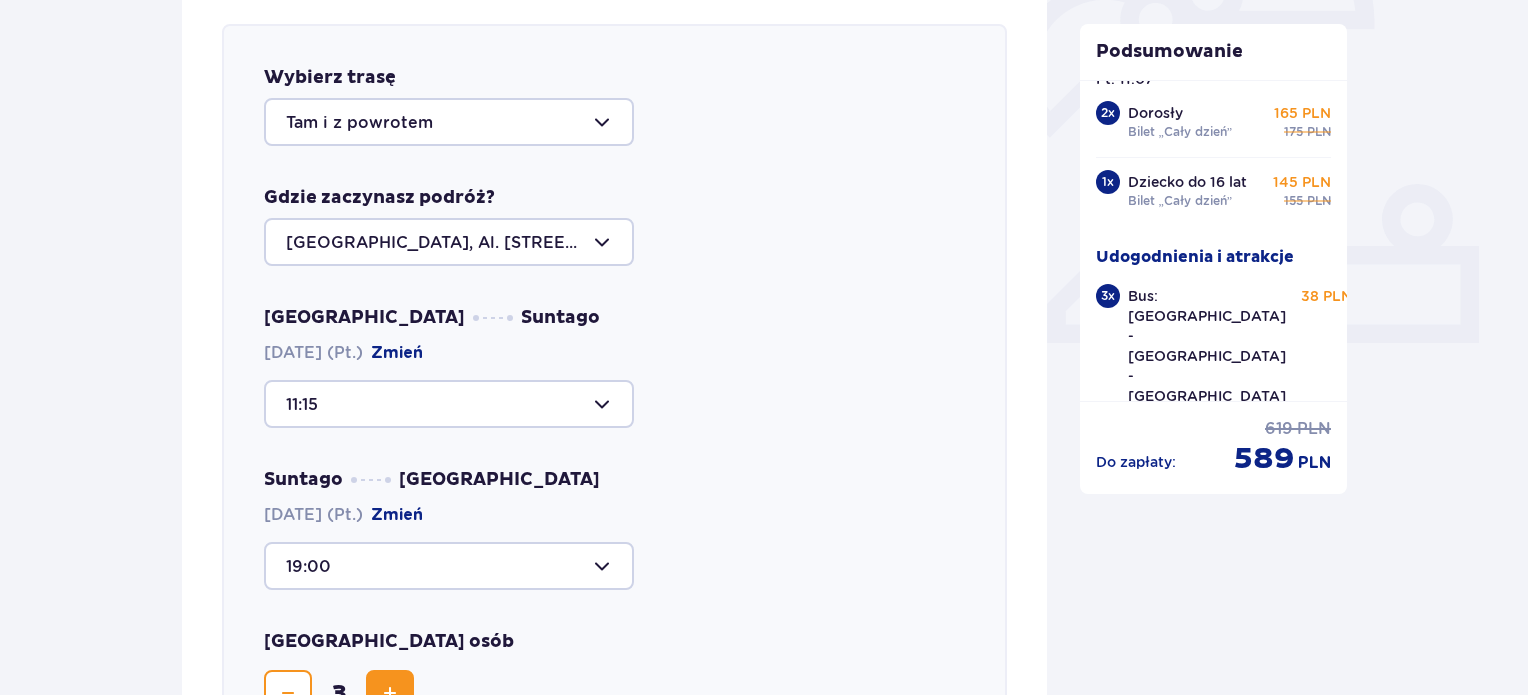 click at bounding box center (449, 404) 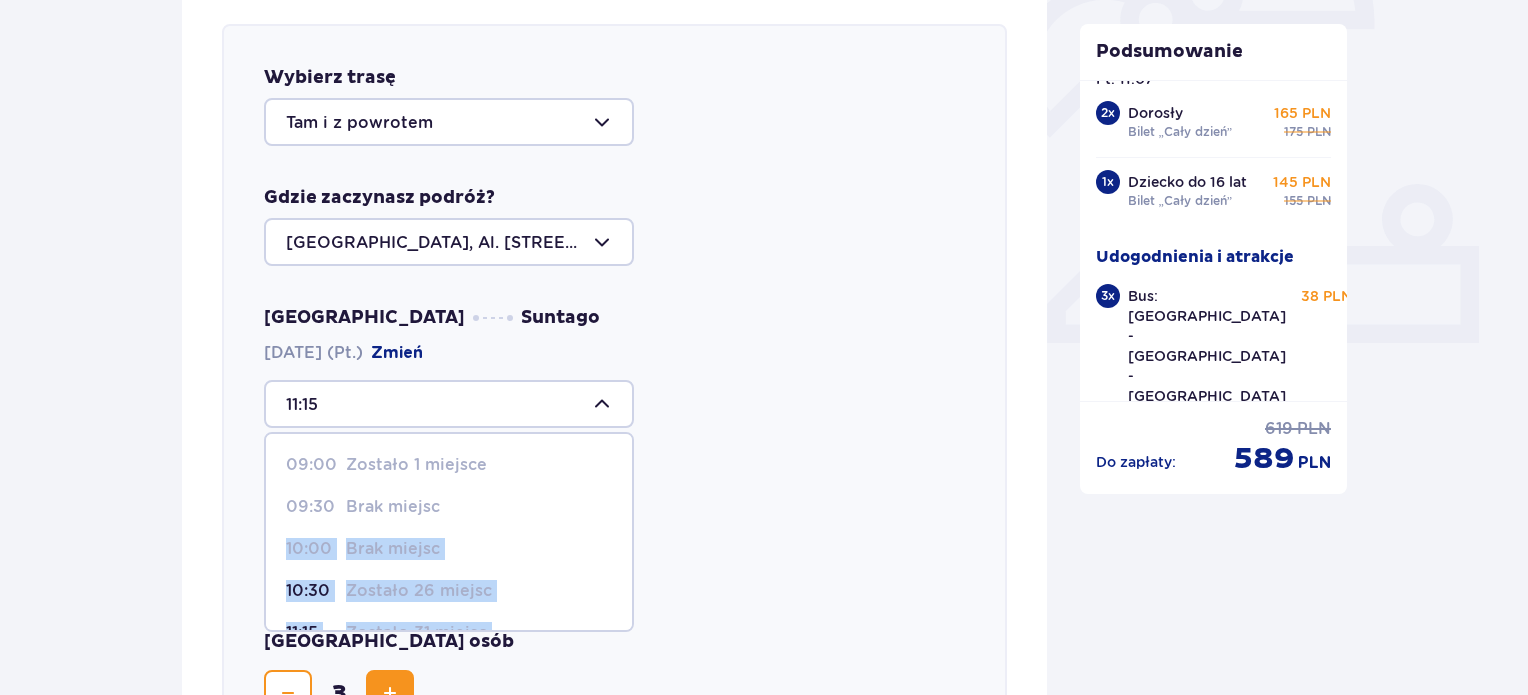 drag, startPoint x: 632, startPoint y: 501, endPoint x: 633, endPoint y: 529, distance: 28.01785 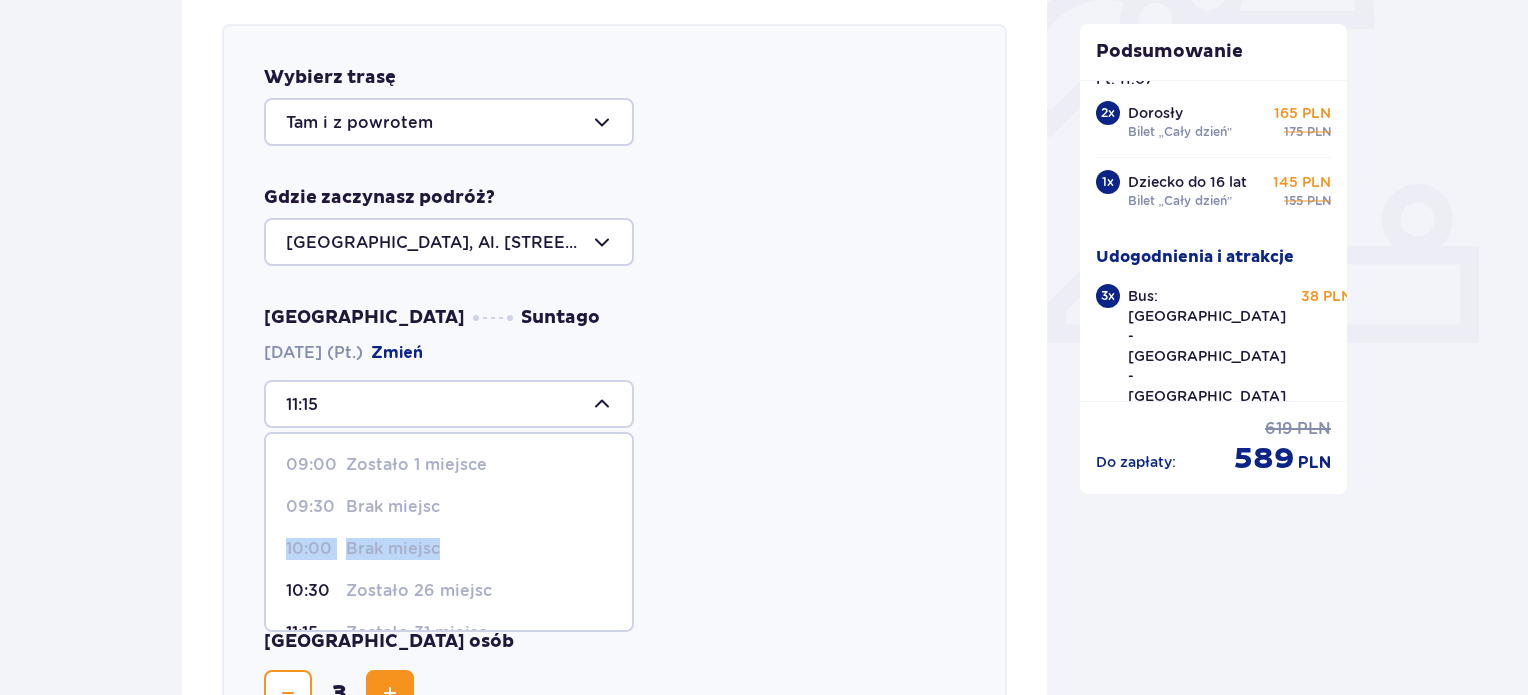 drag, startPoint x: 632, startPoint y: 485, endPoint x: 629, endPoint y: 527, distance: 42.107006 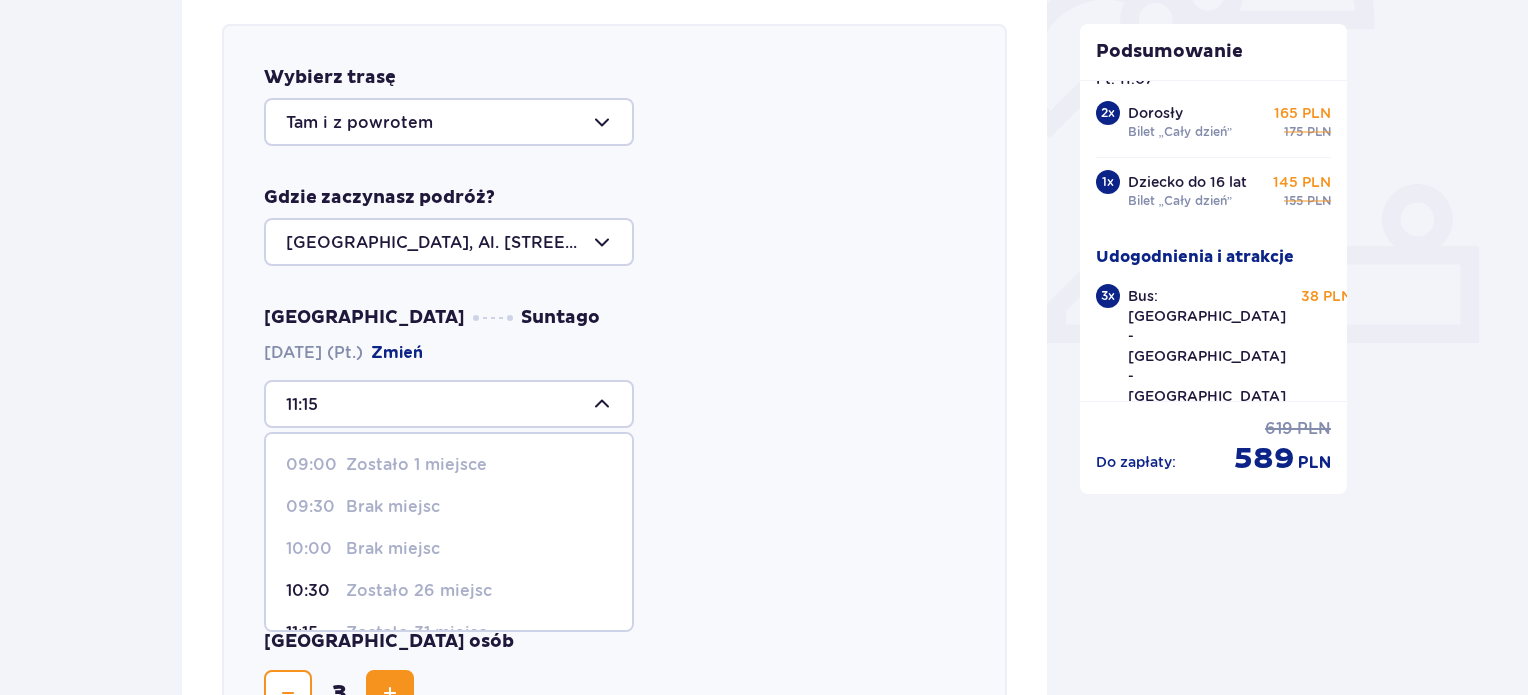 click on "Warszawa Suntago 11.07.2025 (Pt.) Zmień 11:15 09:00 Zostało 1 miejsce 09:30 Brak miejsc 10:00 Brak miejsc 10:30 Zostało 26 miejsc 11:15 Zostało 31 miejsc 12:00 Zostało 41 miejsc 12:15 Zostało 40 miejsc 12:30 Zostały 42 miejsca 14:15 Zostało 41 miejsc 15:15 Zostało 39 miejsc 16:15 Zostało 31 miejsc Suntago Warszawa 11.07.2025 (Pt.) Zmień 19:00" at bounding box center (614, 448) 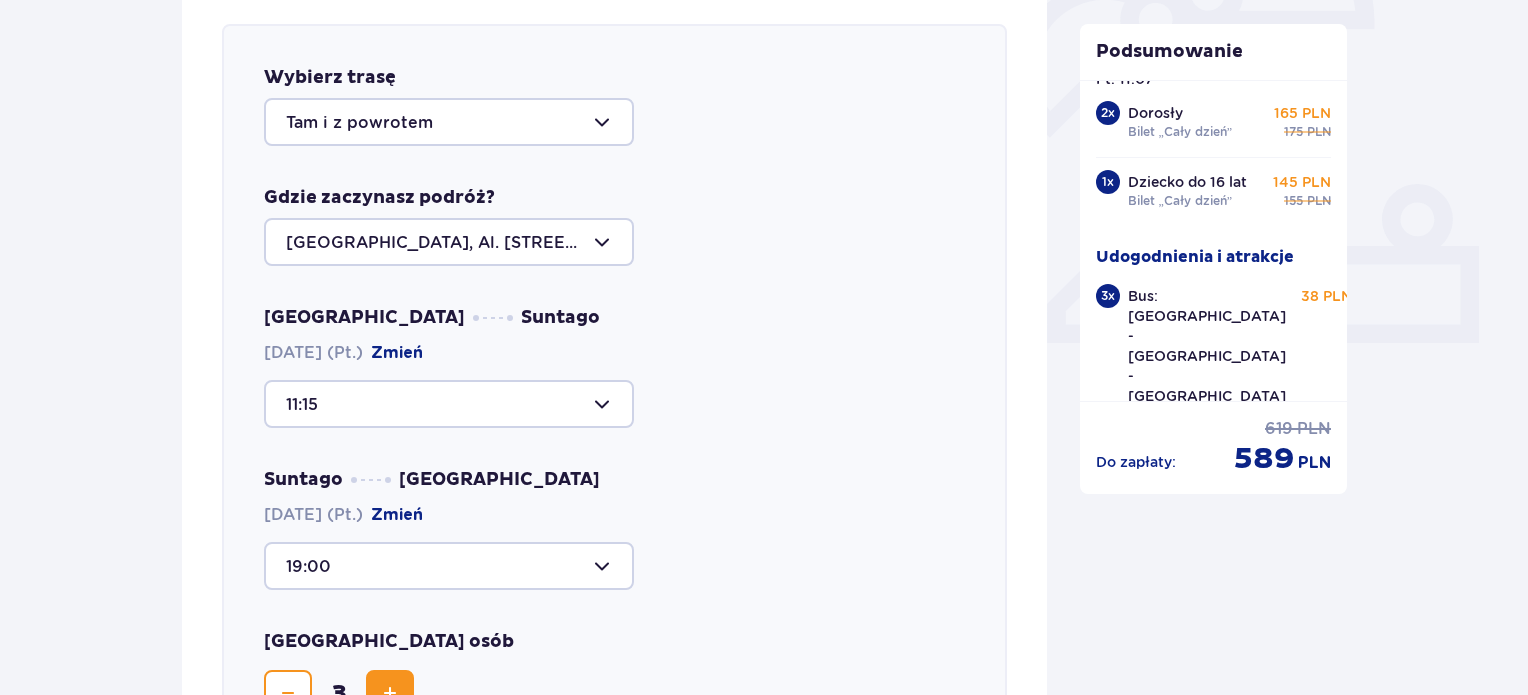 click at bounding box center [449, 404] 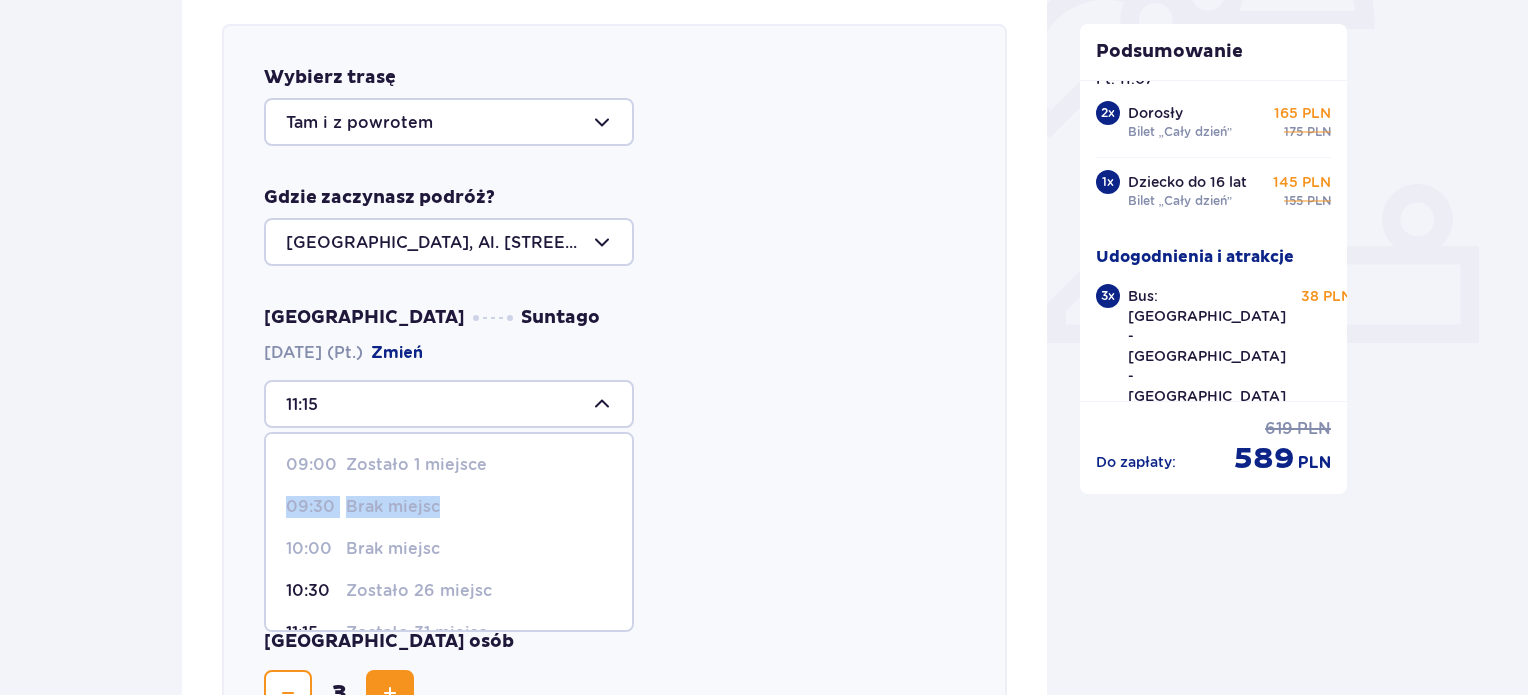 drag, startPoint x: 631, startPoint y: 455, endPoint x: 630, endPoint y: 512, distance: 57.00877 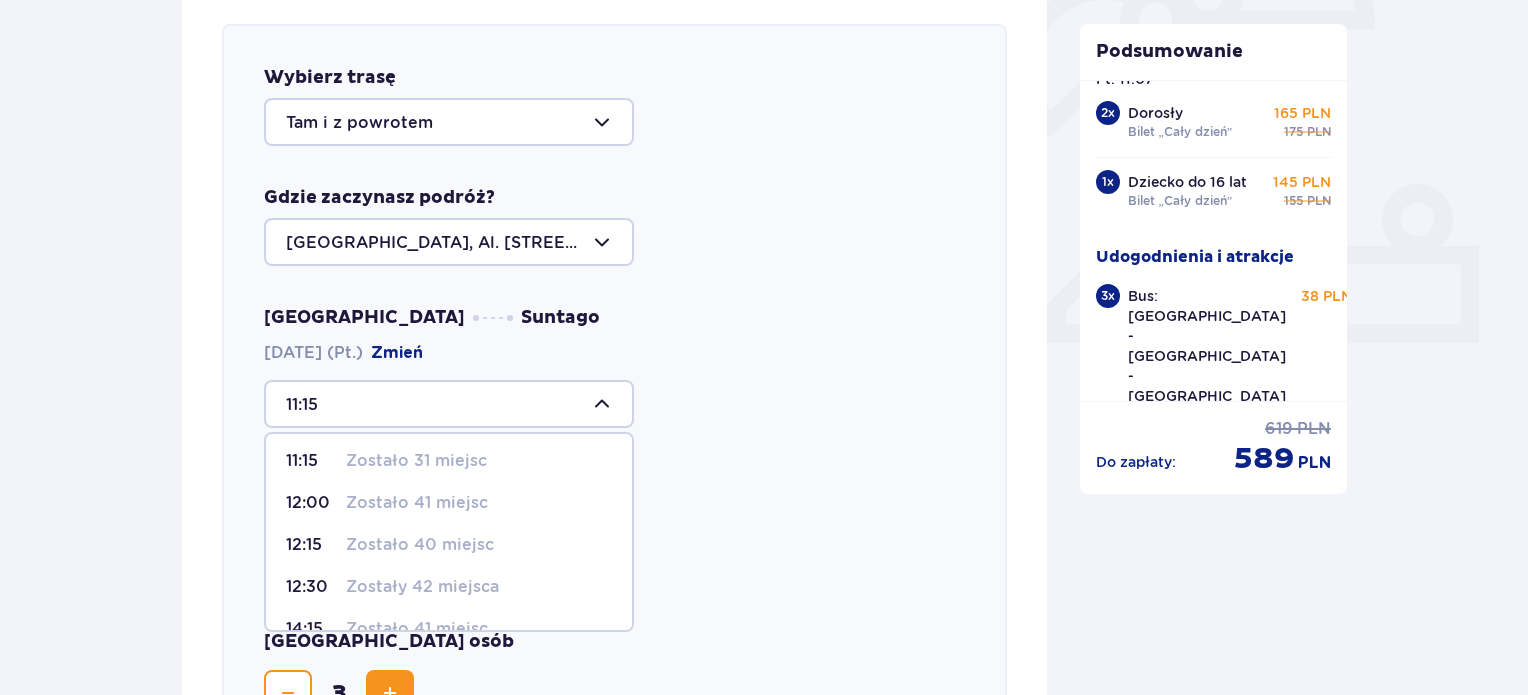 click on "Zostało 41 miejsc" at bounding box center (417, 503) 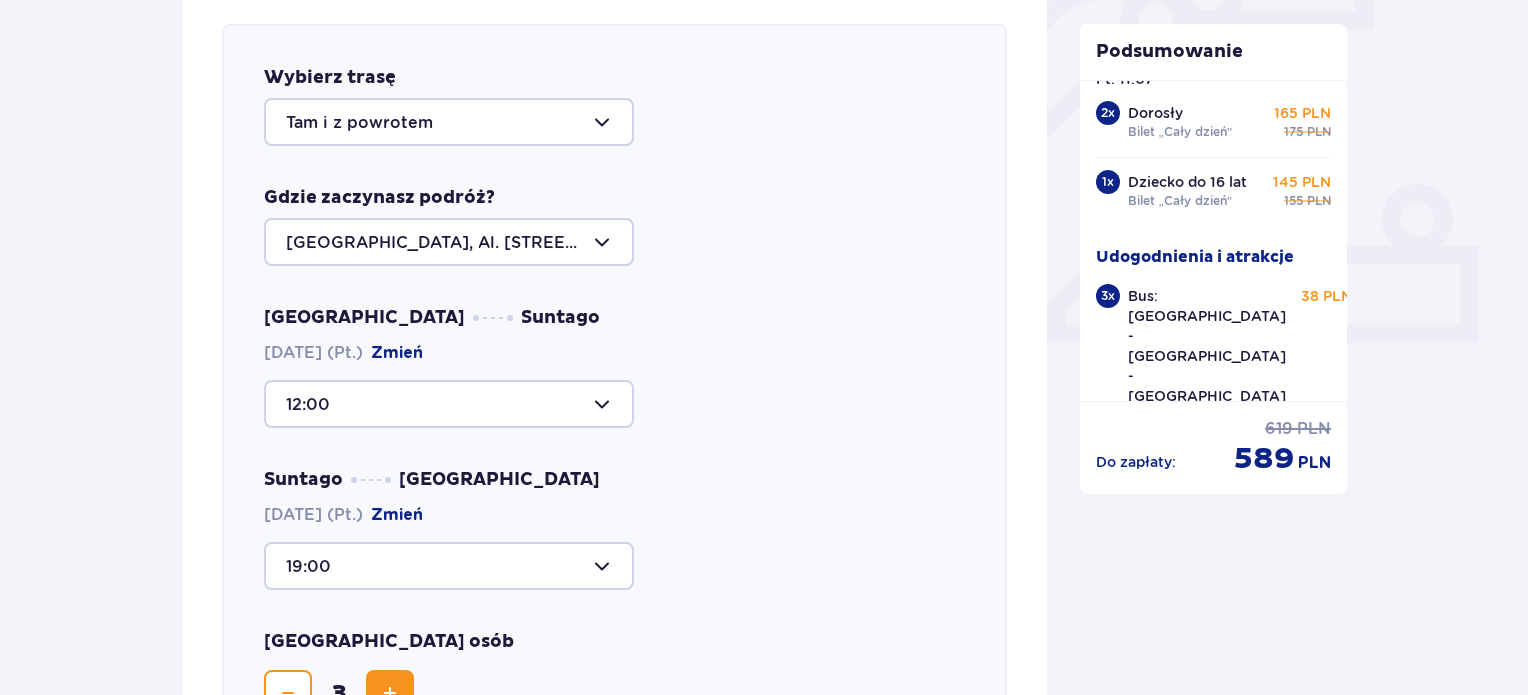 scroll, scrollTop: 1054, scrollLeft: 0, axis: vertical 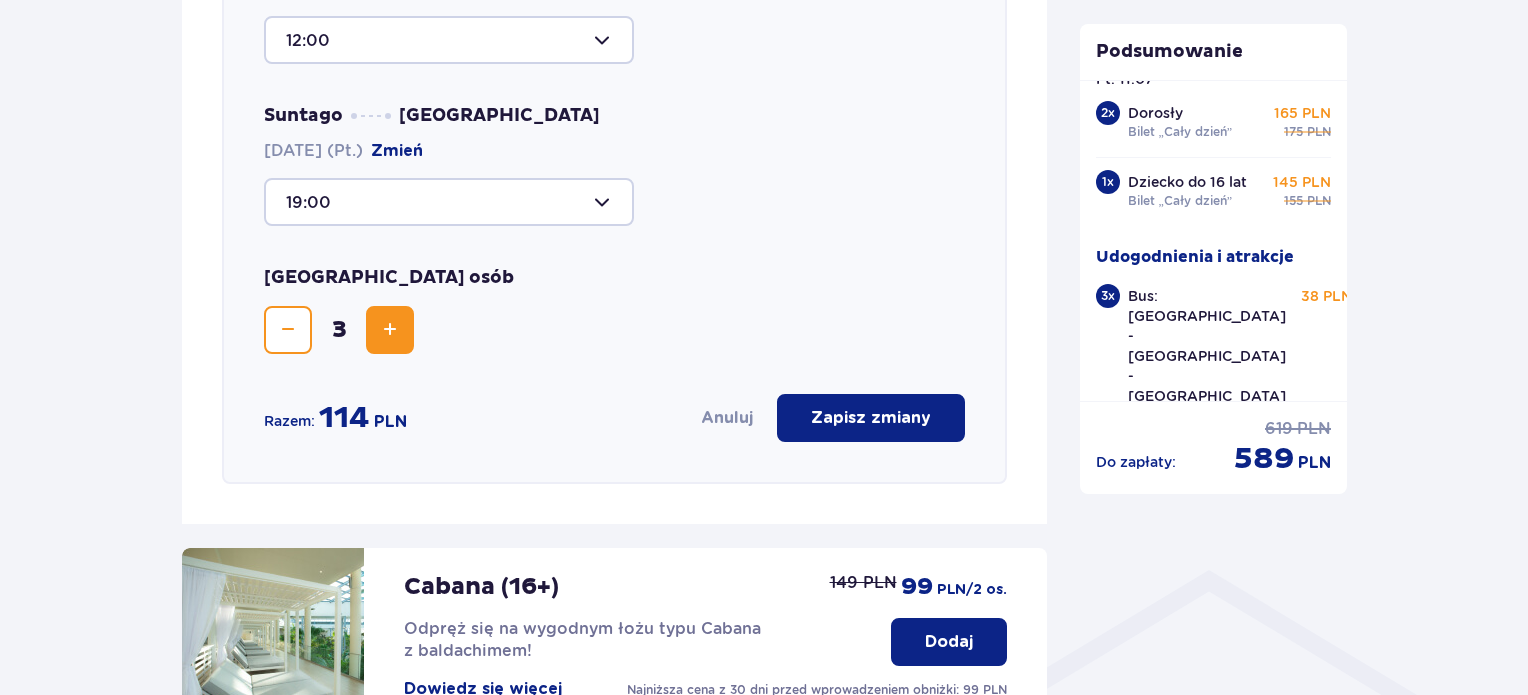 click on "Zapisz zmiany" at bounding box center [871, 418] 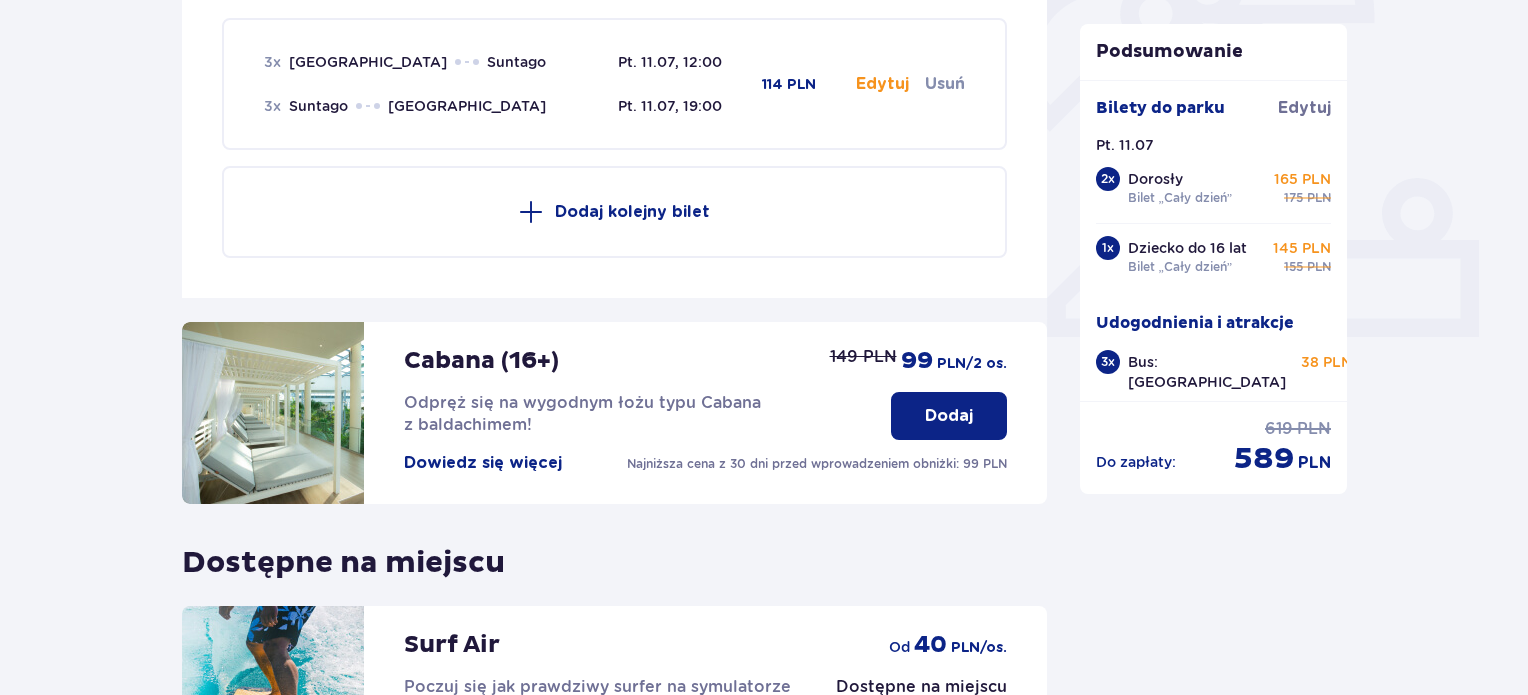 scroll, scrollTop: 690, scrollLeft: 0, axis: vertical 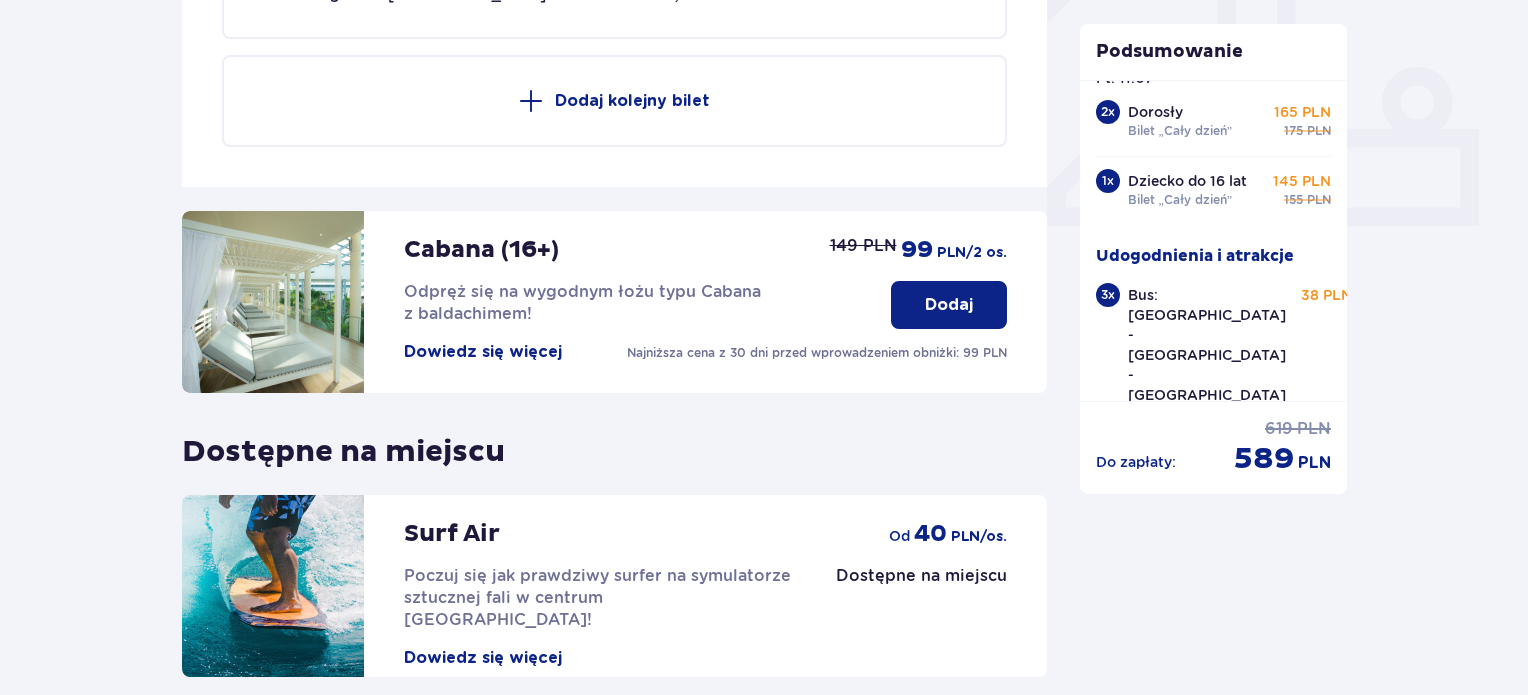 click on "PLN" at bounding box center (1314, 463) 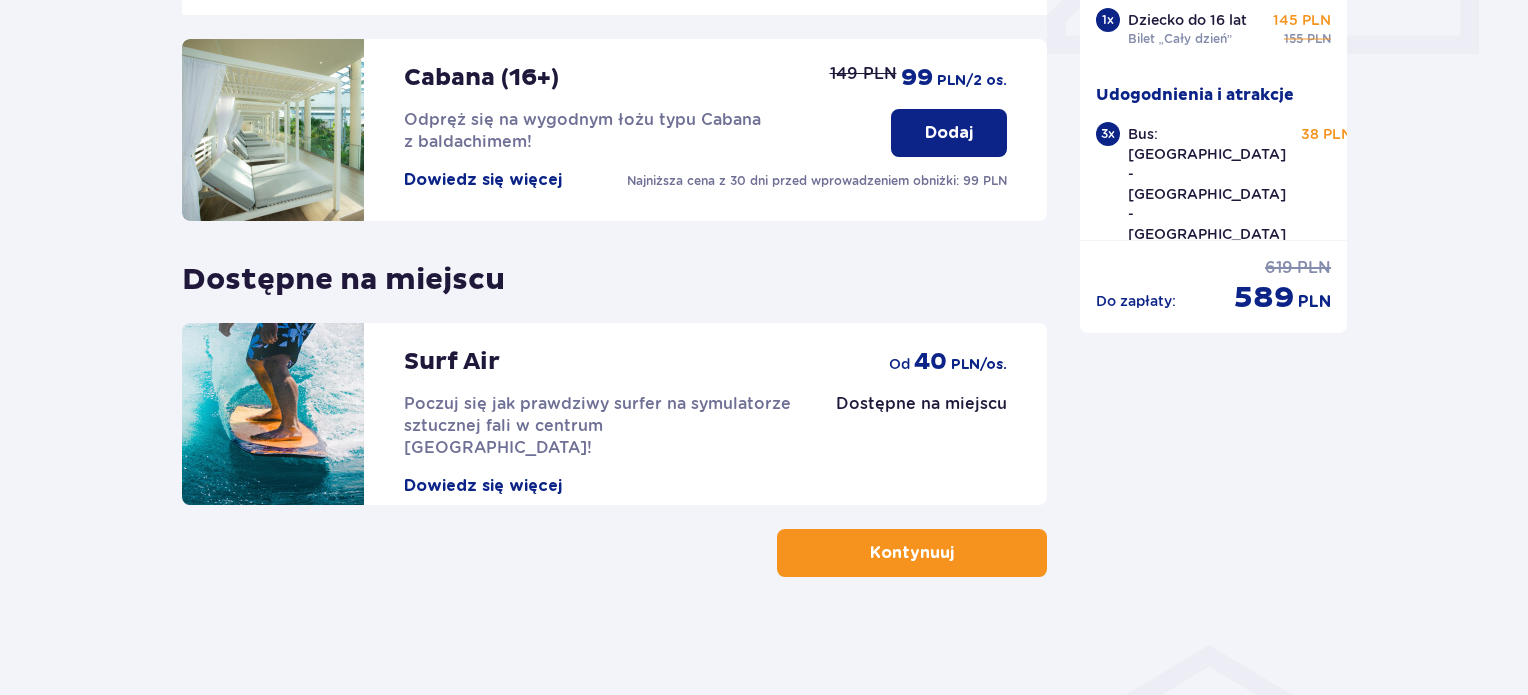 click on "Kontynuuj" at bounding box center [912, 553] 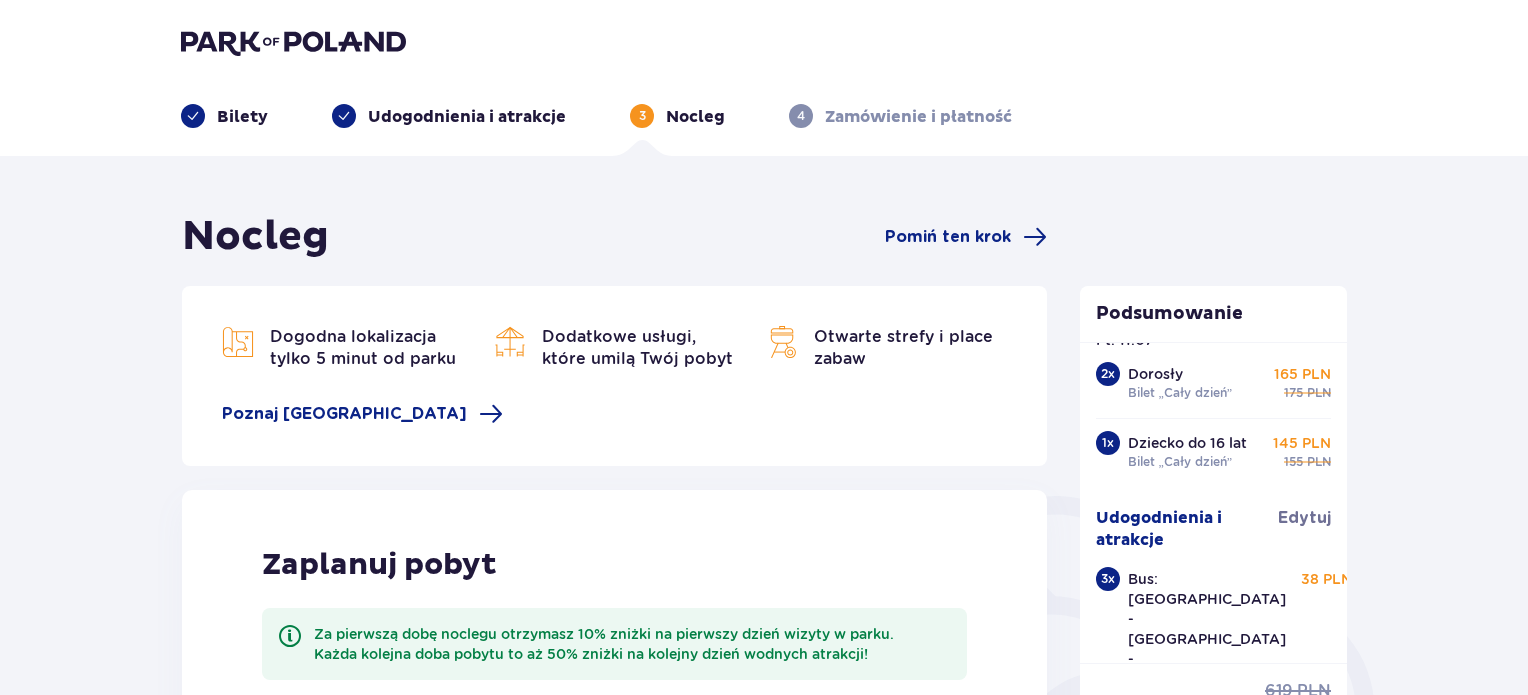 scroll, scrollTop: 0, scrollLeft: 0, axis: both 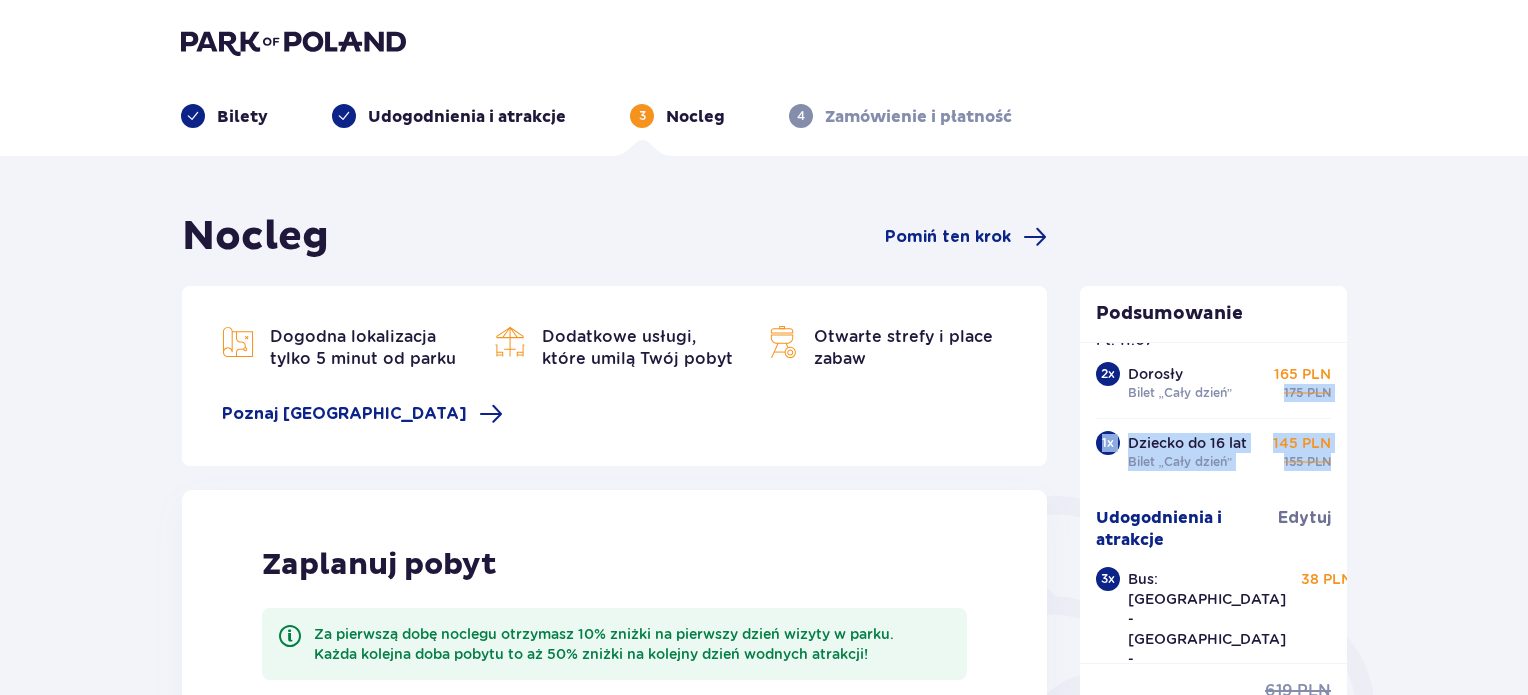 drag, startPoint x: 1527, startPoint y: 353, endPoint x: 1533, endPoint y: 469, distance: 116.15507 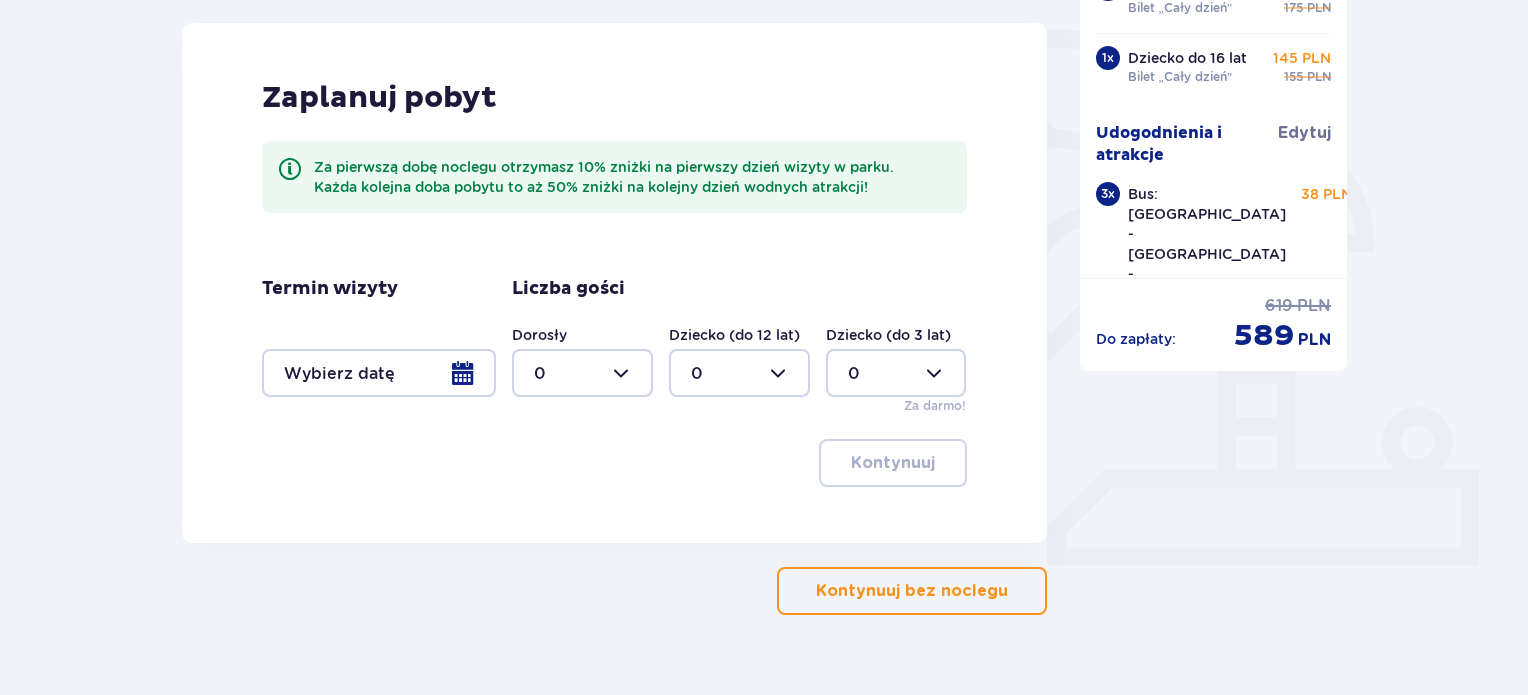 scroll, scrollTop: 507, scrollLeft: 0, axis: vertical 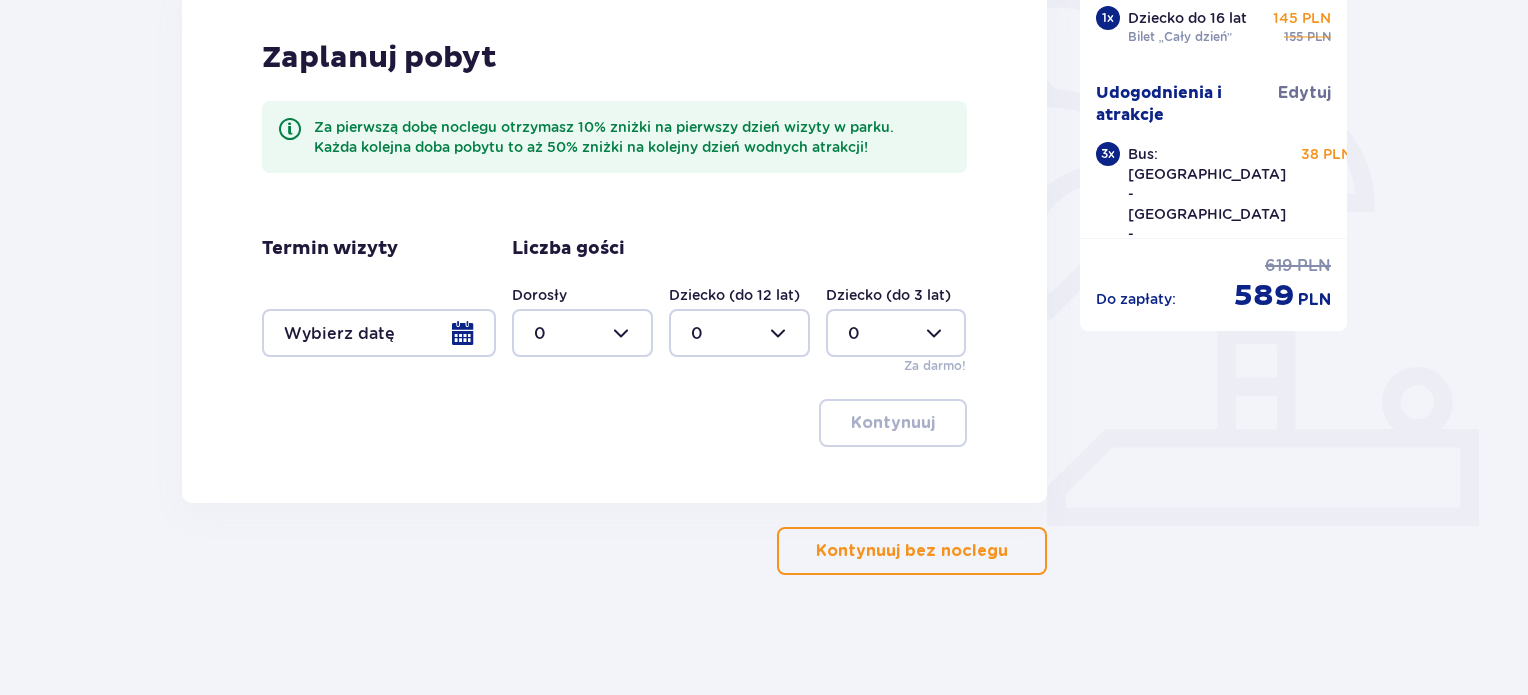 click on "Kontynuuj bez noclegu" at bounding box center [912, 551] 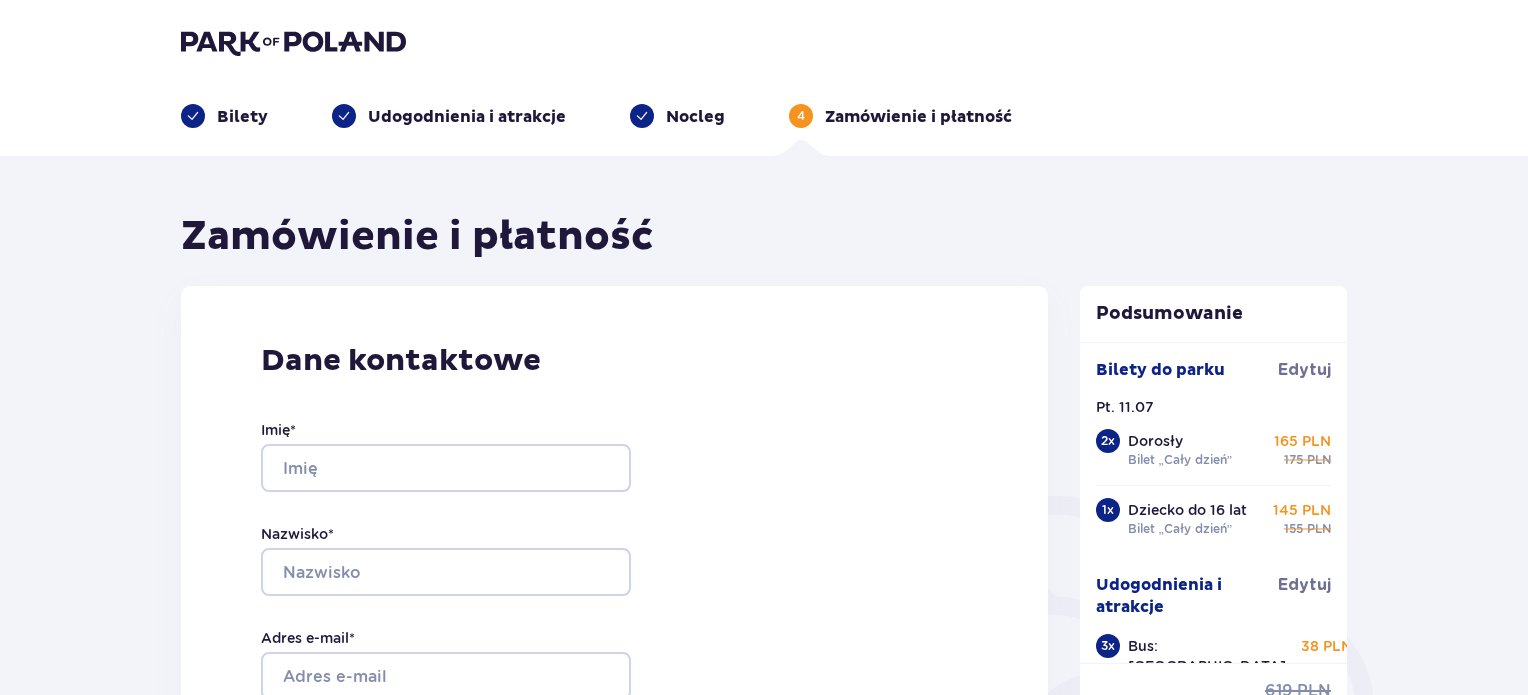 scroll, scrollTop: 0, scrollLeft: 0, axis: both 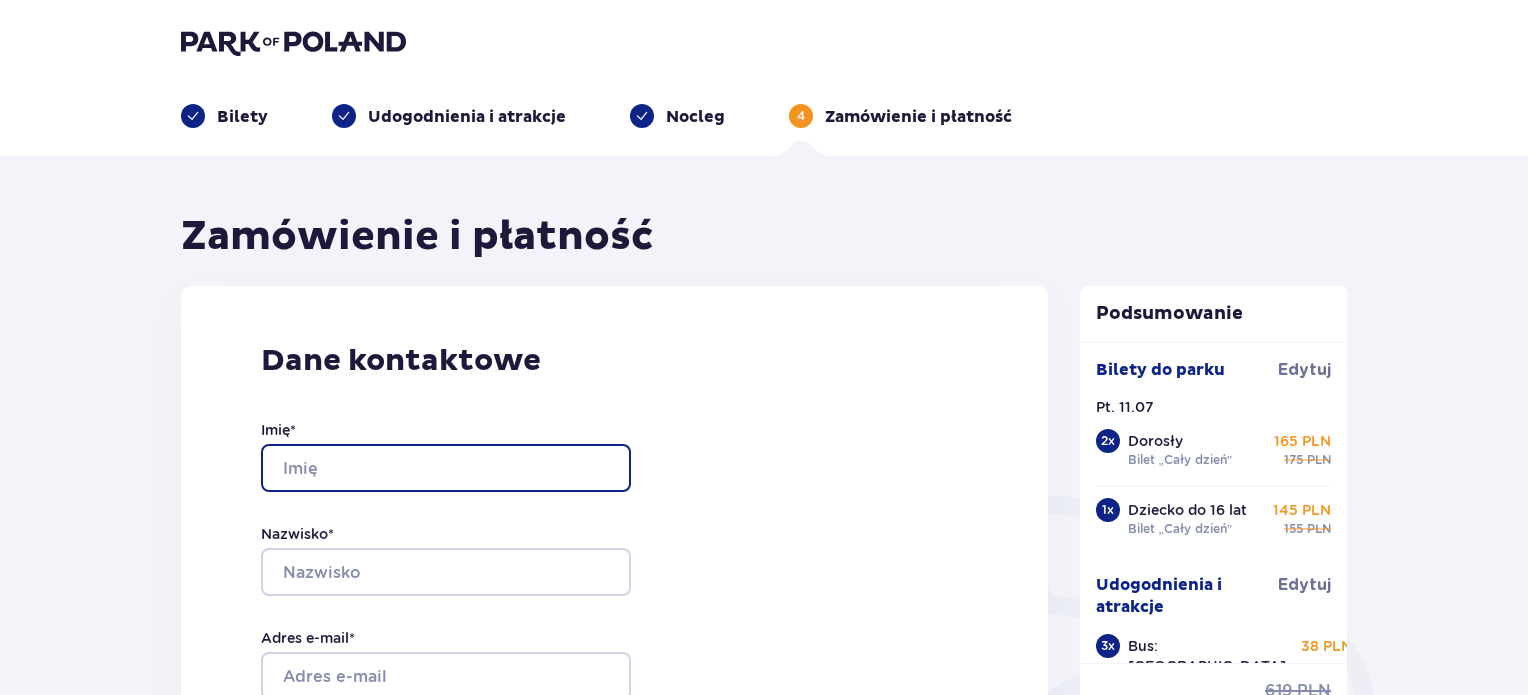 click on "Imię *" at bounding box center [446, 468] 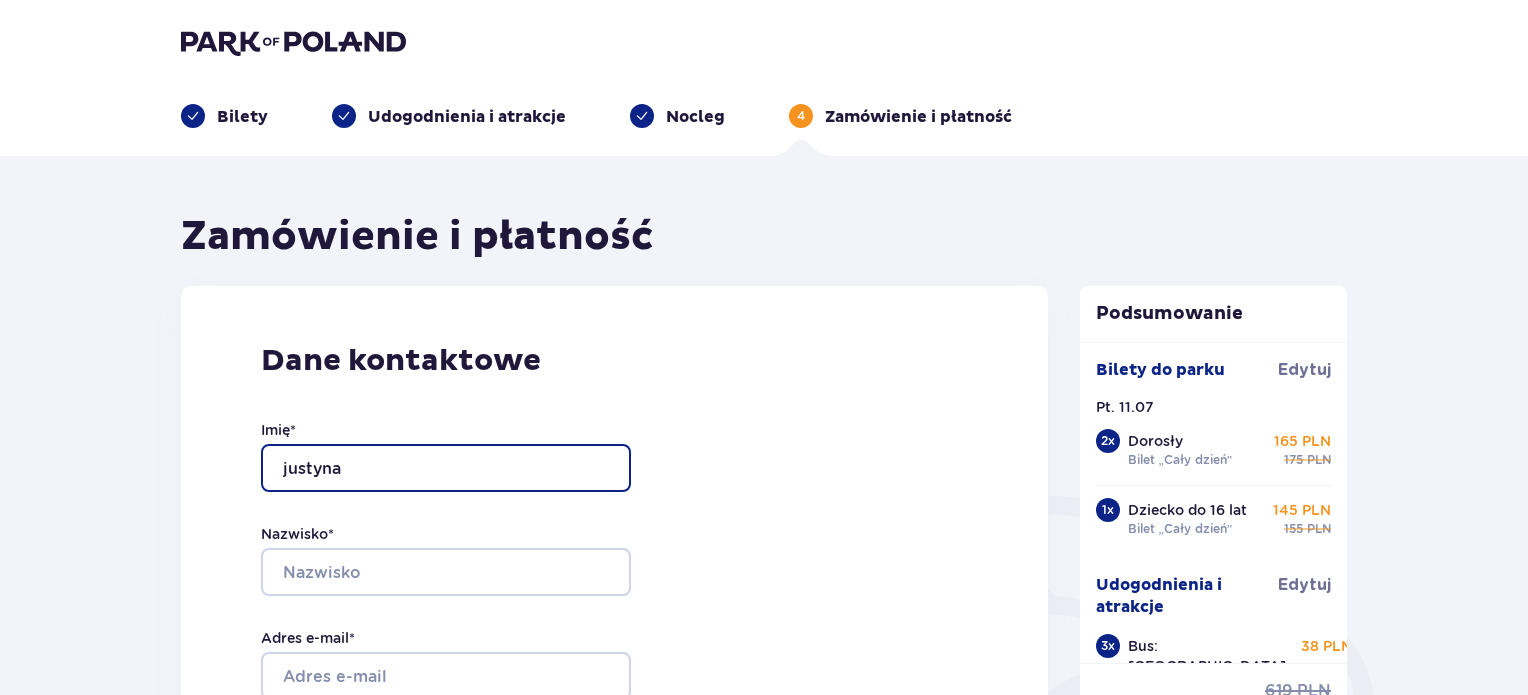 type on "justyna" 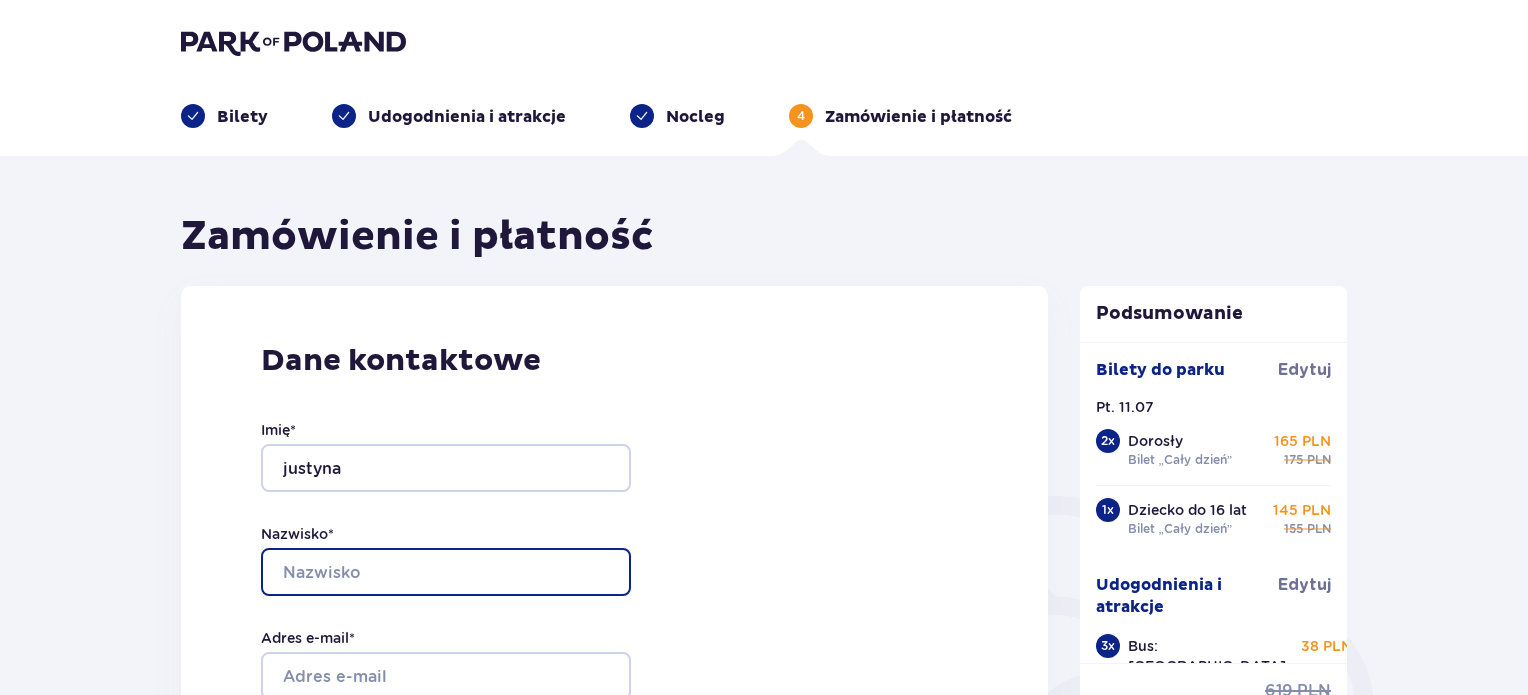 click on "Nazwisko *" at bounding box center (446, 572) 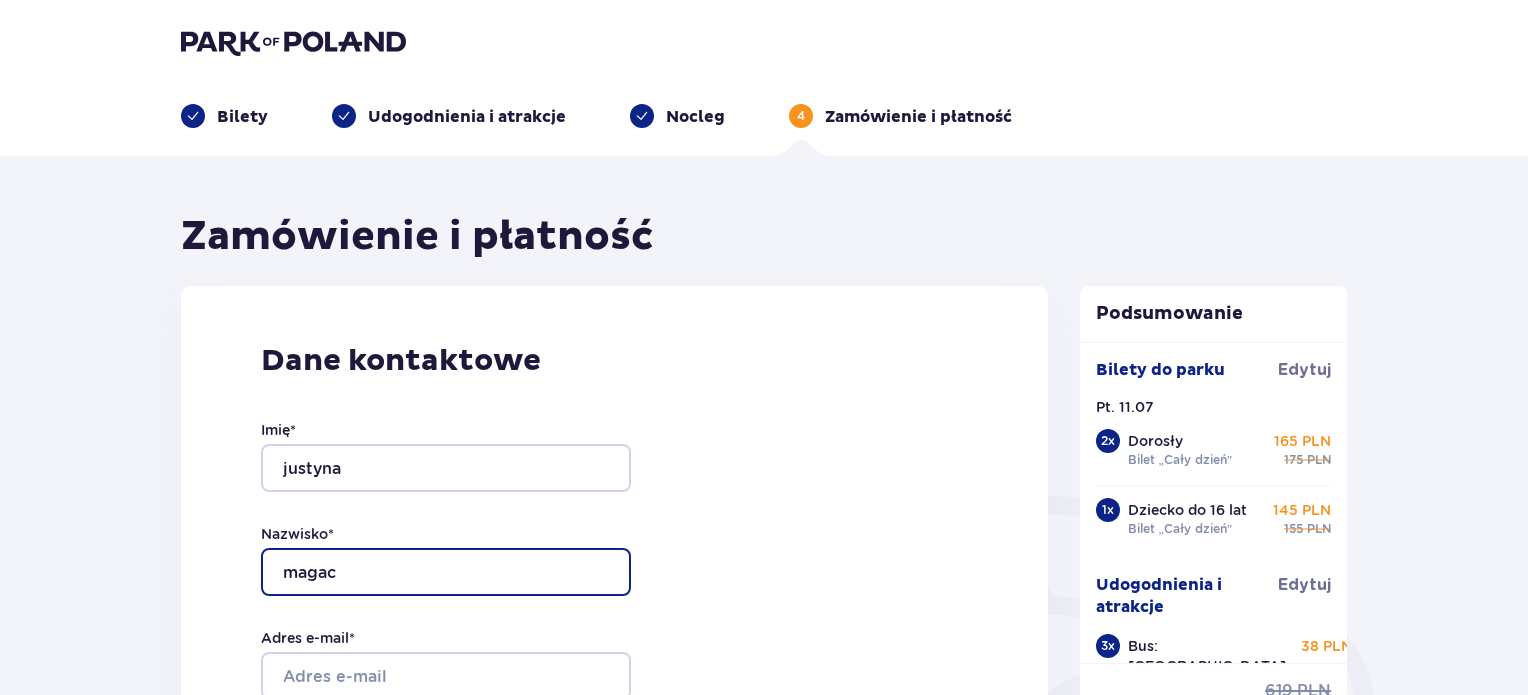 type on "magac" 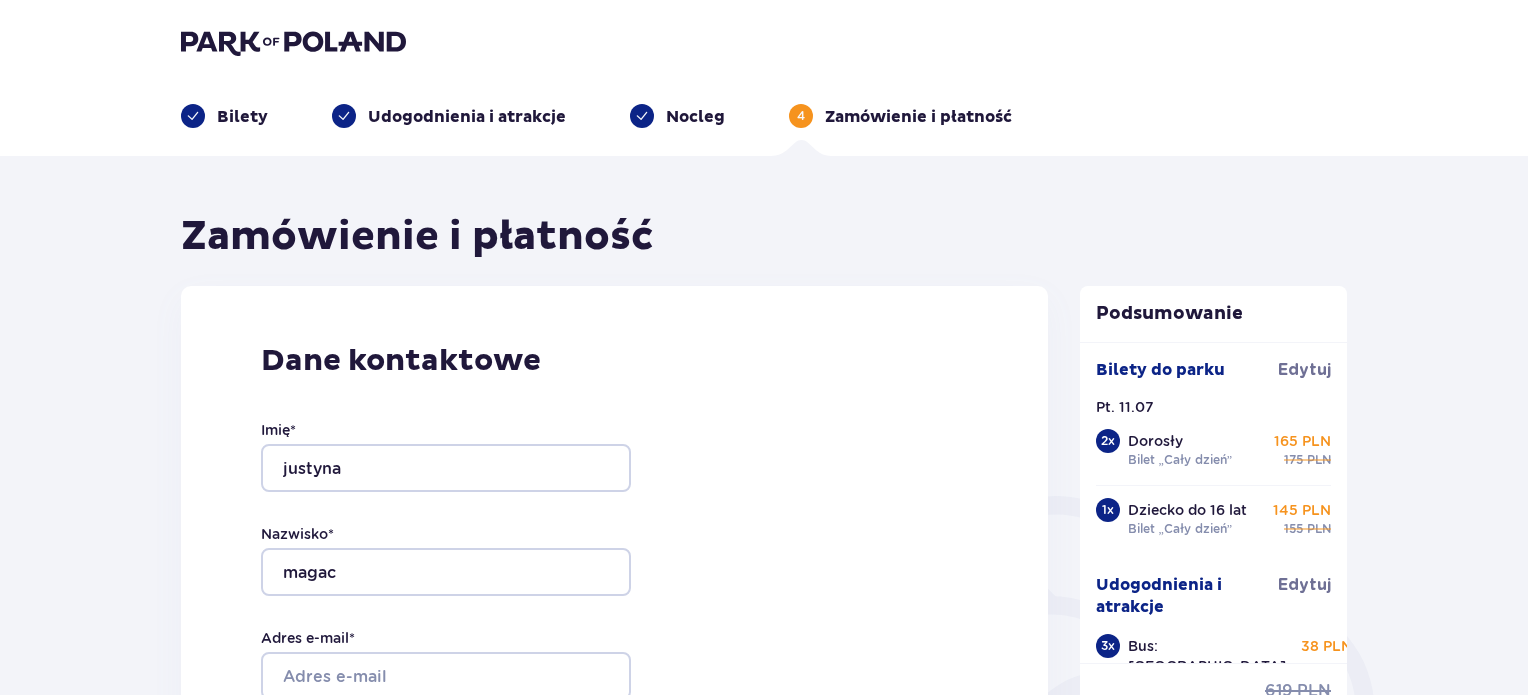 click on "Dane kontaktowe Imię * justyna Nazwisko * magac Adres e-mail * Potwierdź adres e-mail * Numer telefonu * Numer telefonu, wraz z kodem kraju, np. 48 ​123 ​456 ​789 Chcę fakturę na firmę Jeśli nie prowadzisz działalności gospodarczej lub innej spółki, automatycznie wystawimy Ci fakturę imienną. Dodaj adres do faktury imiennej" at bounding box center (614, 706) 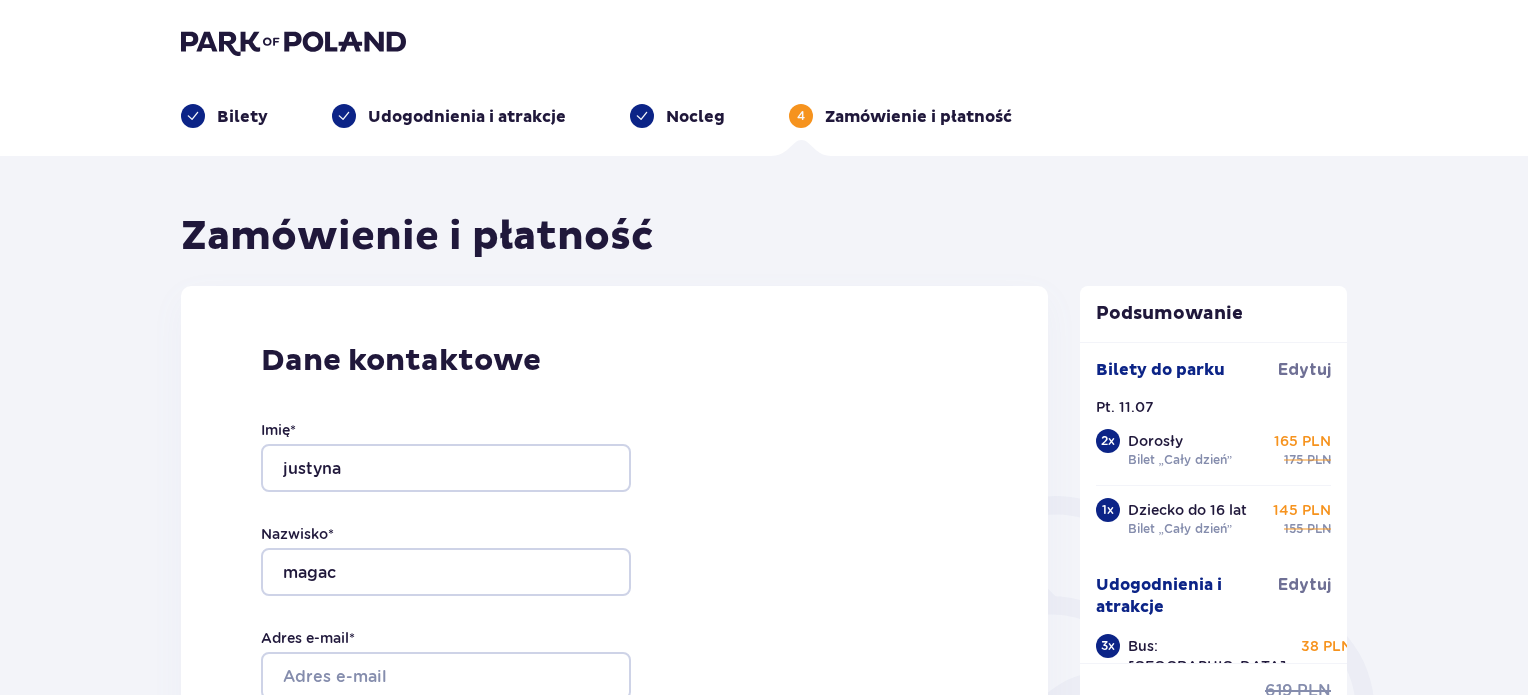 scroll, scrollTop: 224, scrollLeft: 0, axis: vertical 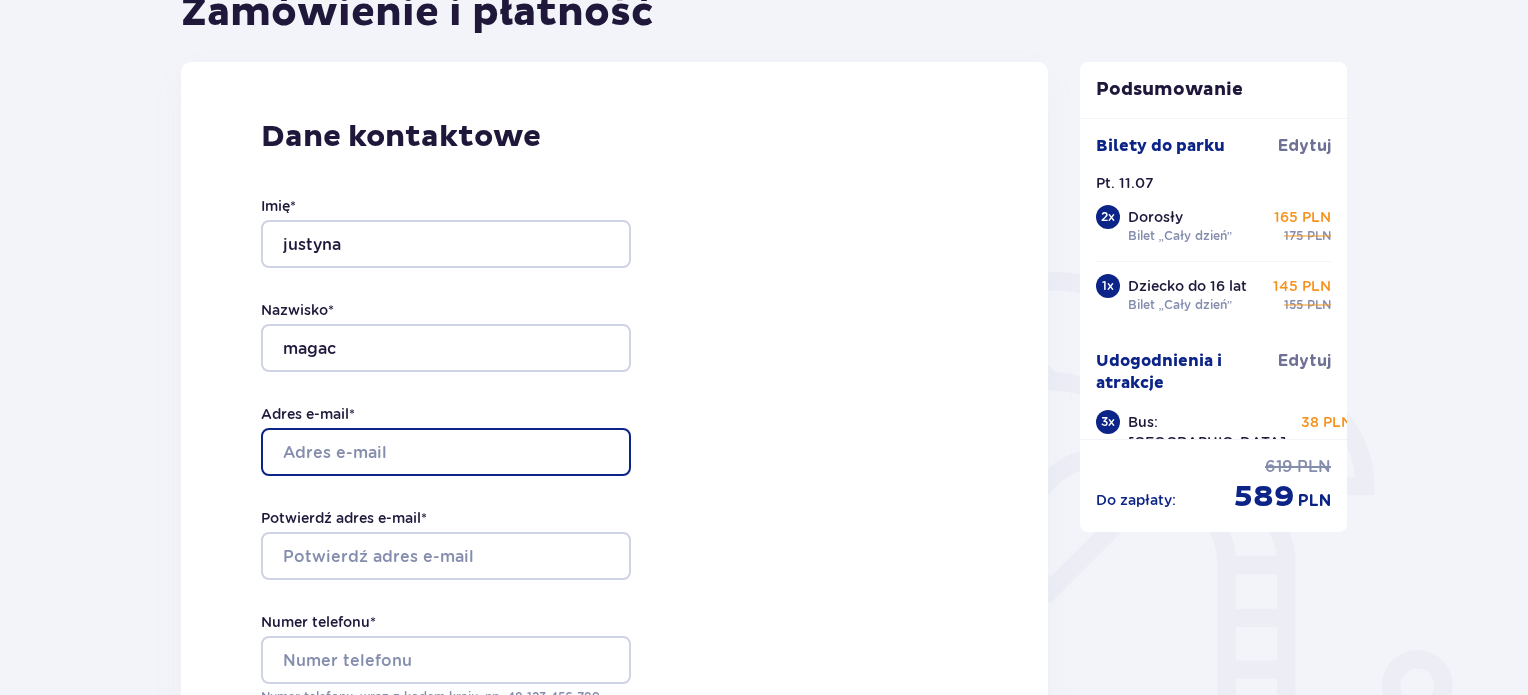click on "Adres e-mail *" at bounding box center (446, 452) 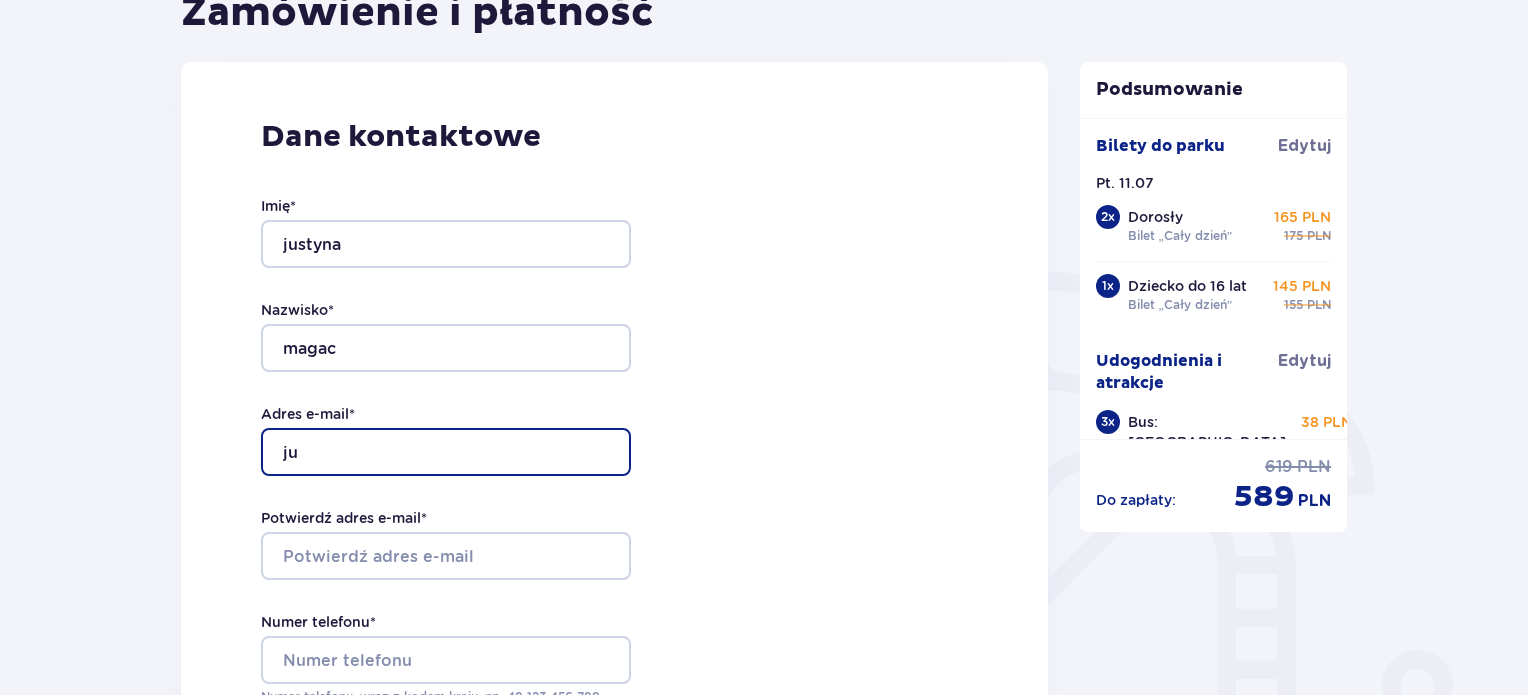 type on "[EMAIL_ADDRESS][DOMAIN_NAME]" 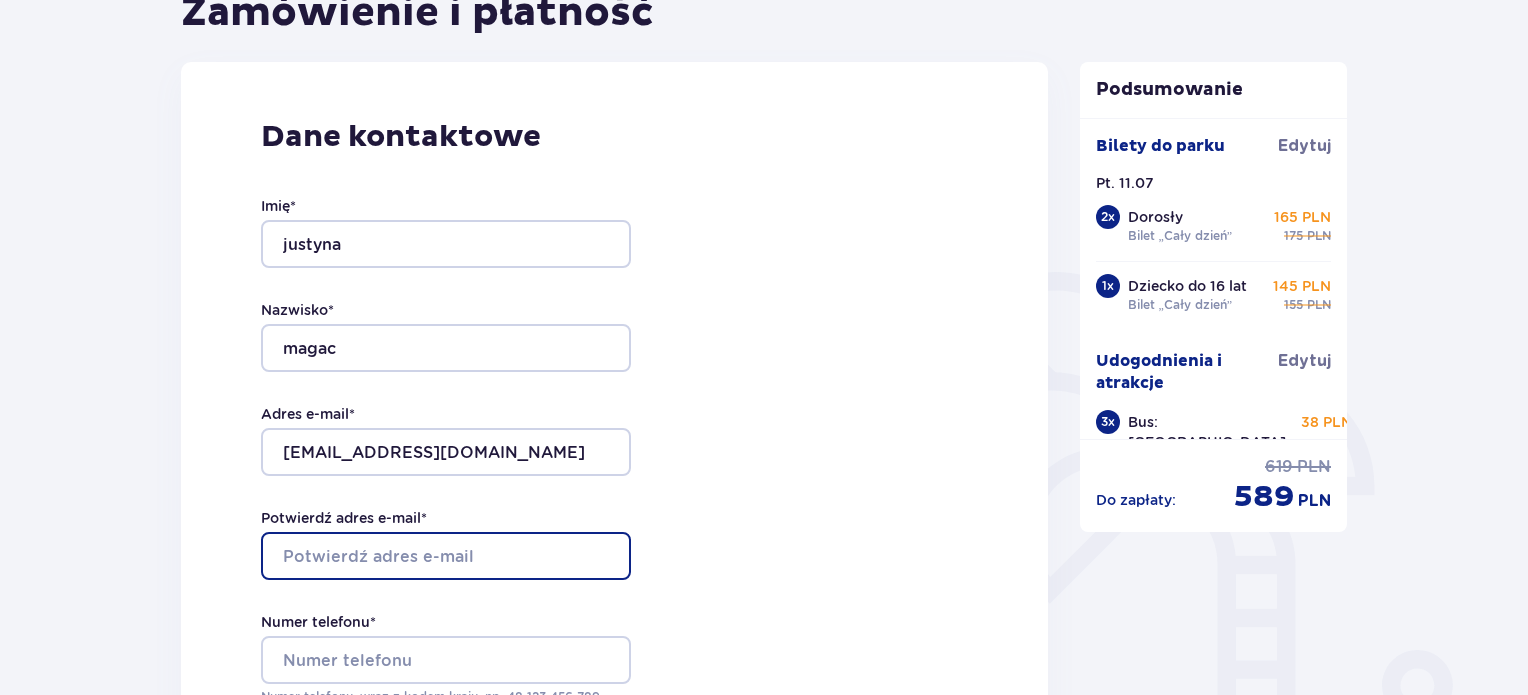 click on "Potwierdź adres e-mail *" at bounding box center (446, 556) 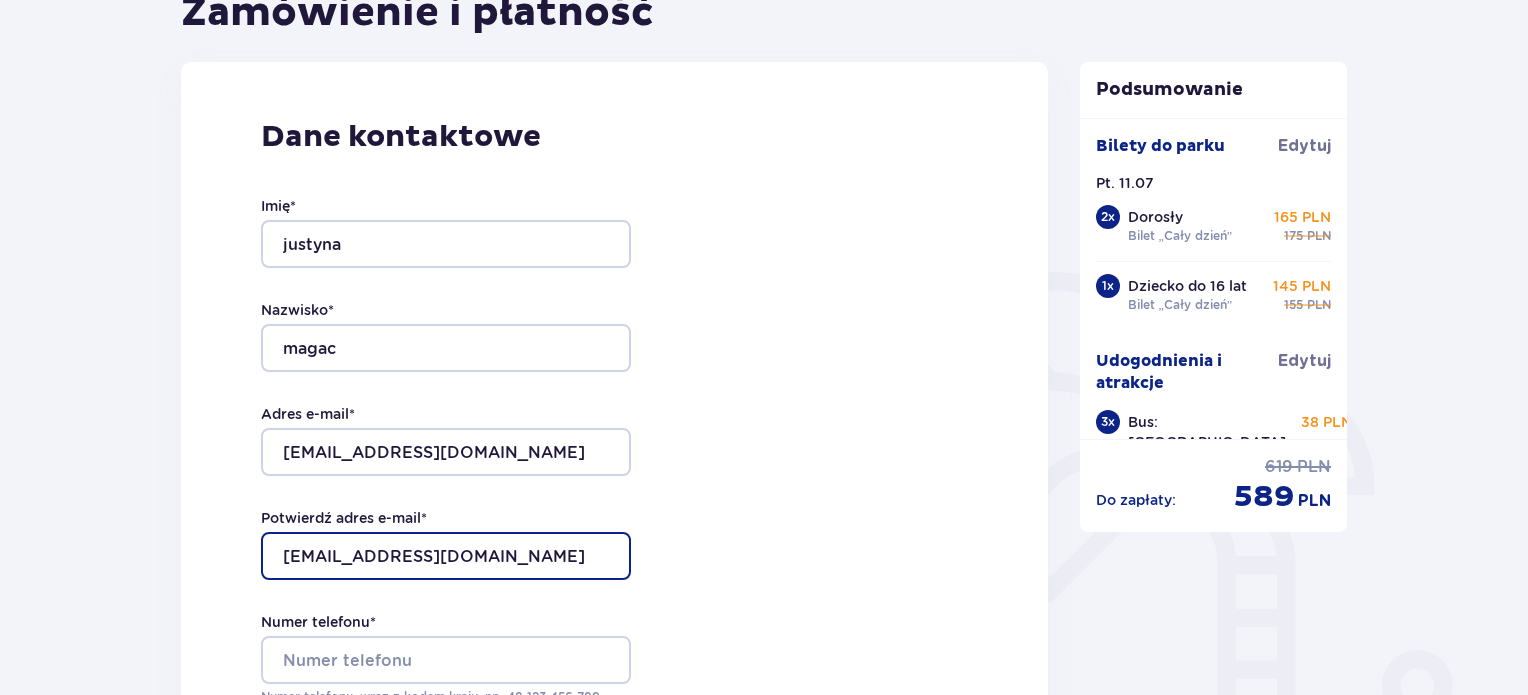 type on "[EMAIL_ADDRESS][DOMAIN_NAME]" 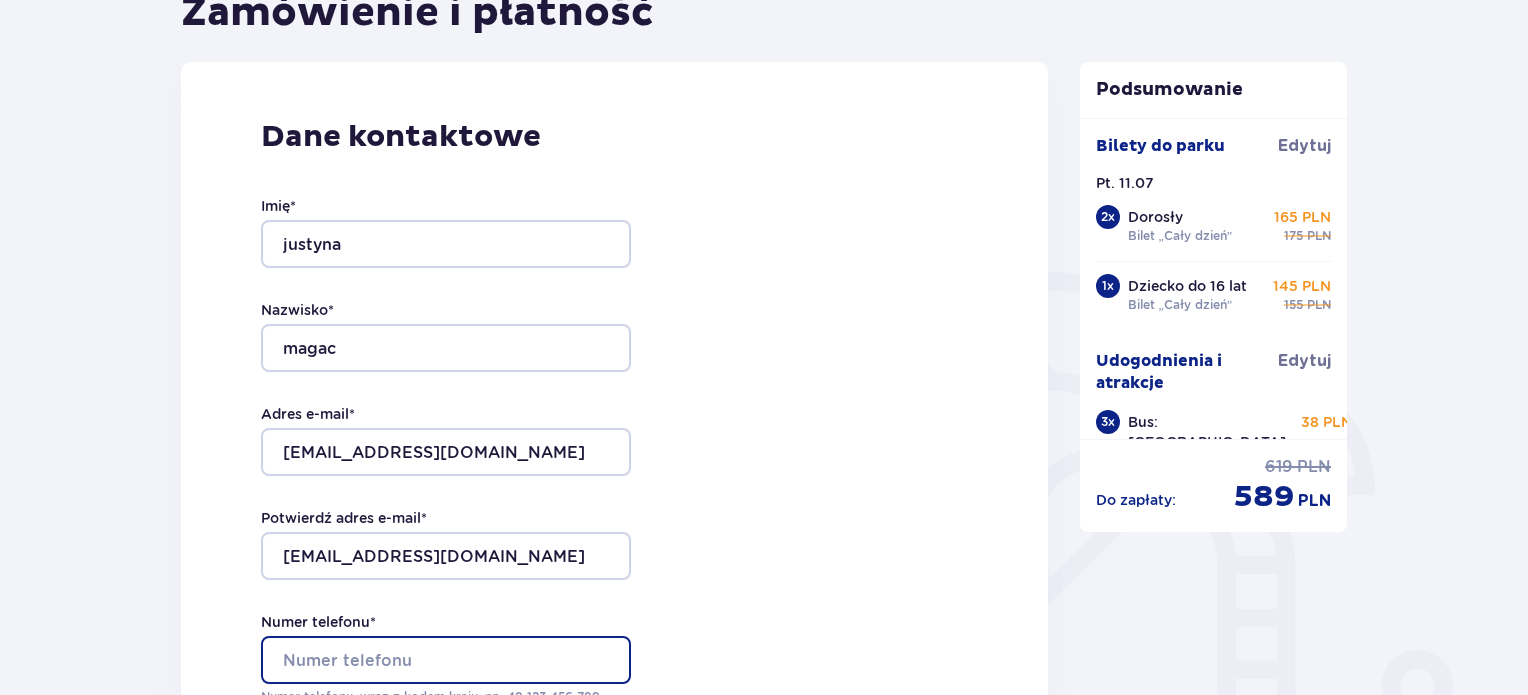 click on "Numer telefonu *" at bounding box center [446, 660] 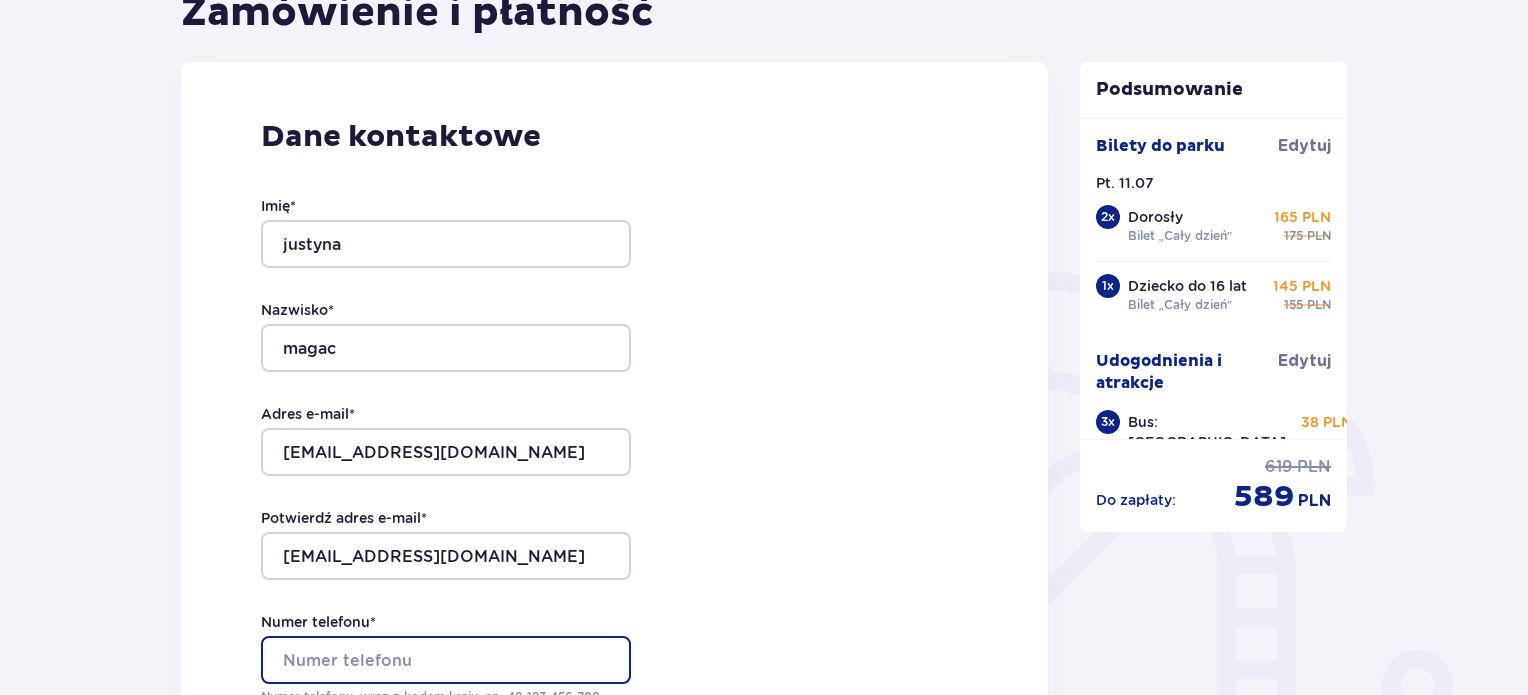 type on "+48782814382" 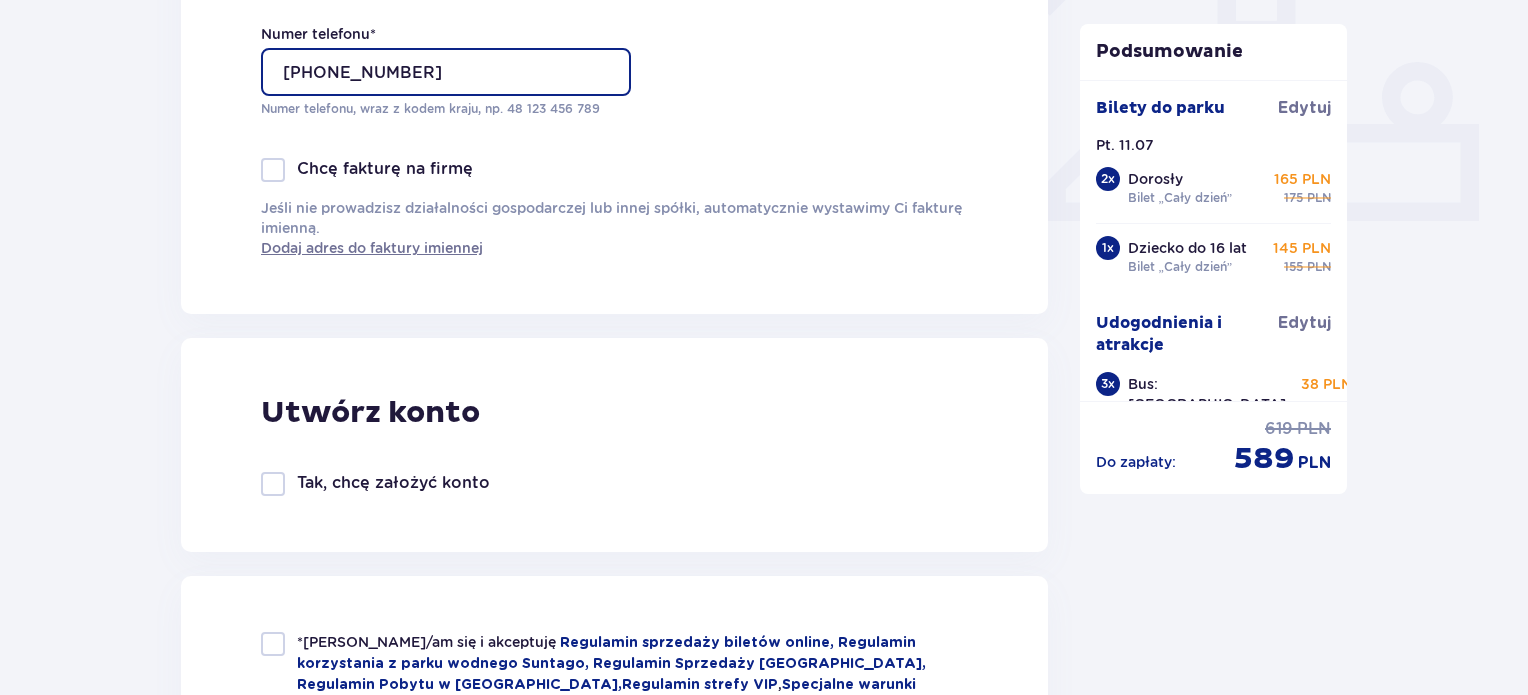 scroll, scrollTop: 1138, scrollLeft: 0, axis: vertical 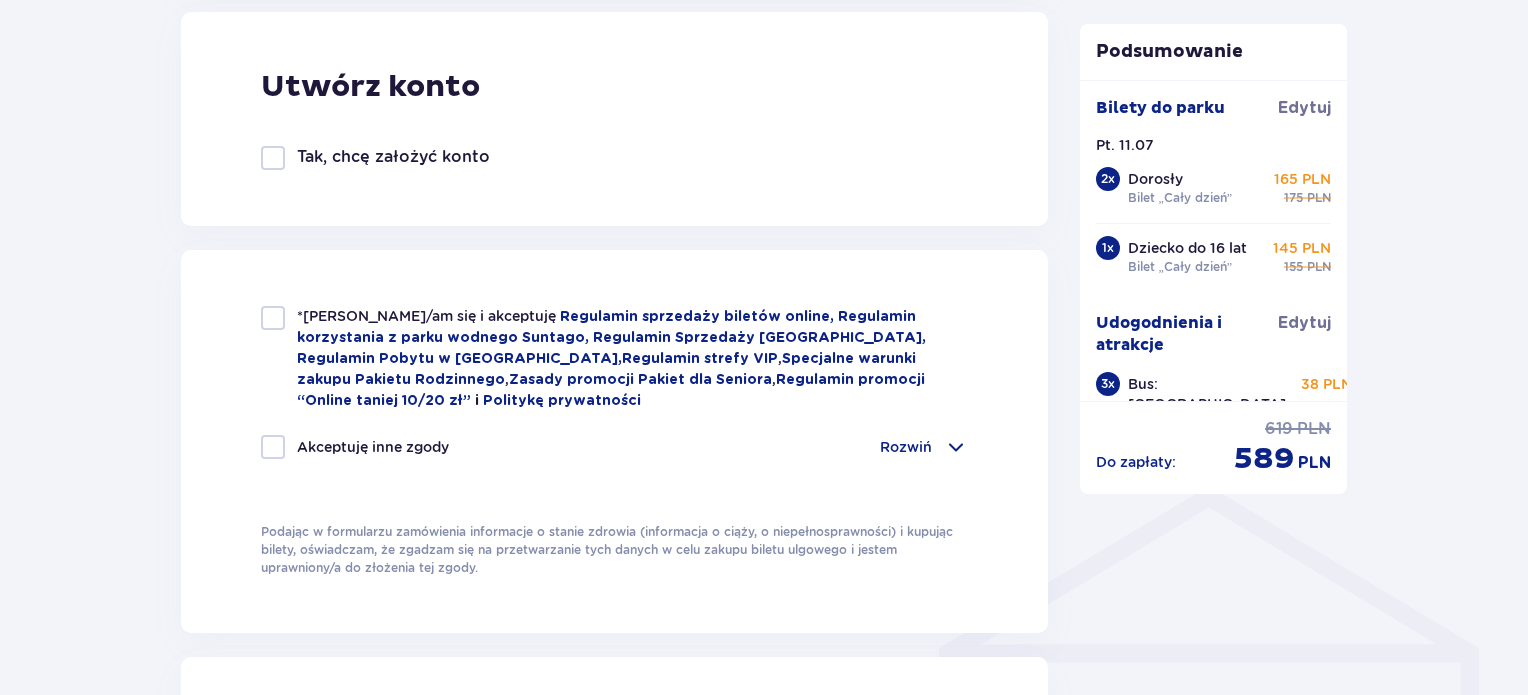 click at bounding box center [273, 318] 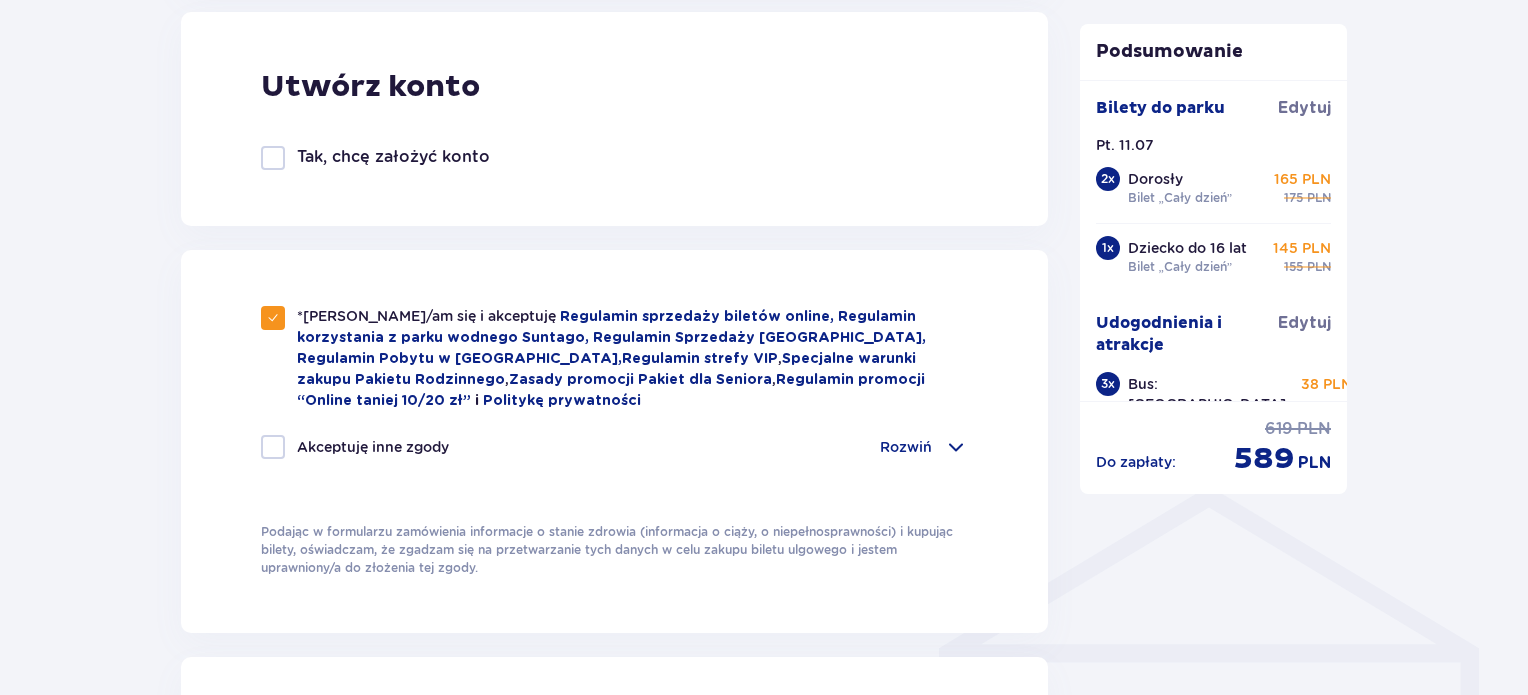 checkbox on "true" 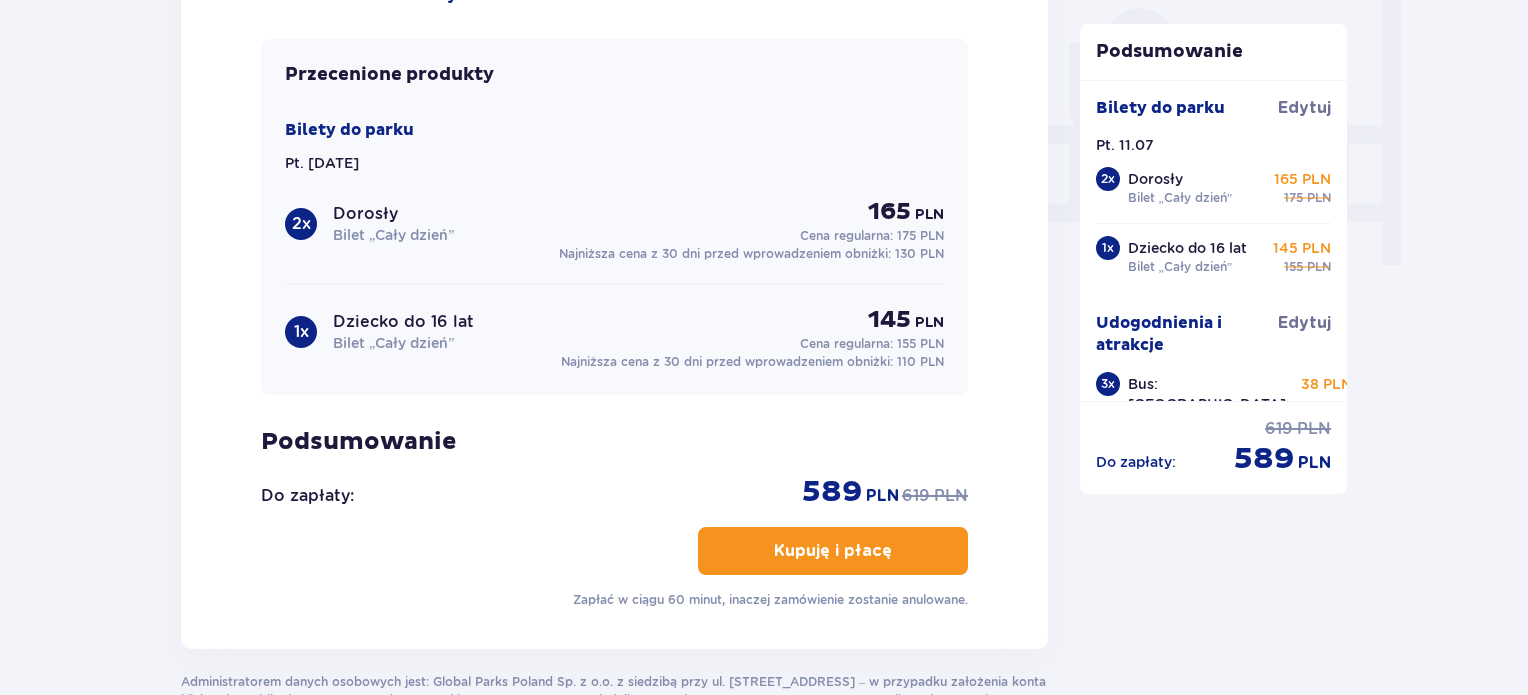 scroll, scrollTop: 2048, scrollLeft: 0, axis: vertical 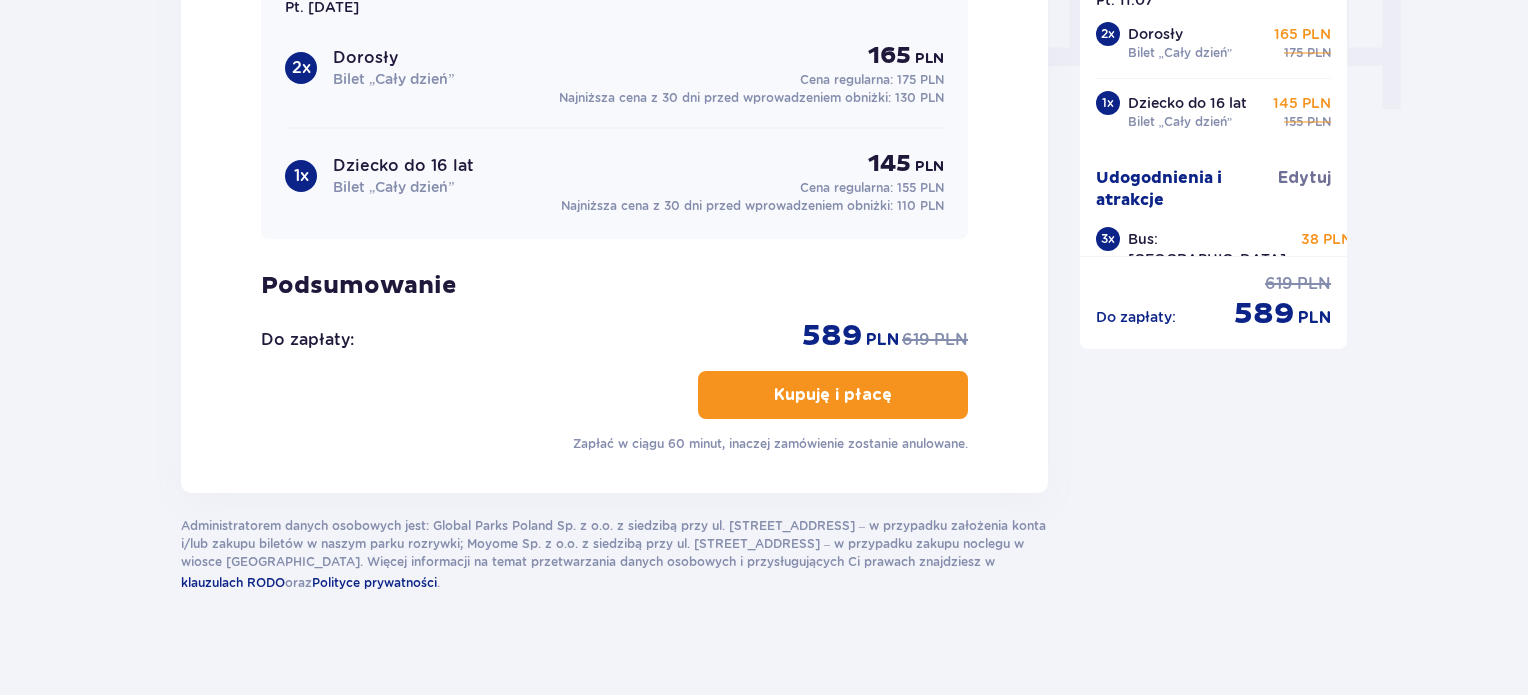 click on "Kupuję i płacę" at bounding box center (833, 395) 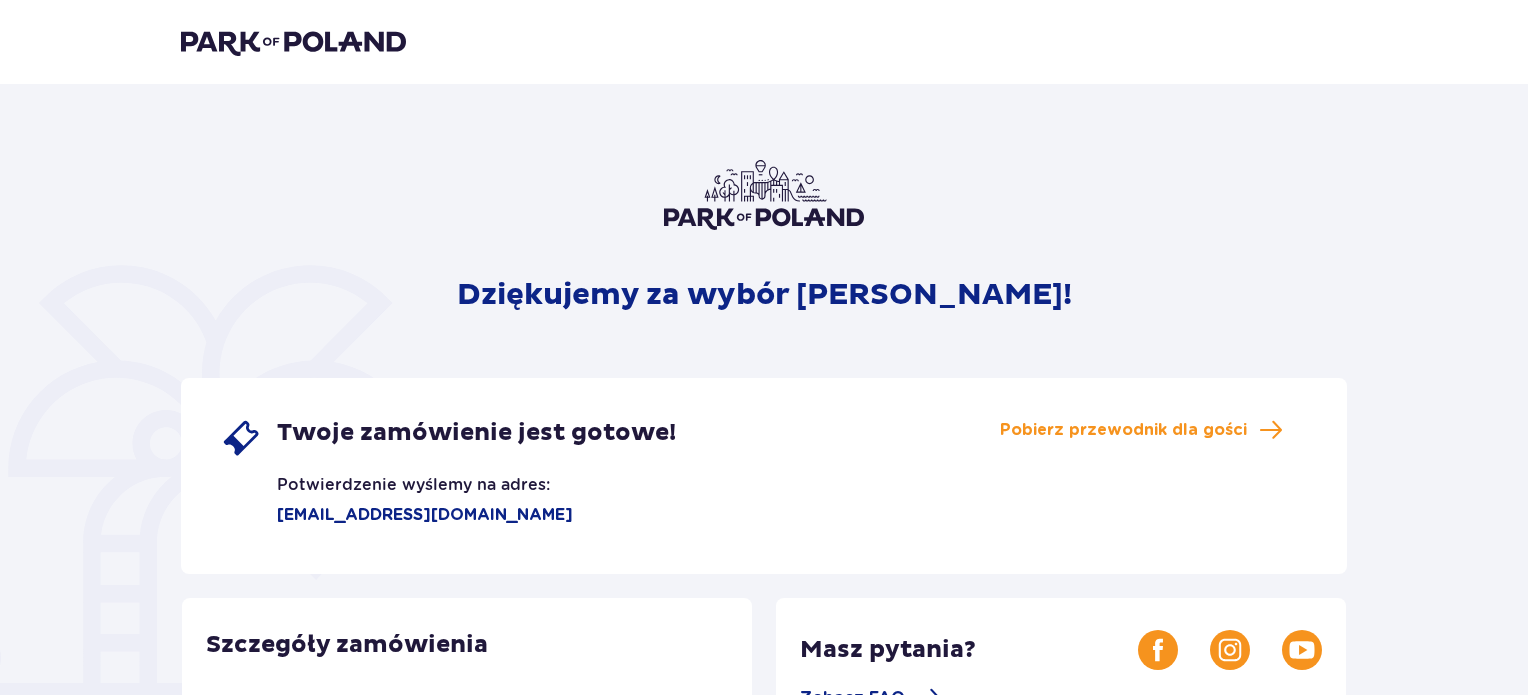 scroll, scrollTop: 0, scrollLeft: 0, axis: both 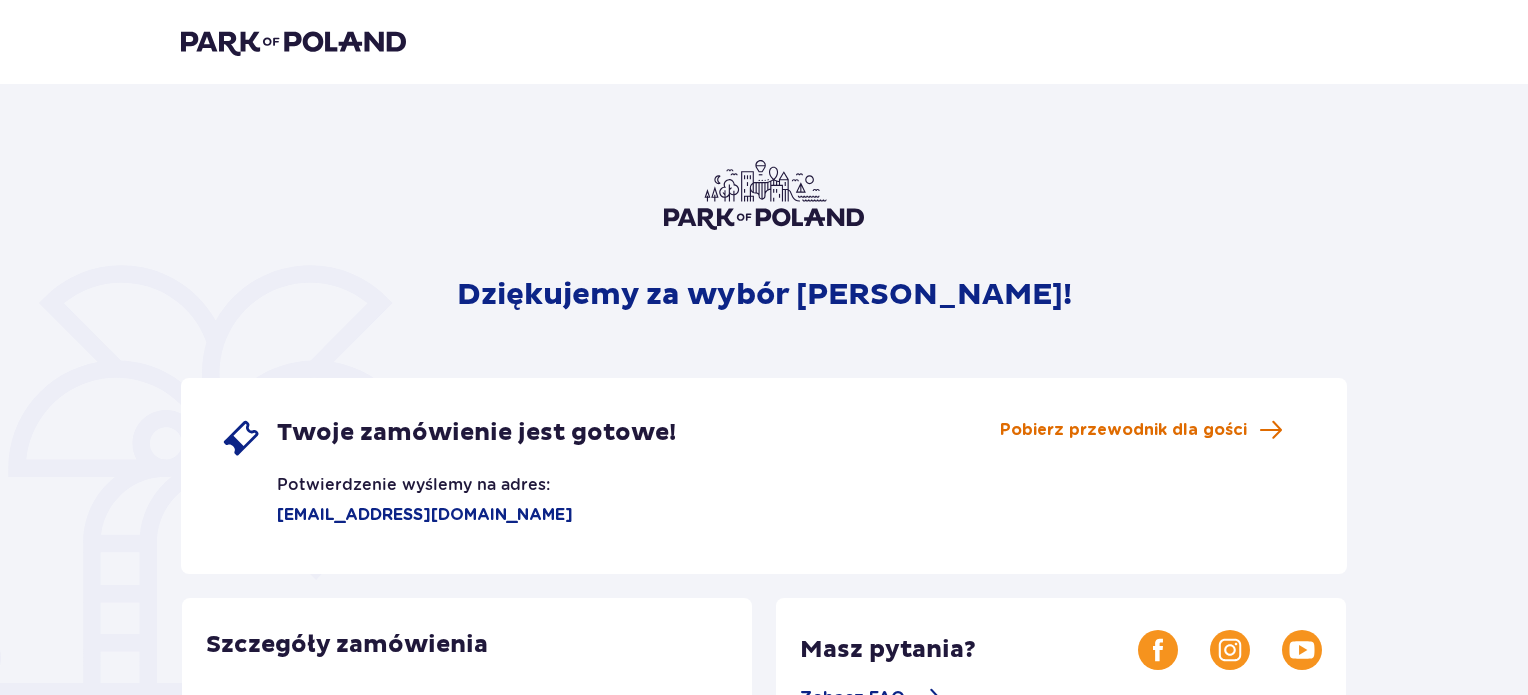 click on "Pobierz przewodnik dla gości" at bounding box center [1123, 430] 